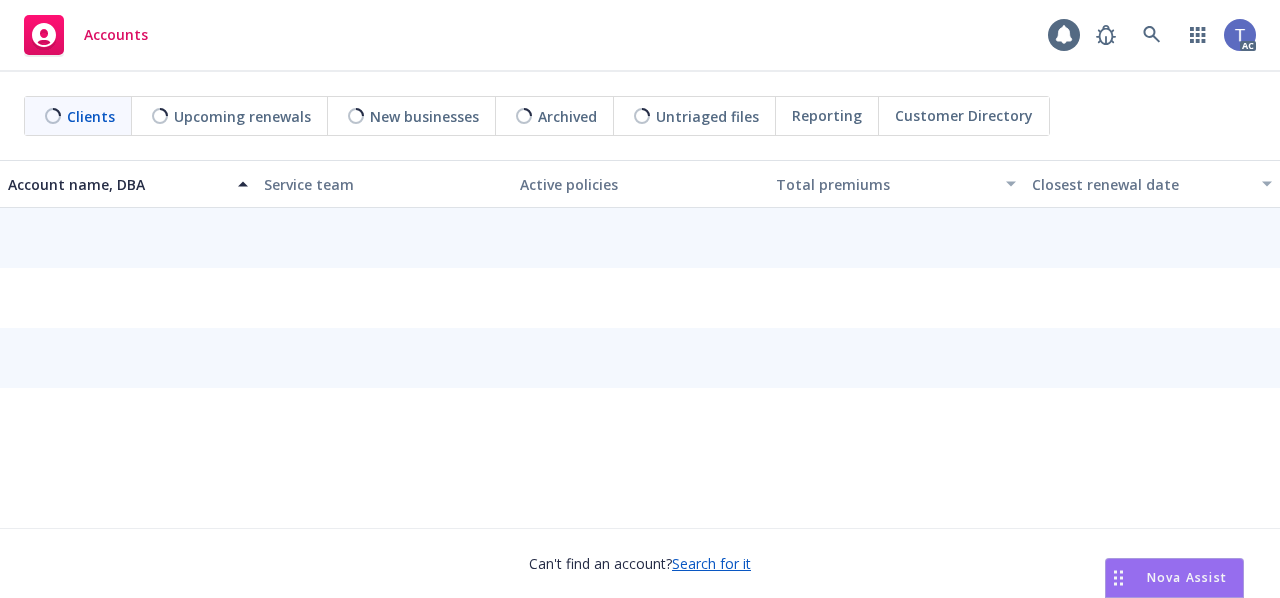 scroll, scrollTop: 0, scrollLeft: 0, axis: both 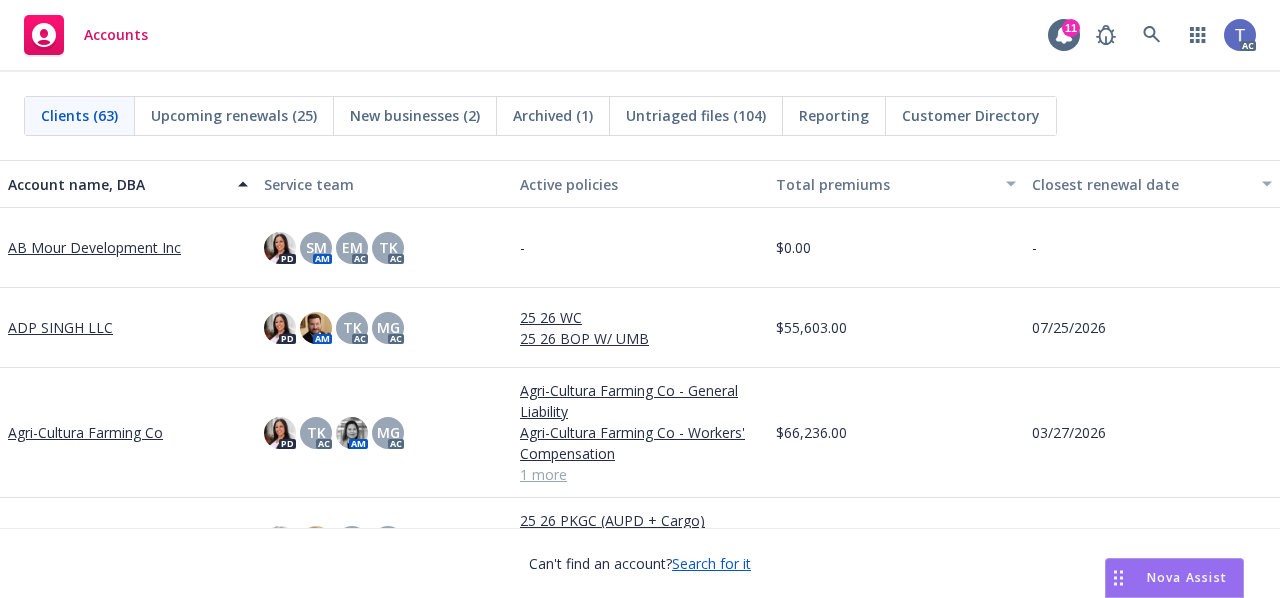 click on "Accounts 11 AC" at bounding box center [640, 36] 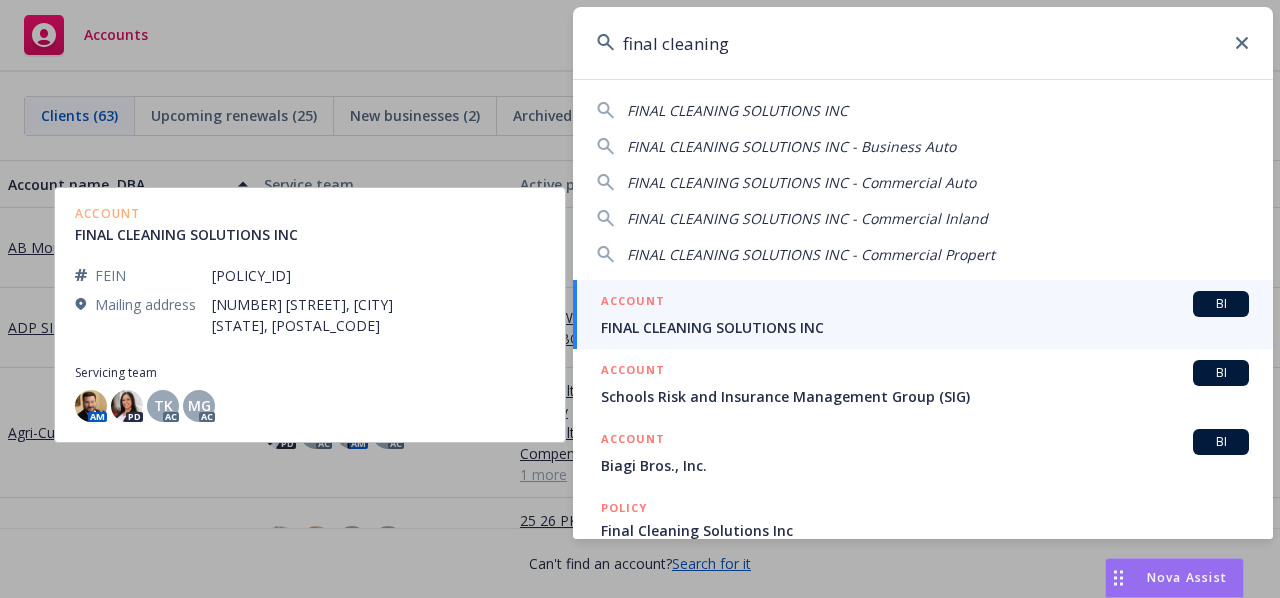 type on "final cleaning" 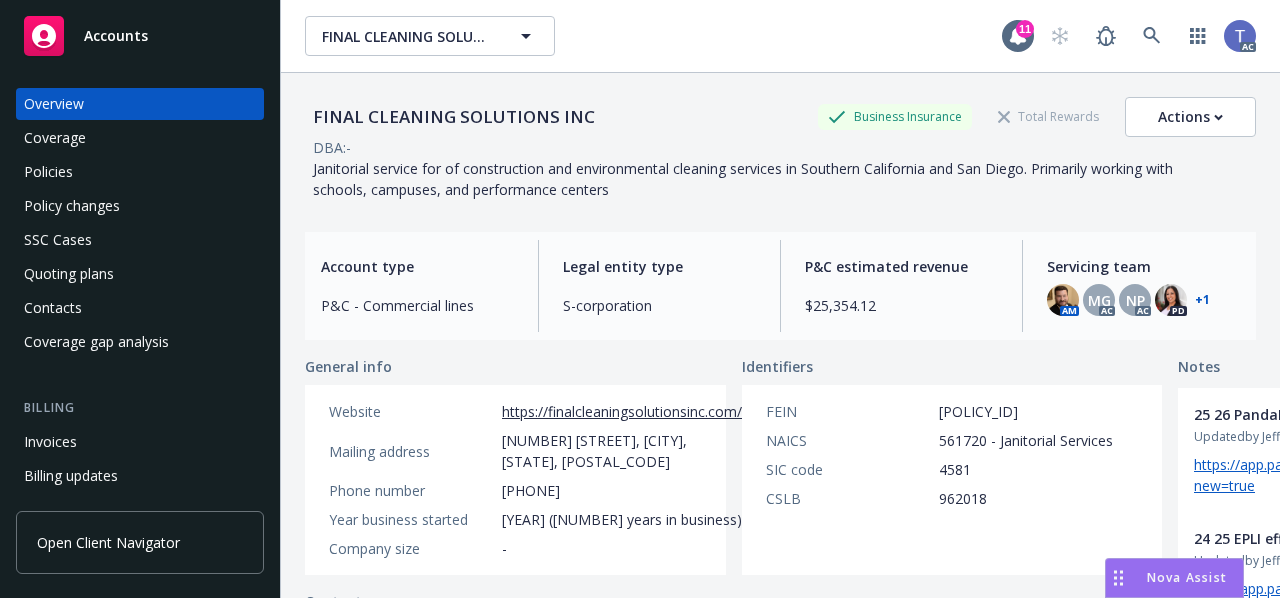 click on "Policies" at bounding box center [140, 172] 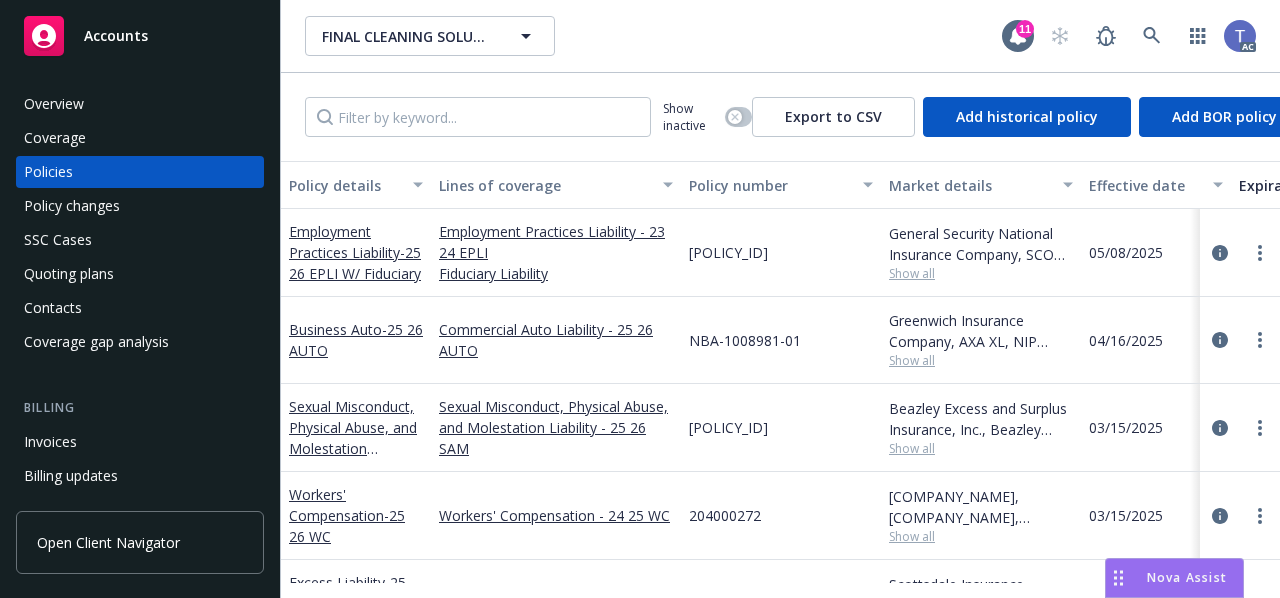 scroll, scrollTop: 0, scrollLeft: 173, axis: horizontal 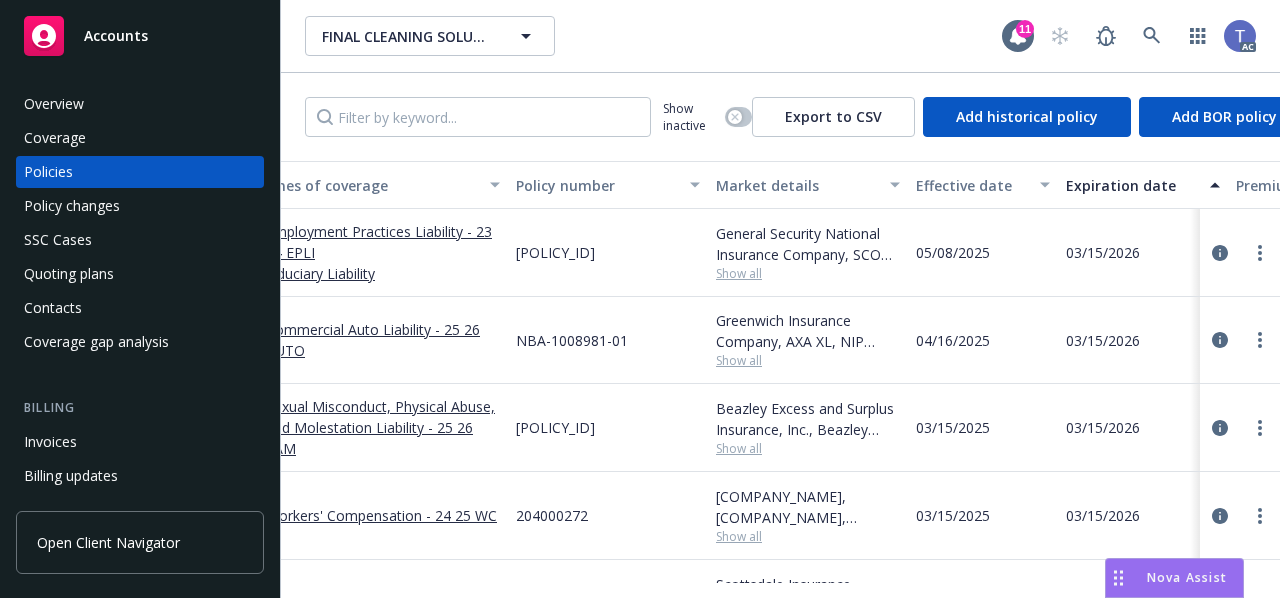 click on "NBA-1008981-01" at bounding box center [572, 340] 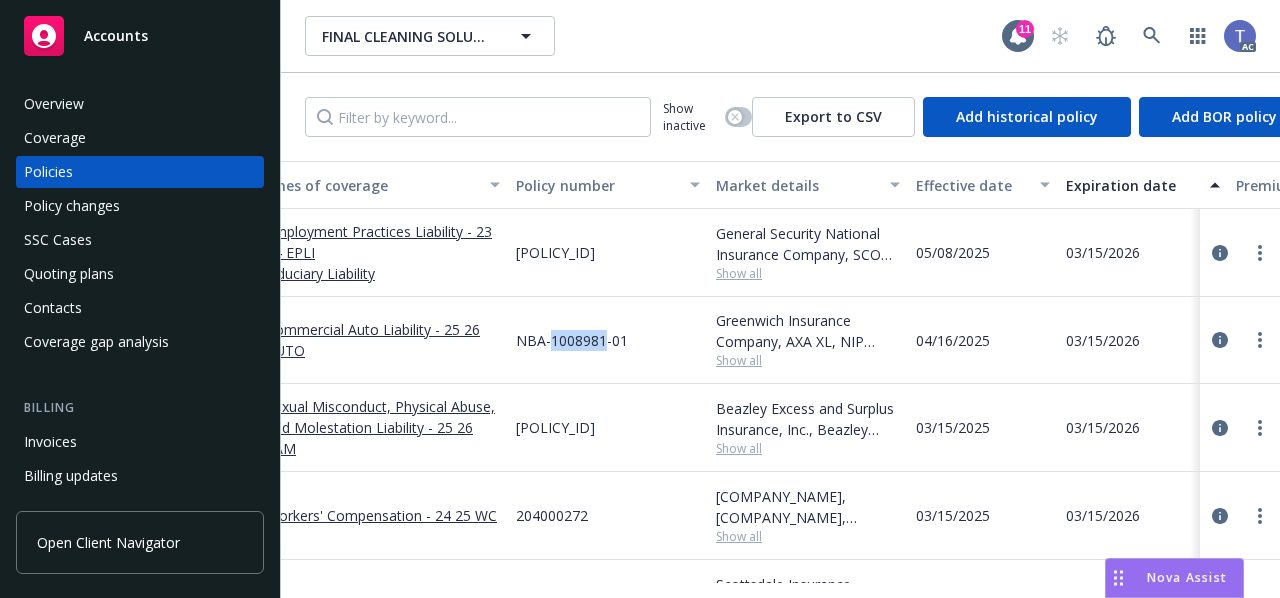 click on "NBA-1008981-01" at bounding box center (572, 340) 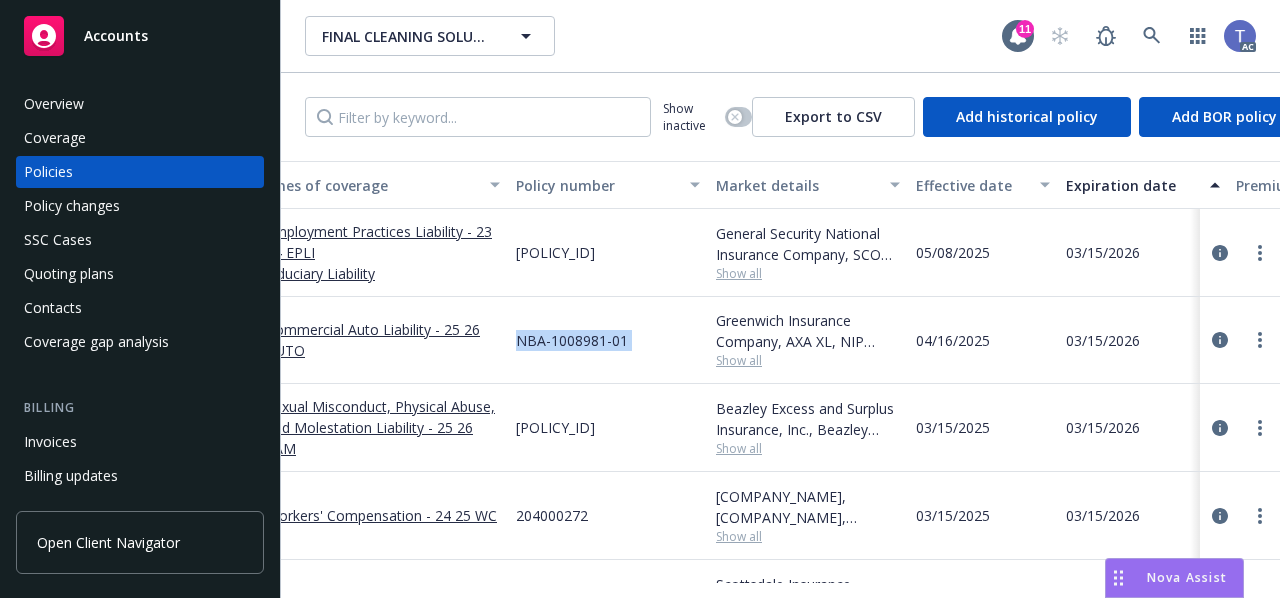 click on "NBA-1008981-01" at bounding box center (572, 340) 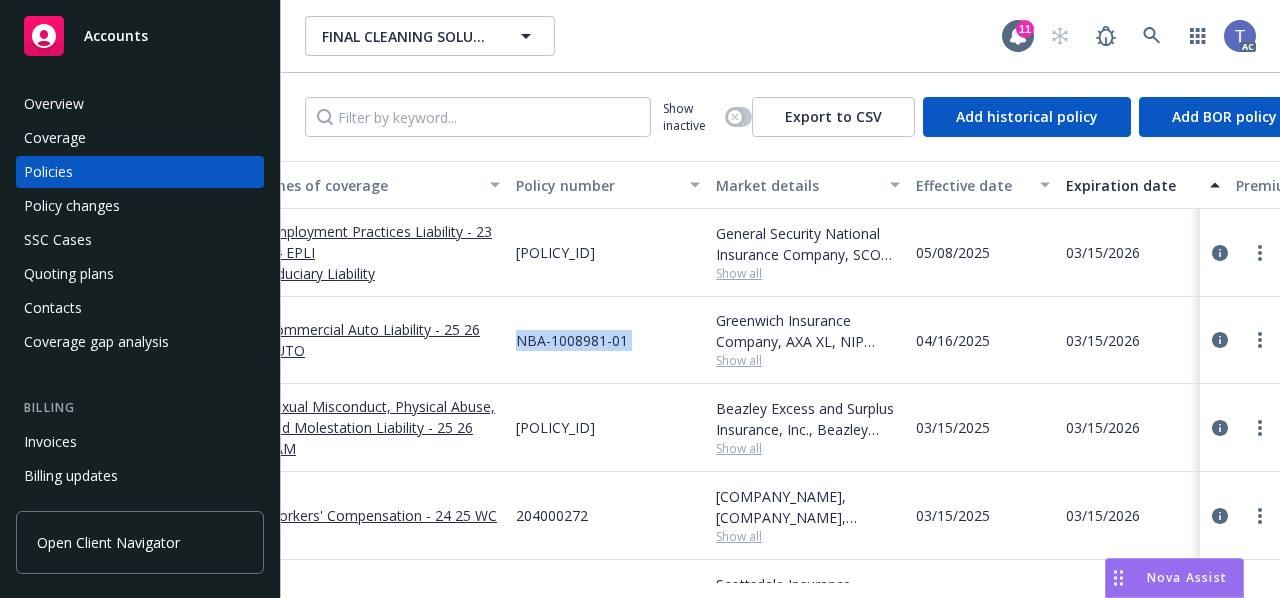 copy on "NBA-1008981-01" 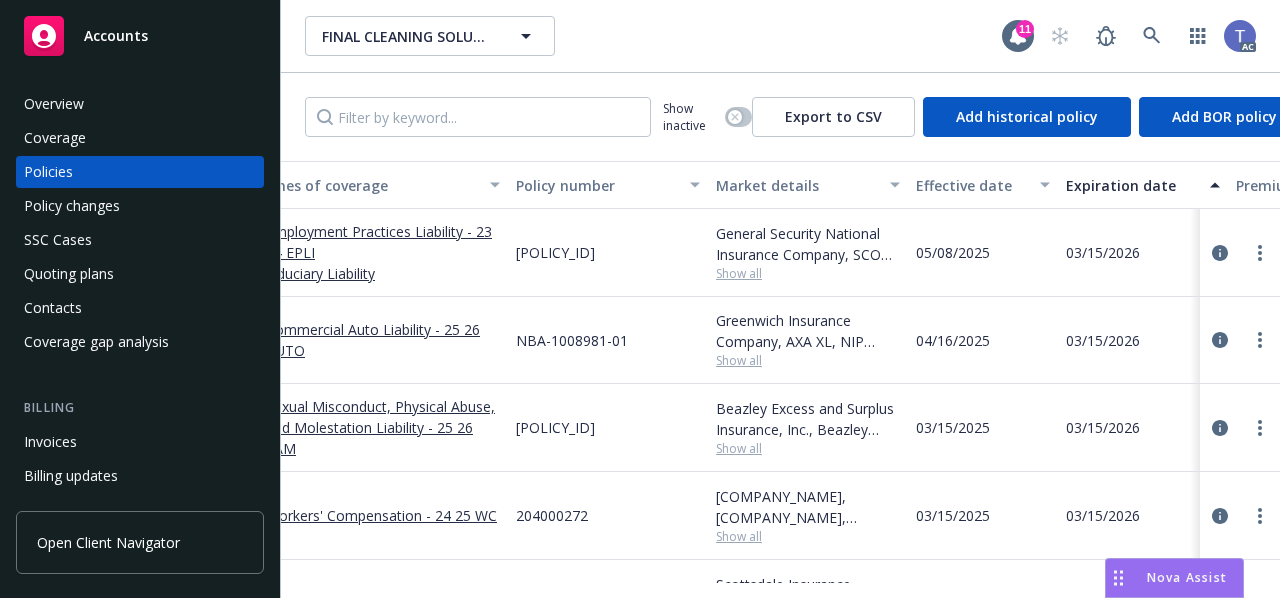 click on "Show all" at bounding box center [808, 360] 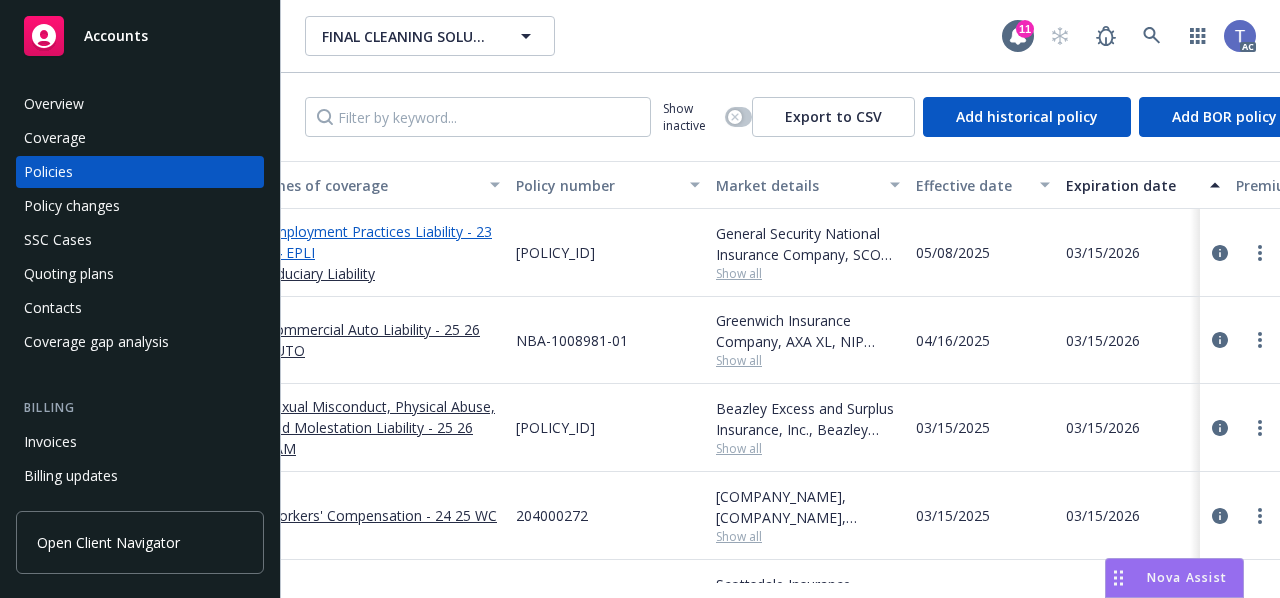 click on "Employment Practices Liability - 23 24 EPLI" at bounding box center (383, 242) 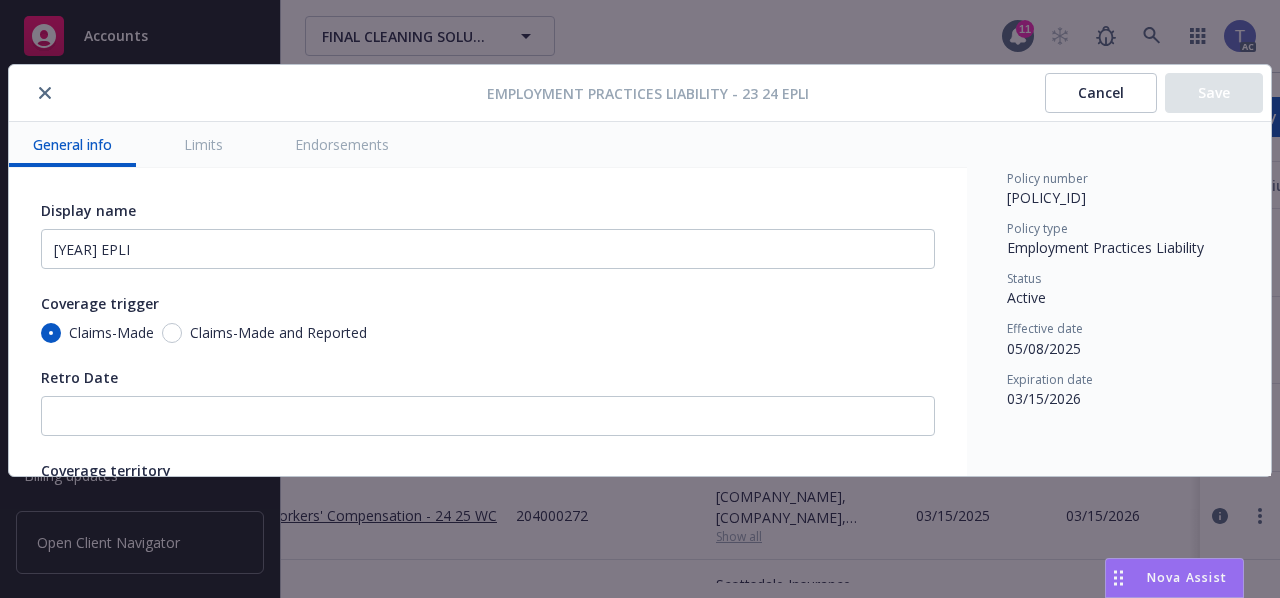 click 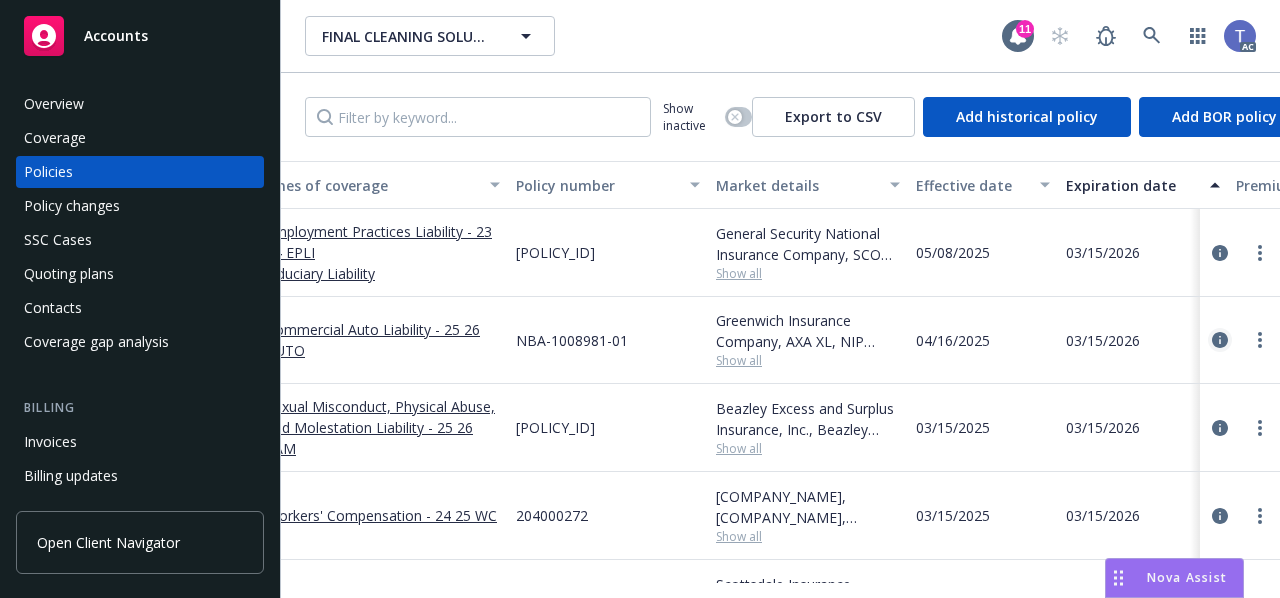 click 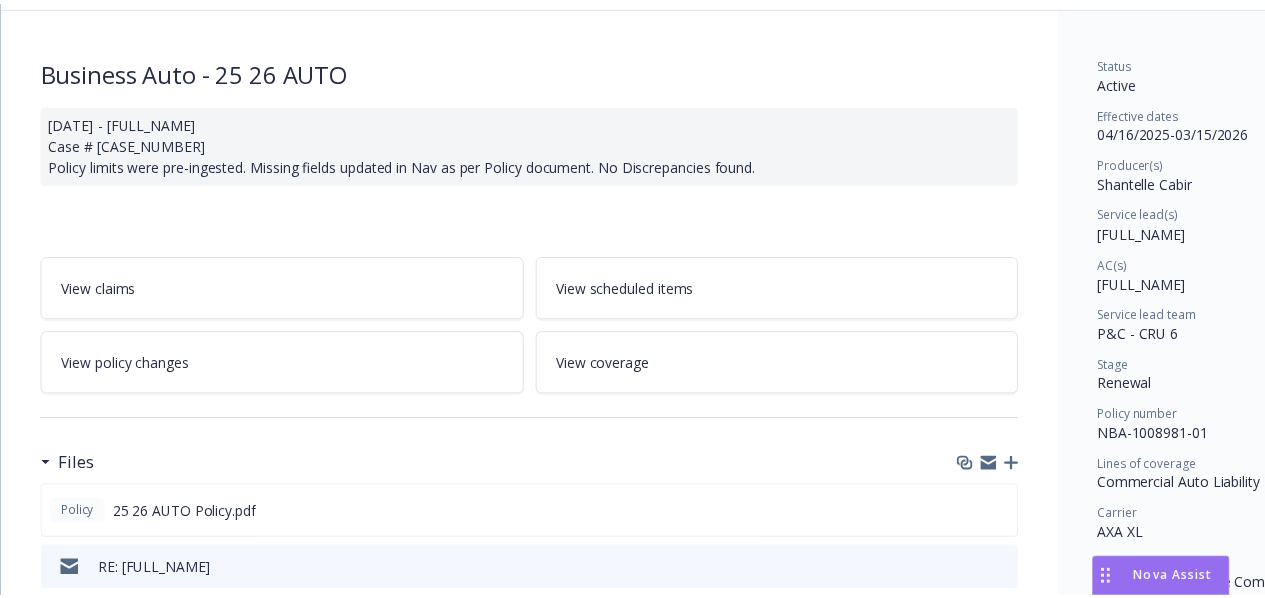 scroll, scrollTop: 114, scrollLeft: 0, axis: vertical 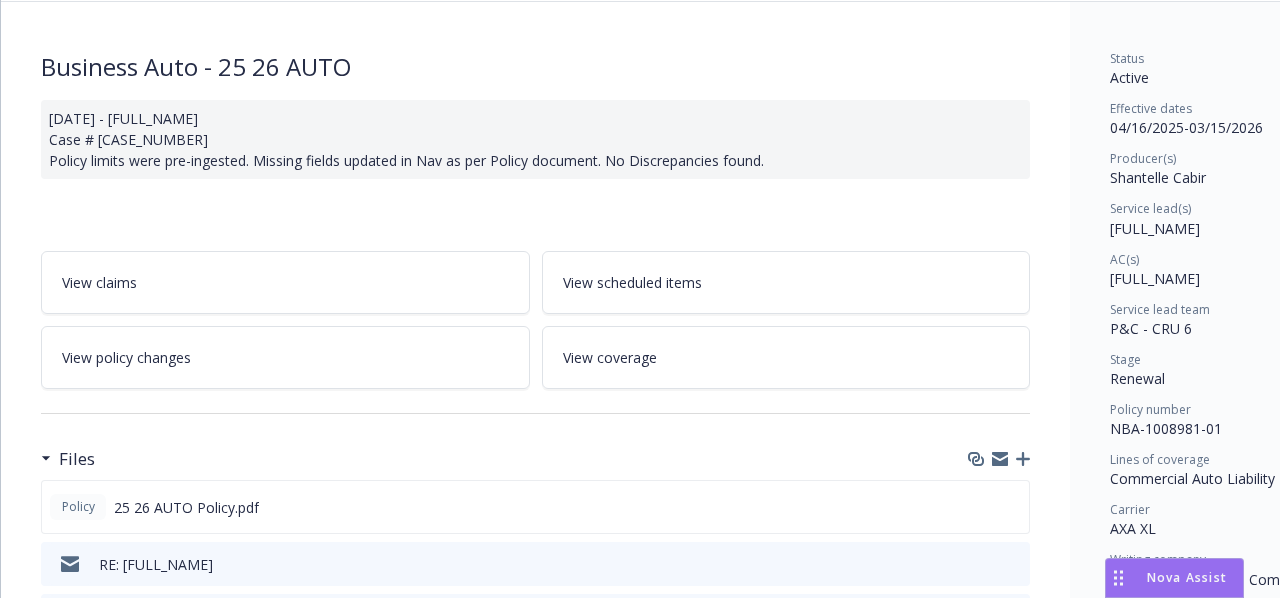 click on "View policy changes" at bounding box center [285, 357] 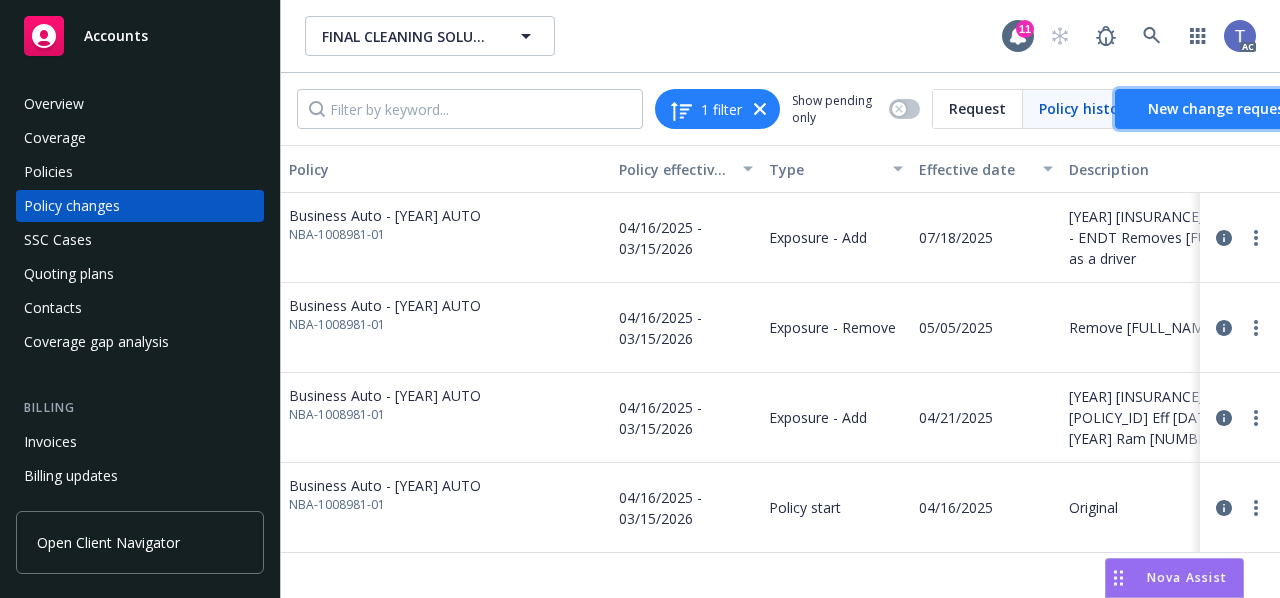 click on "New change request" at bounding box center (1219, 108) 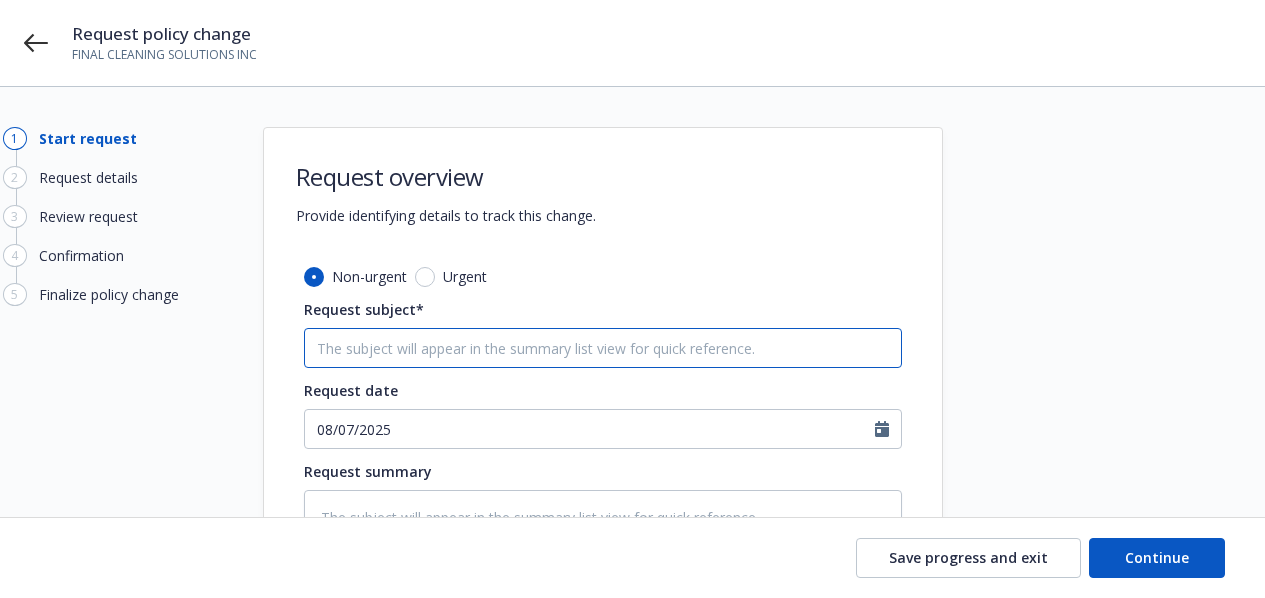 click on "Request subject*" at bounding box center (603, 348) 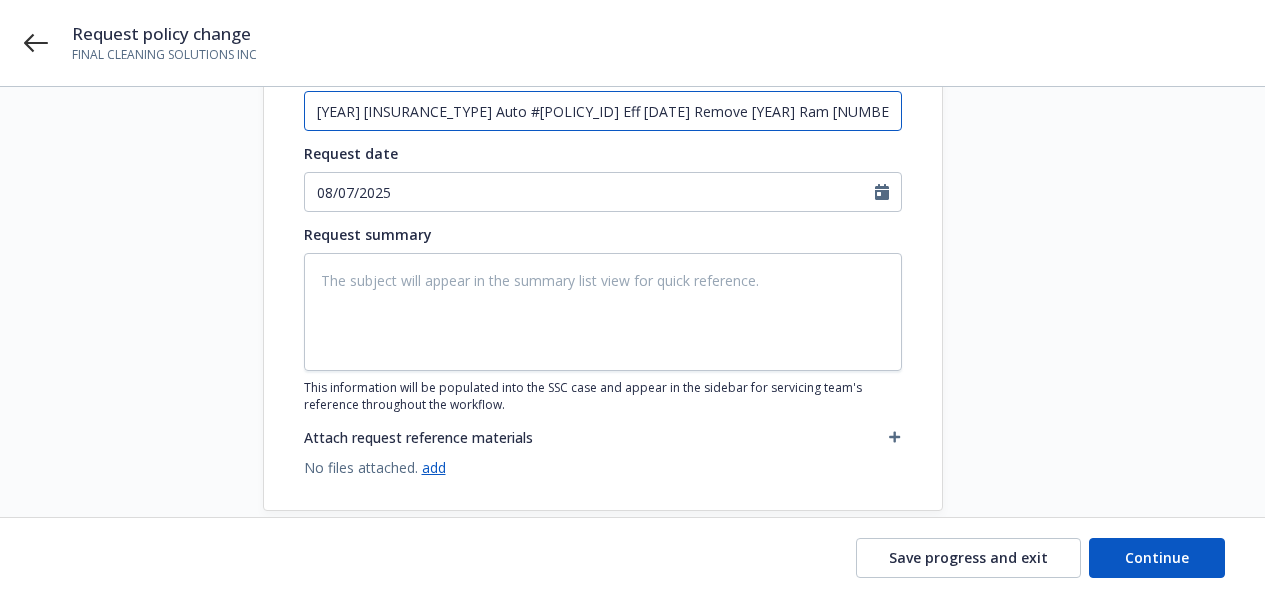 scroll, scrollTop: 238, scrollLeft: 0, axis: vertical 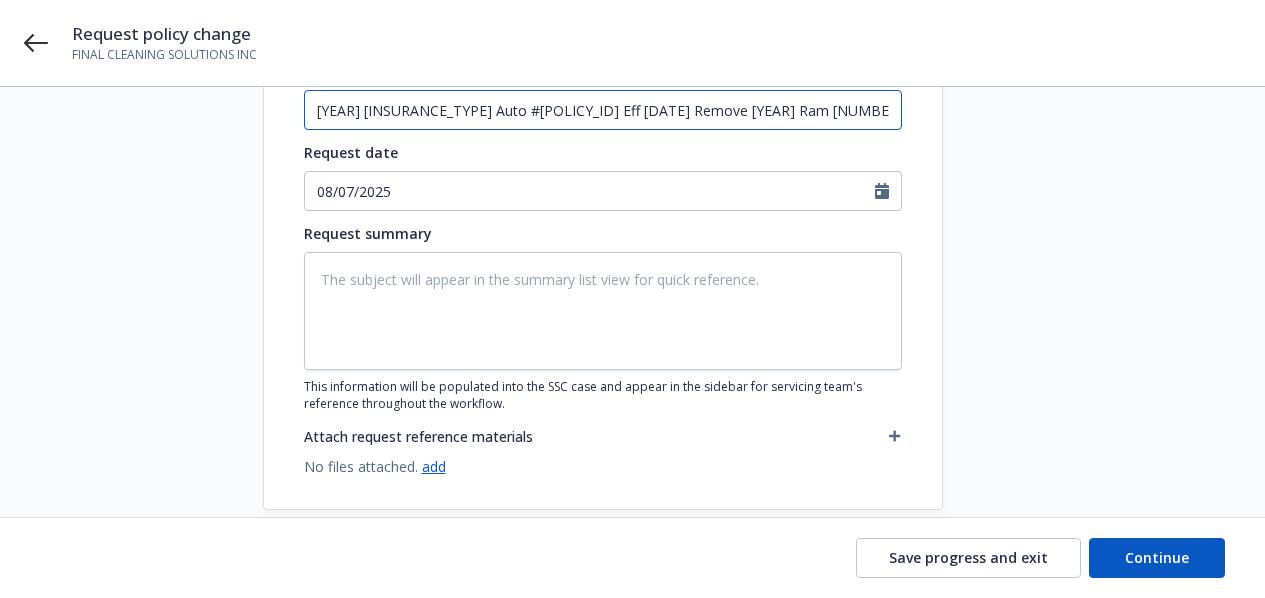 type on "[YEAR] [INSURANCE_TYPE] Auto #[POLICY_ID] Eff [DATE] Remove [YEAR] Ram [NUMBER] #[VEHICLE_ID]" 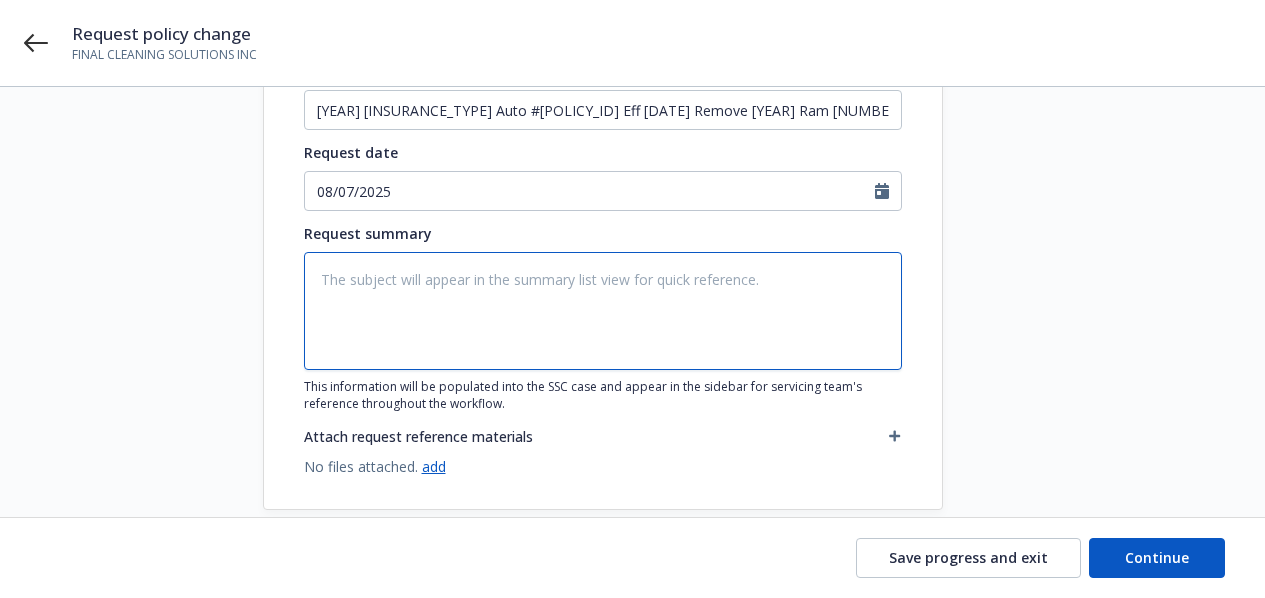 click at bounding box center [603, 311] 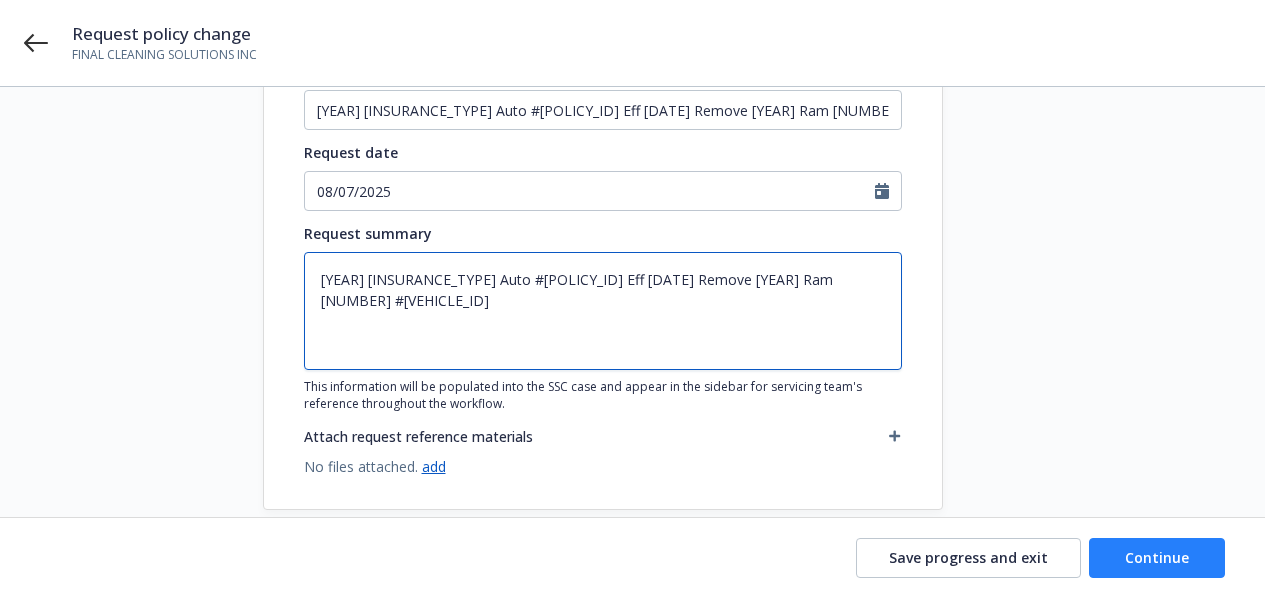 type on "[YEAR] [INSURANCE_TYPE] Auto #[POLICY_ID] Eff [DATE] Remove [YEAR] Ram [NUMBER] #[VEHICLE_ID]" 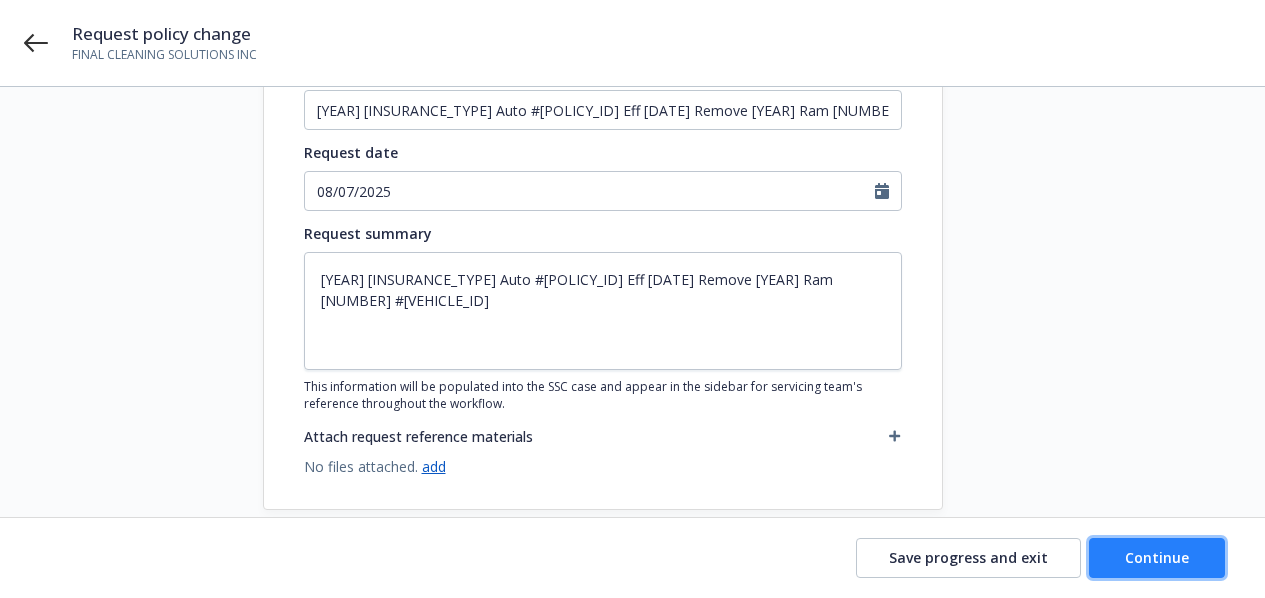 click on "Continue" at bounding box center [1157, 557] 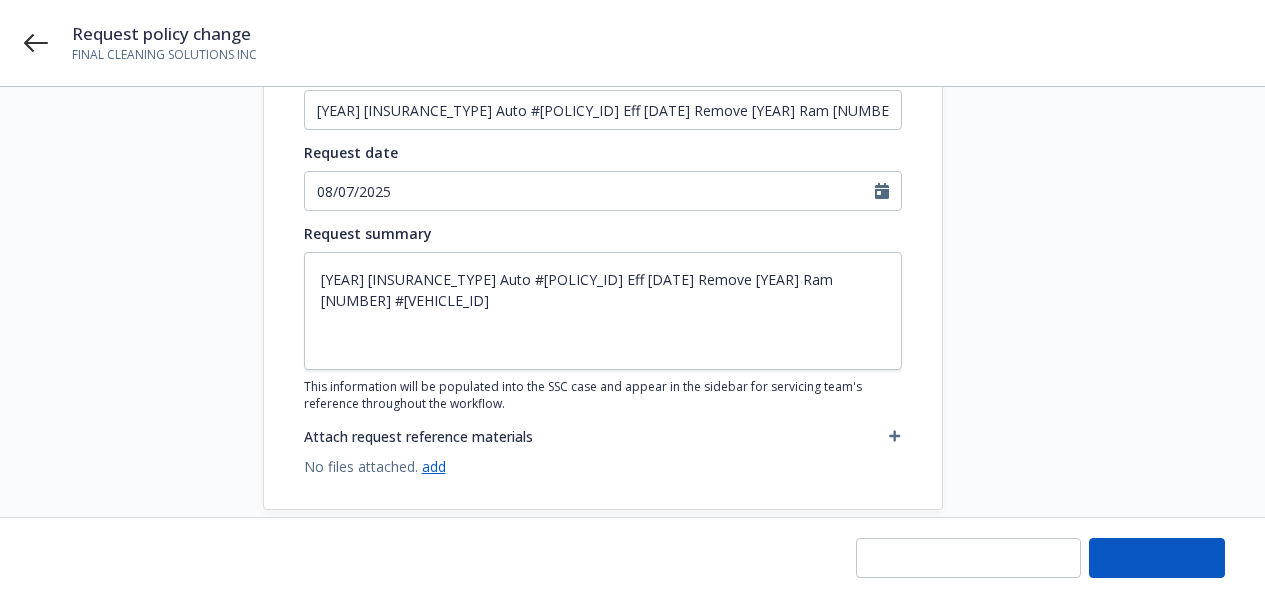 type on "x" 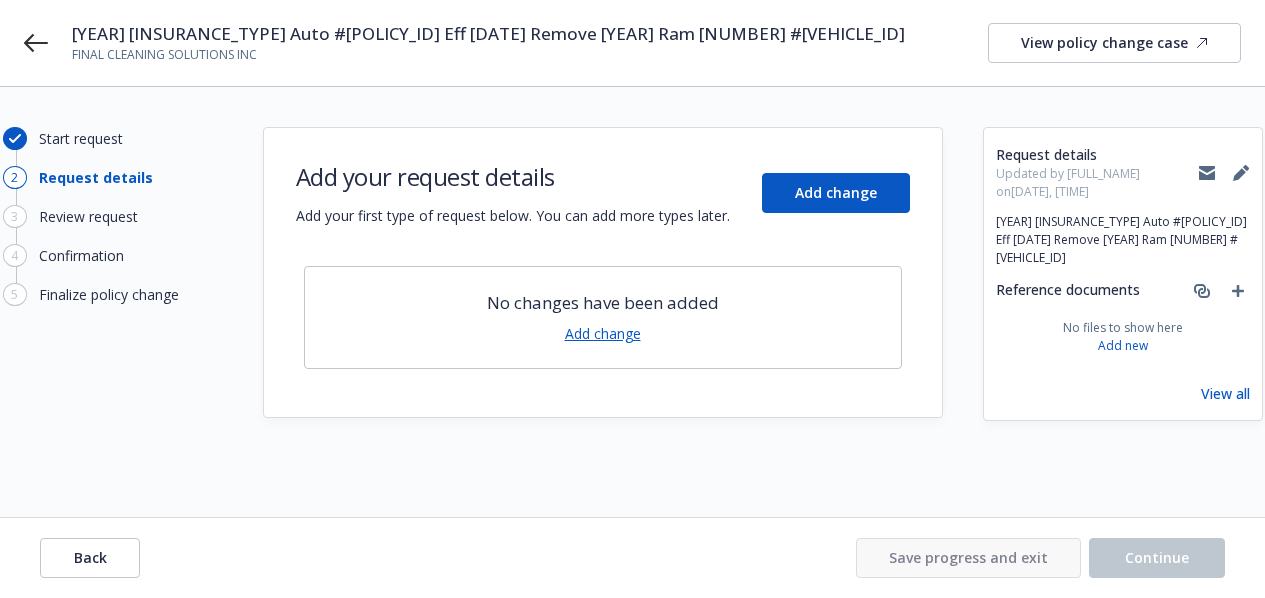 scroll, scrollTop: 0, scrollLeft: 0, axis: both 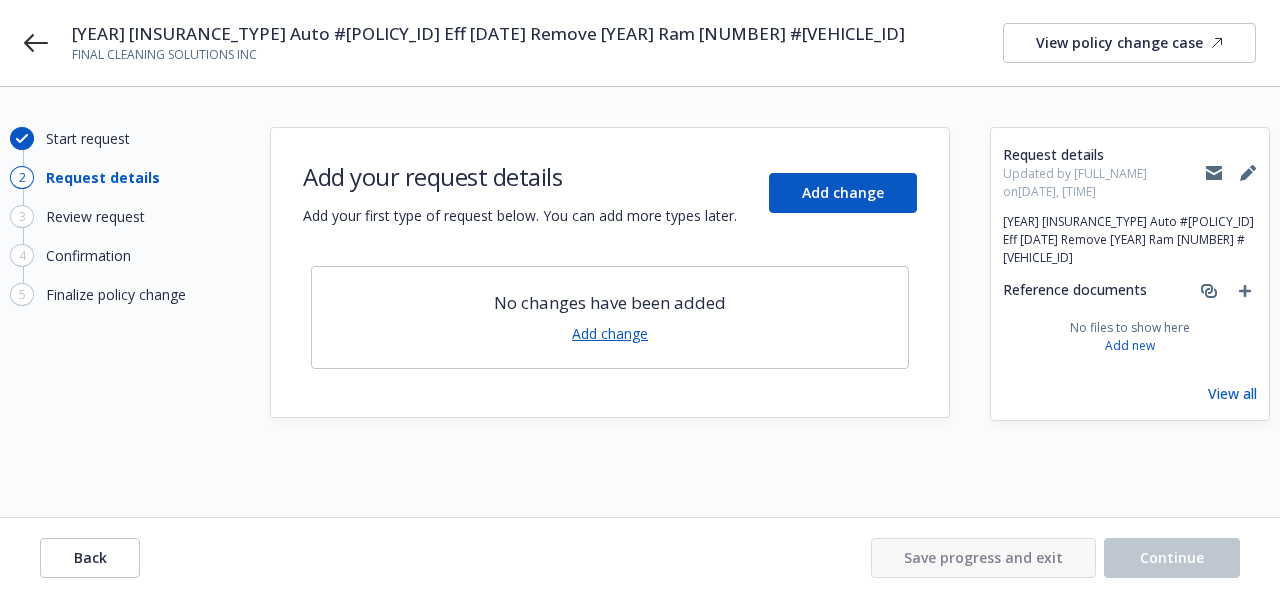 click on "Add change" at bounding box center [610, 333] 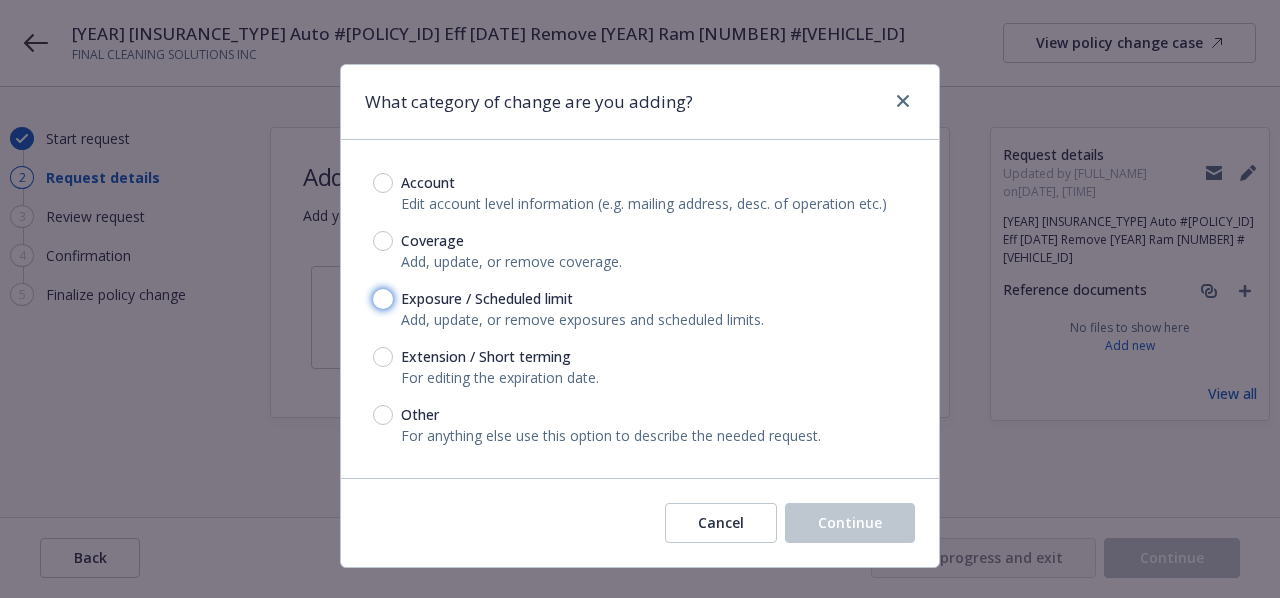 click on "Exposure / Scheduled limit" at bounding box center (383, 299) 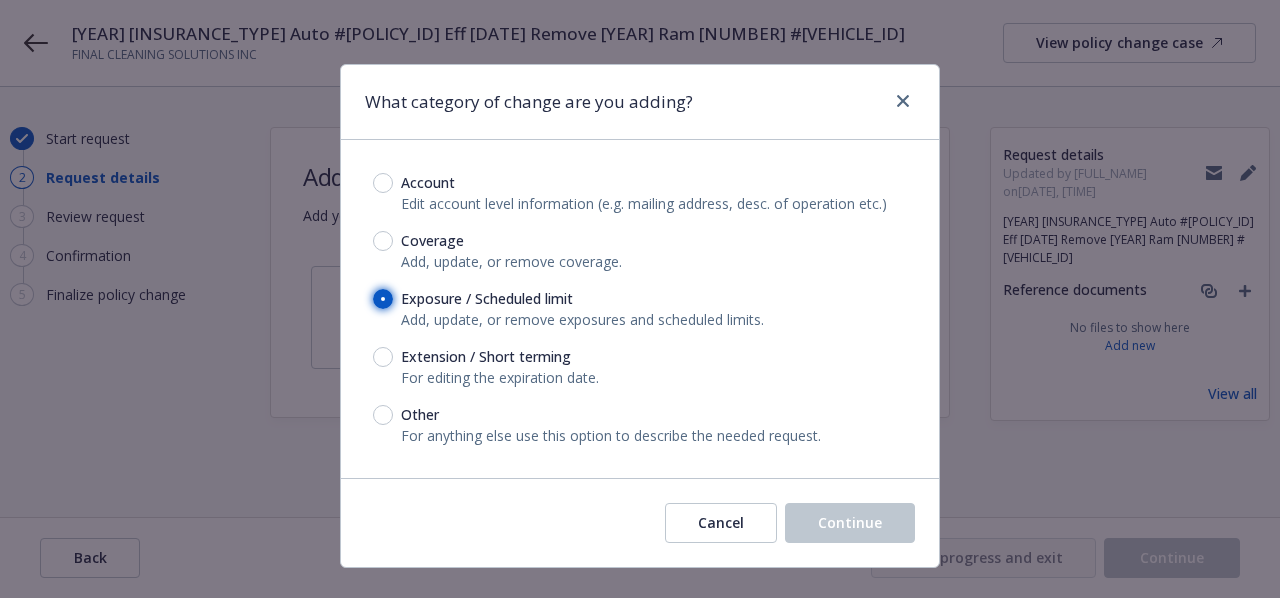 radio on "true" 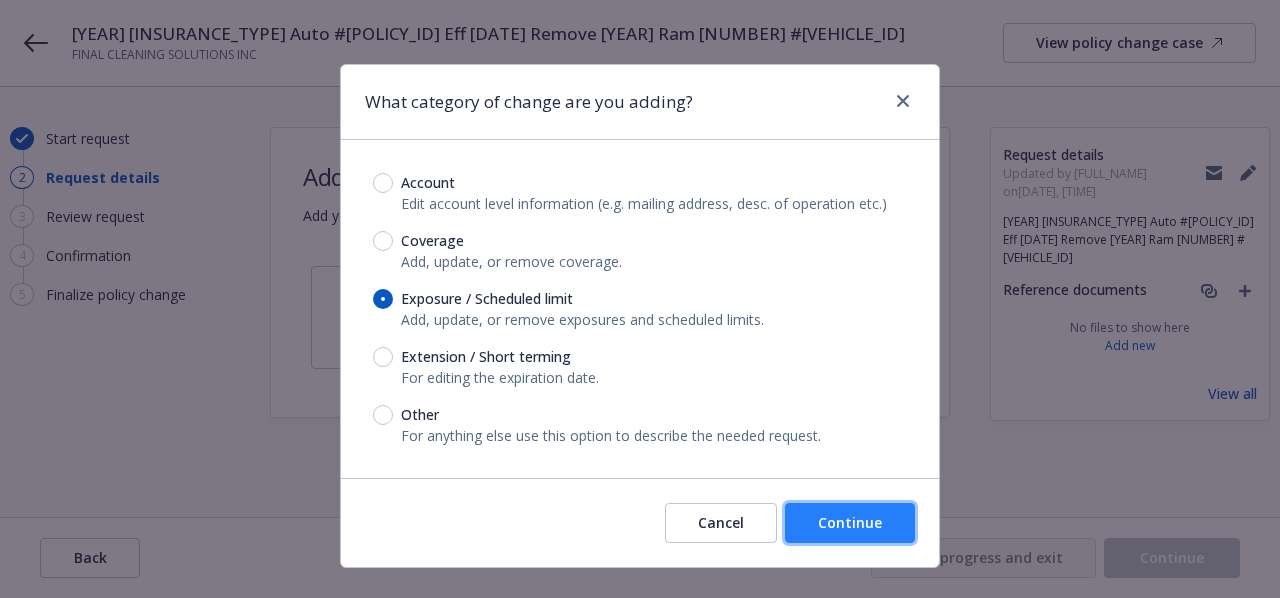 click on "Continue" at bounding box center (850, 522) 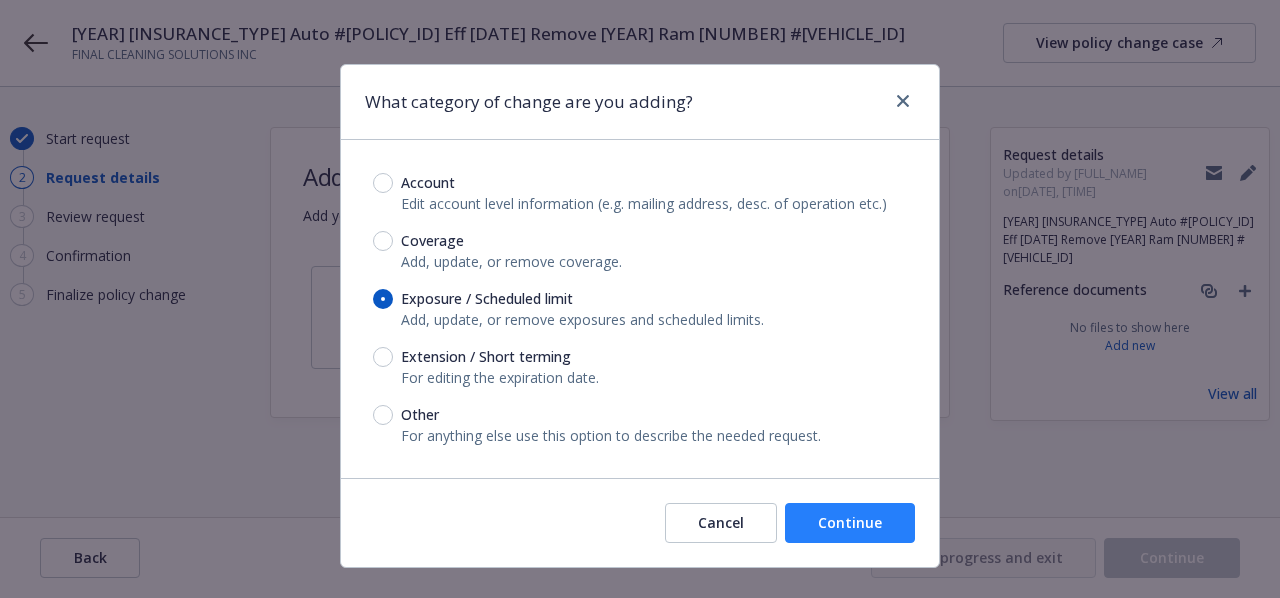 type on "x" 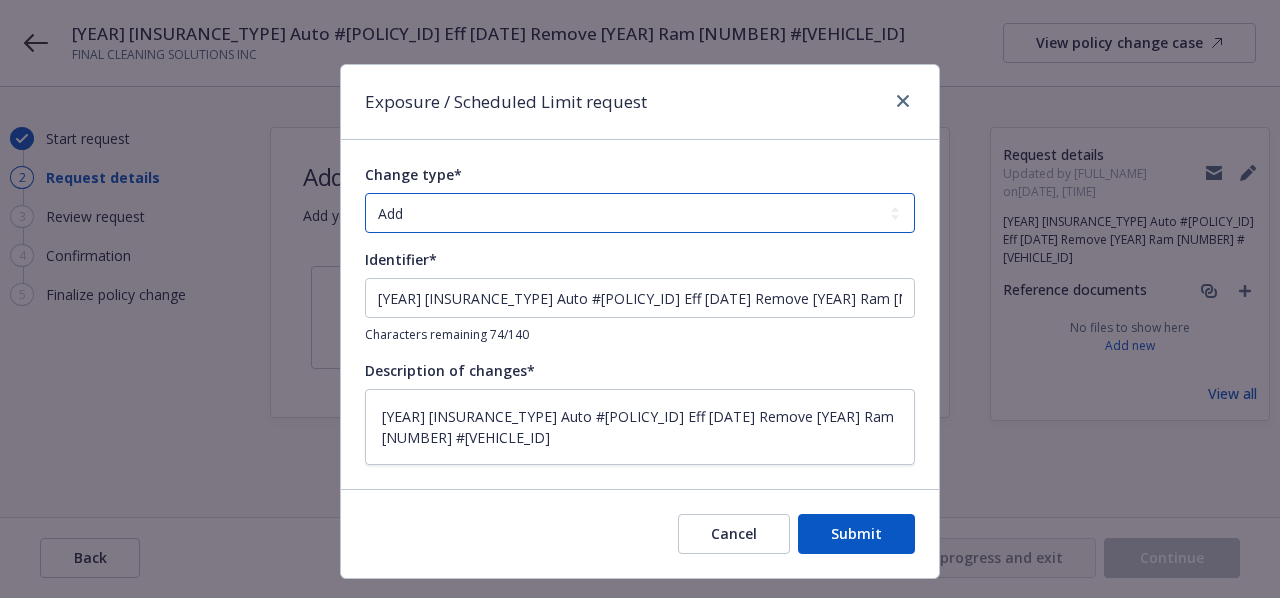 click on "Add Audit Change Remove" at bounding box center (640, 213) 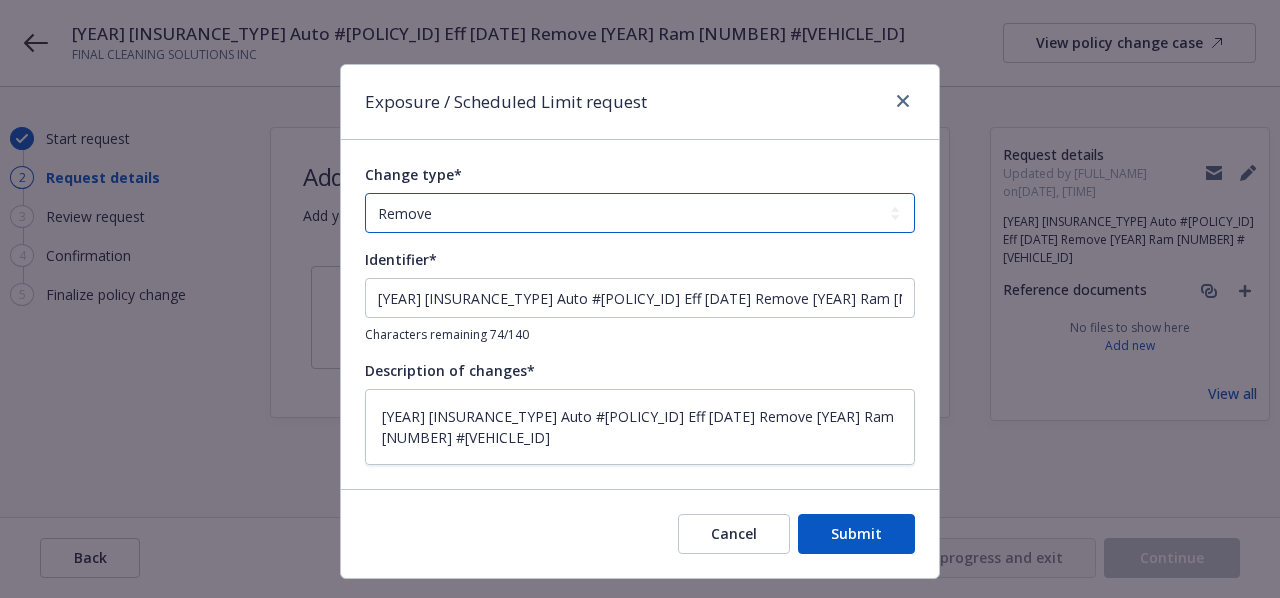 click on "Add Audit Change Remove" at bounding box center (640, 213) 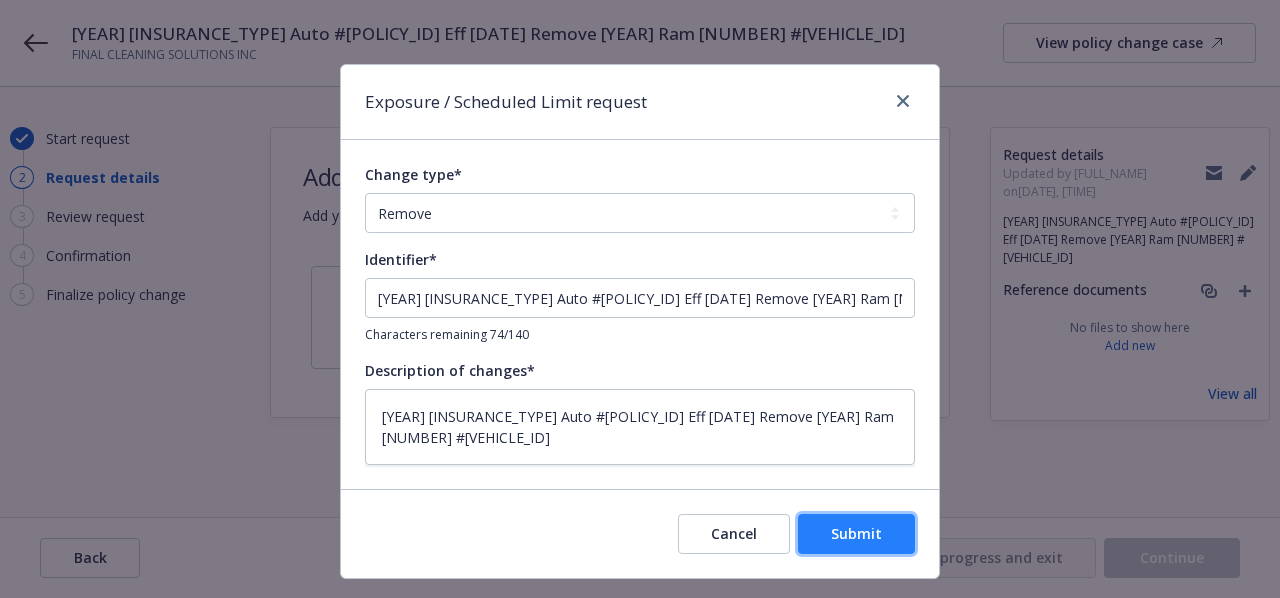 click on "Submit" at bounding box center (856, 533) 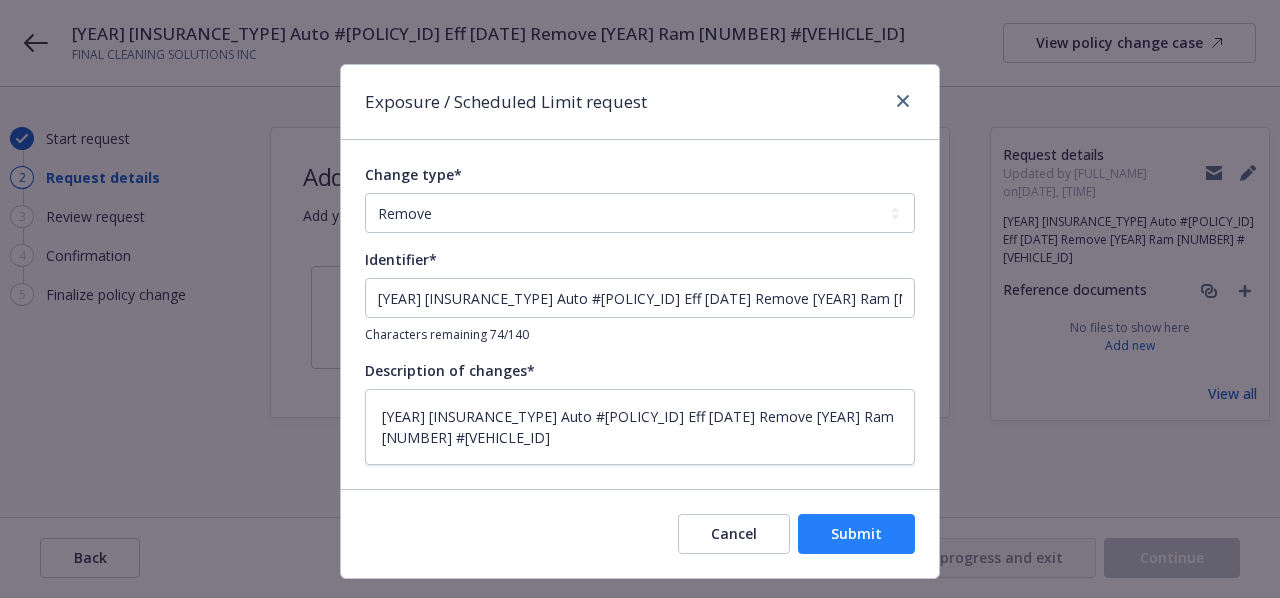 type on "x" 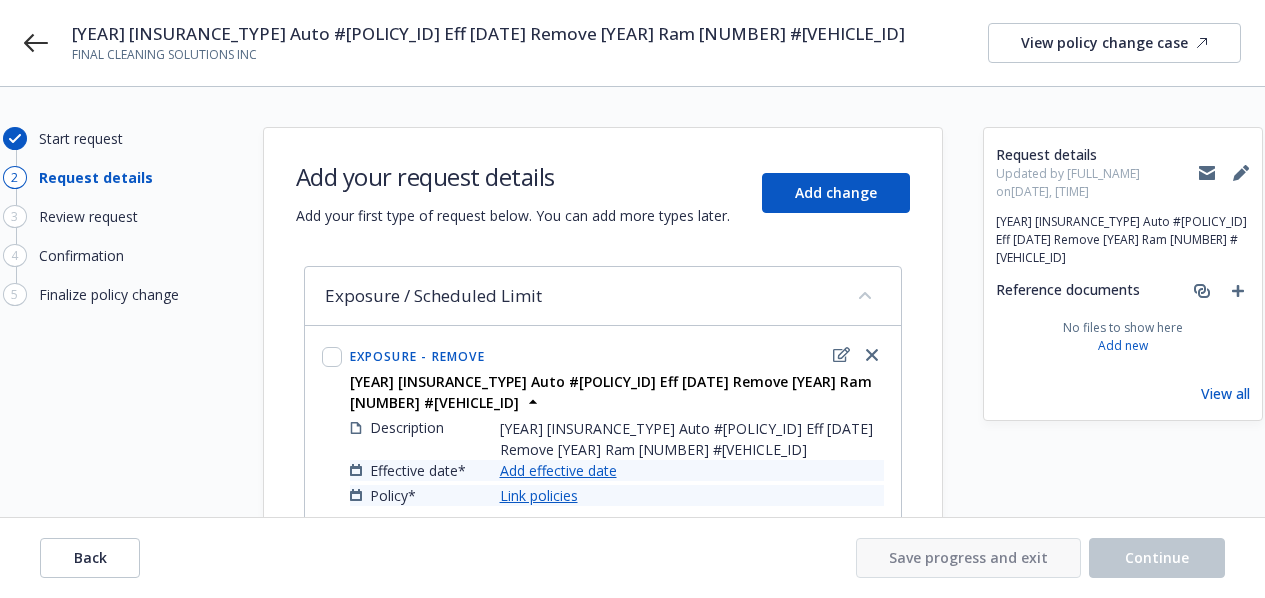 click on "Add effective date" at bounding box center [558, 470] 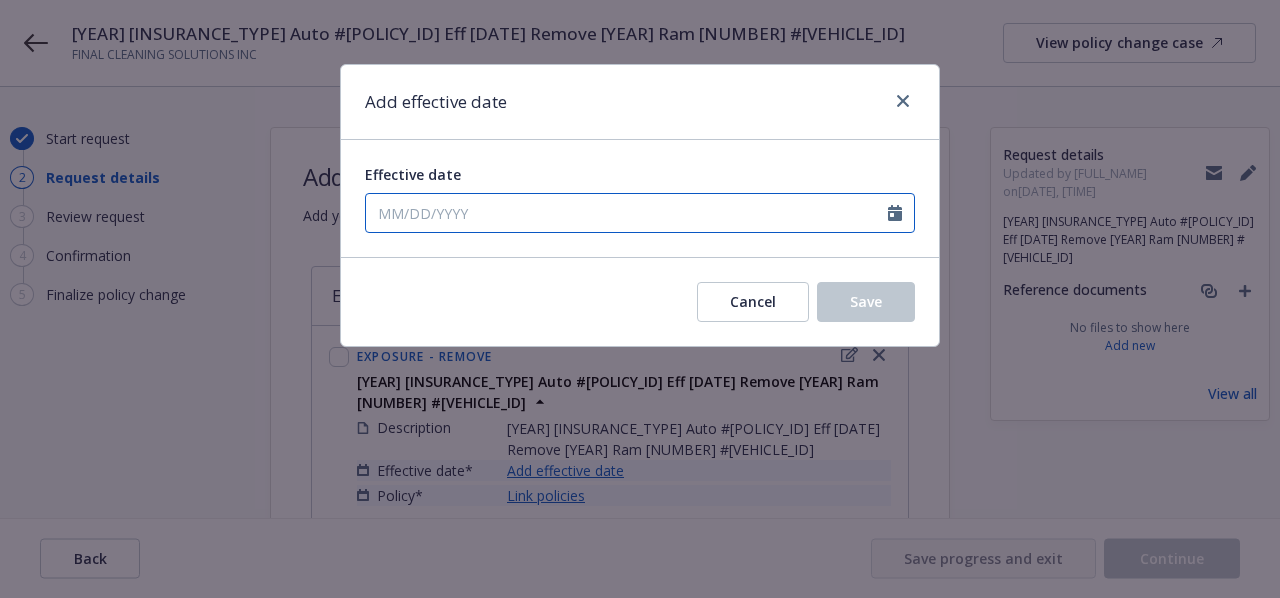 select on "8" 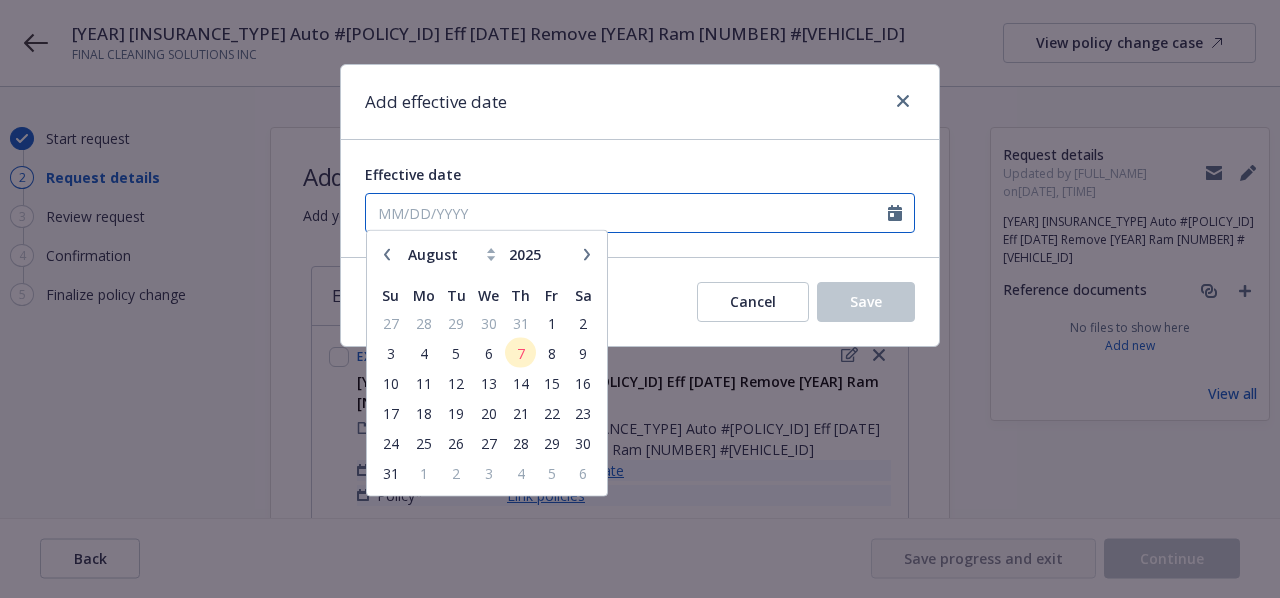 click on "Effective date" at bounding box center (627, 213) 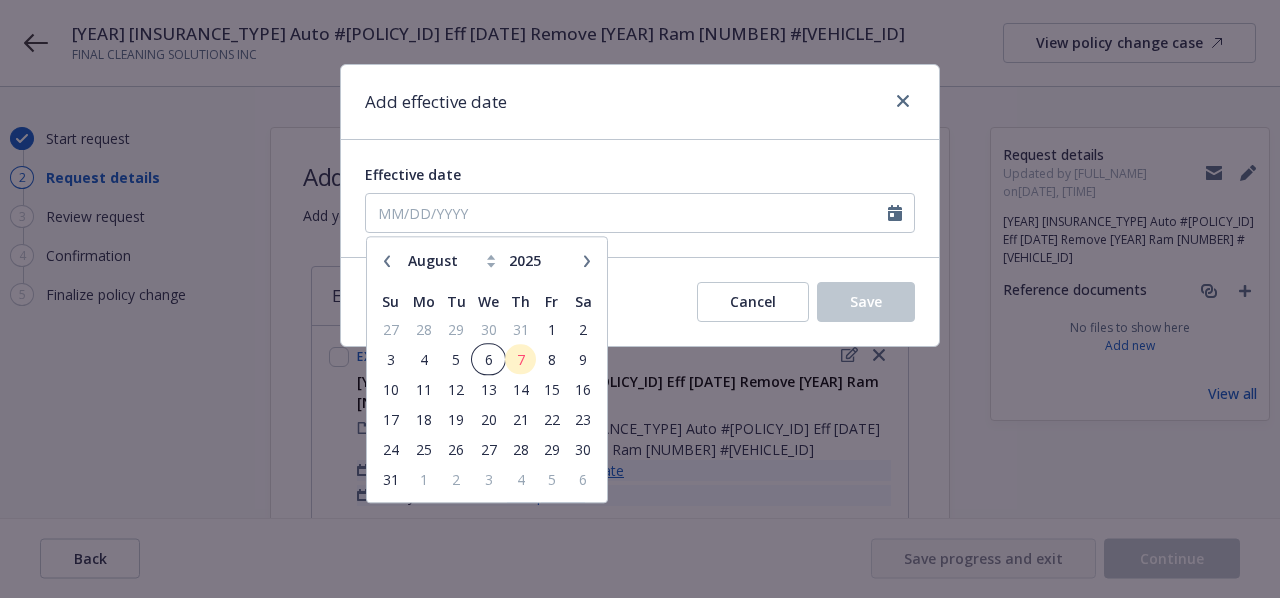 click on "6" at bounding box center (488, 359) 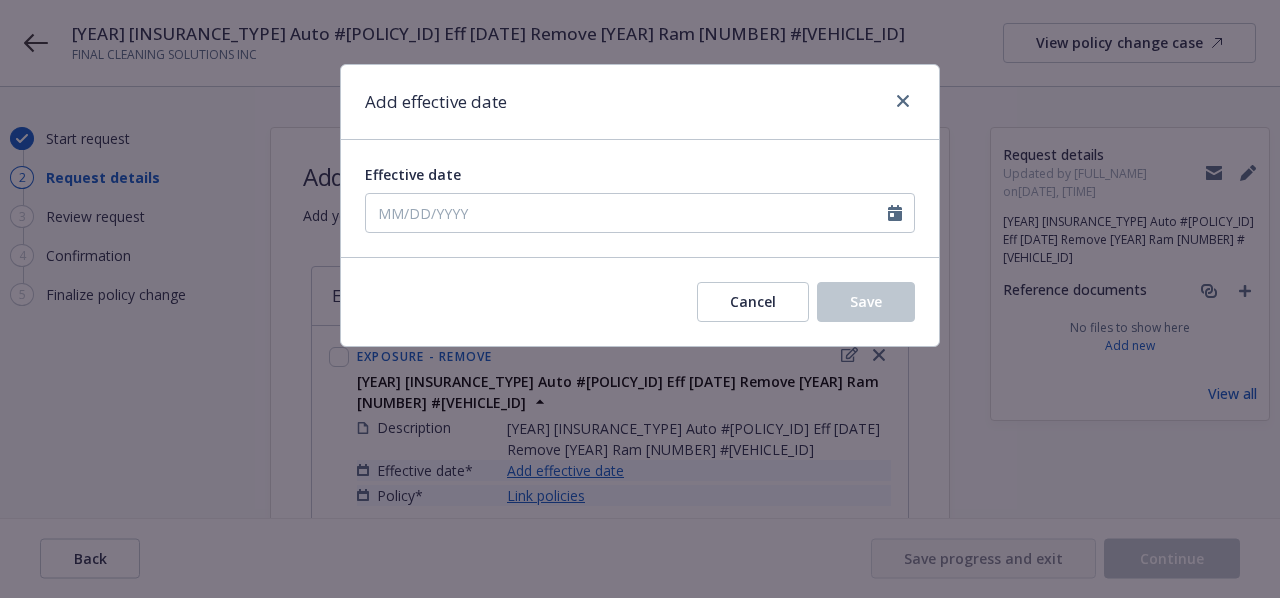 type on "08/06/2025" 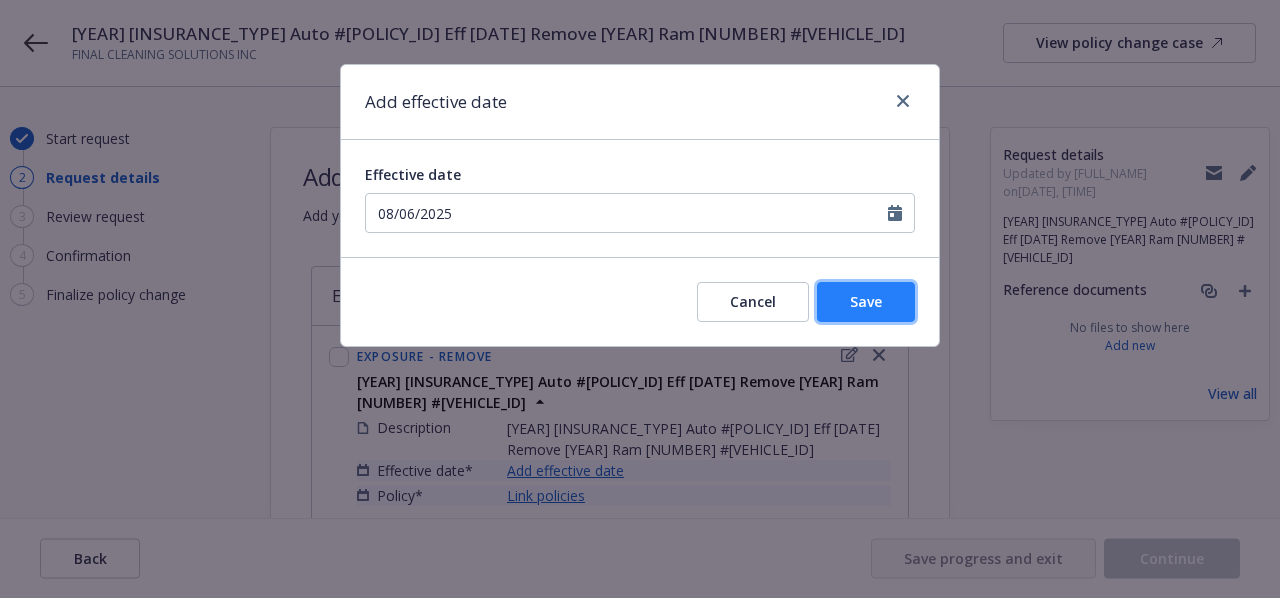 click on "Save" at bounding box center (866, 301) 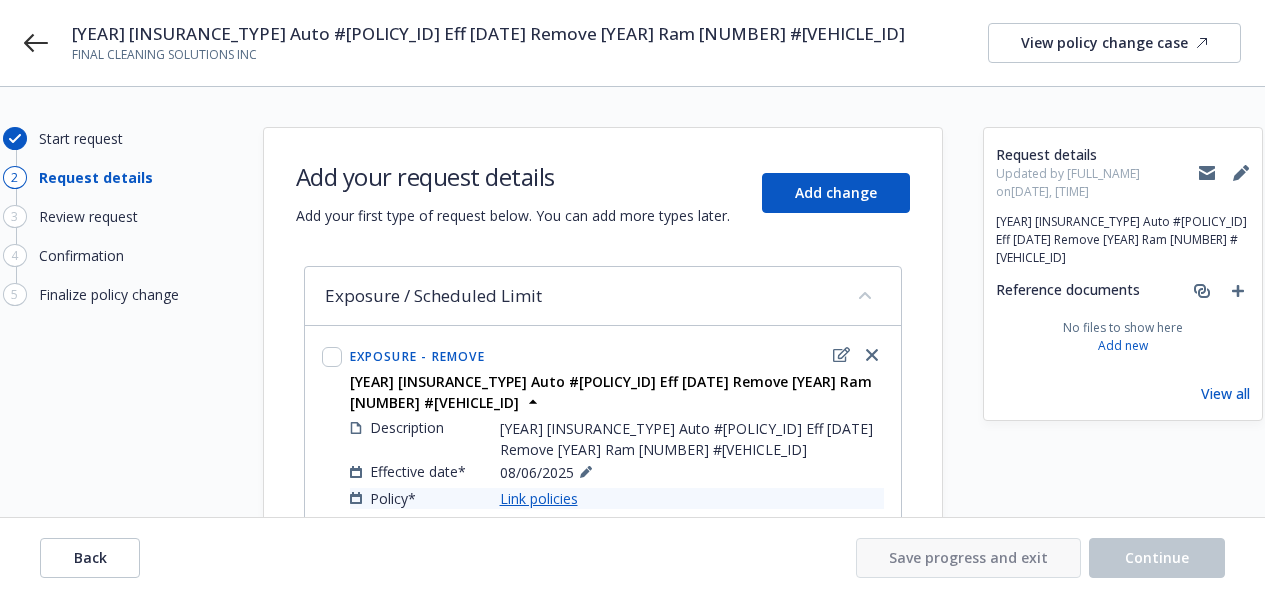 click on "Link policies" at bounding box center [539, 498] 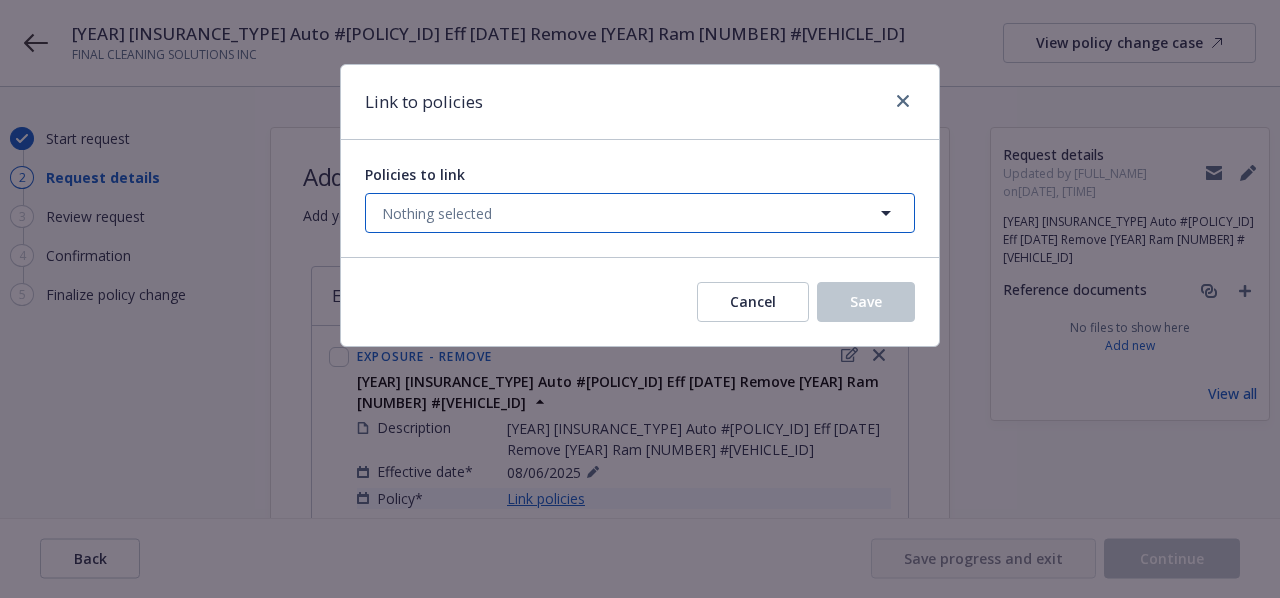 click on "Nothing selected" at bounding box center [640, 213] 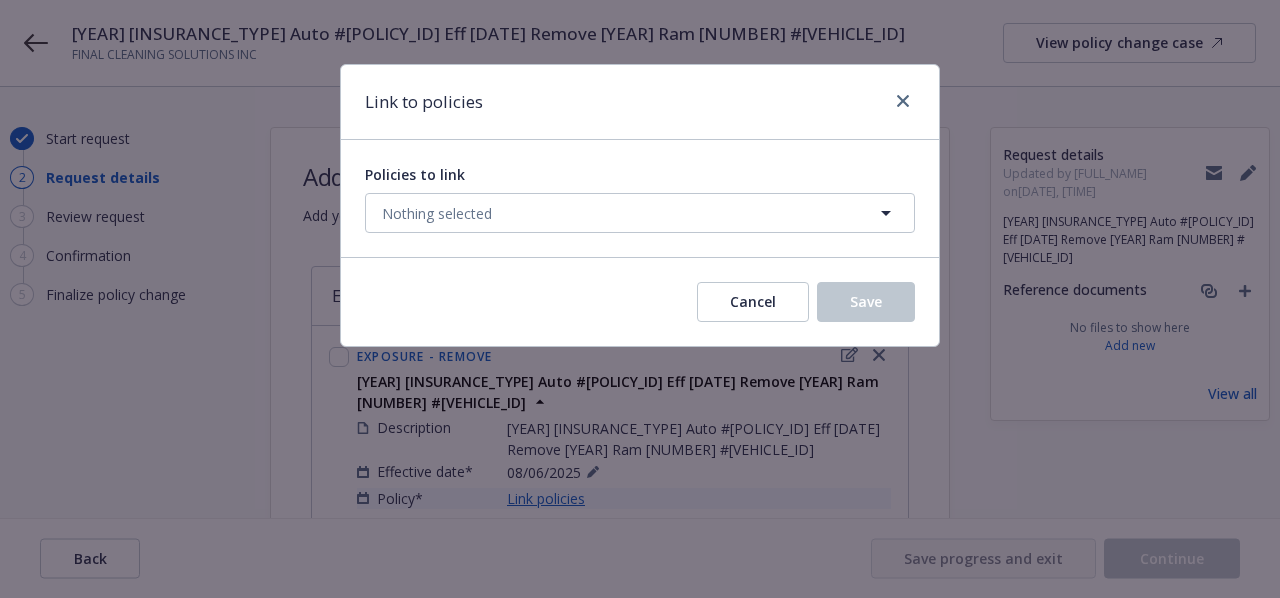 select on "ACTIVE" 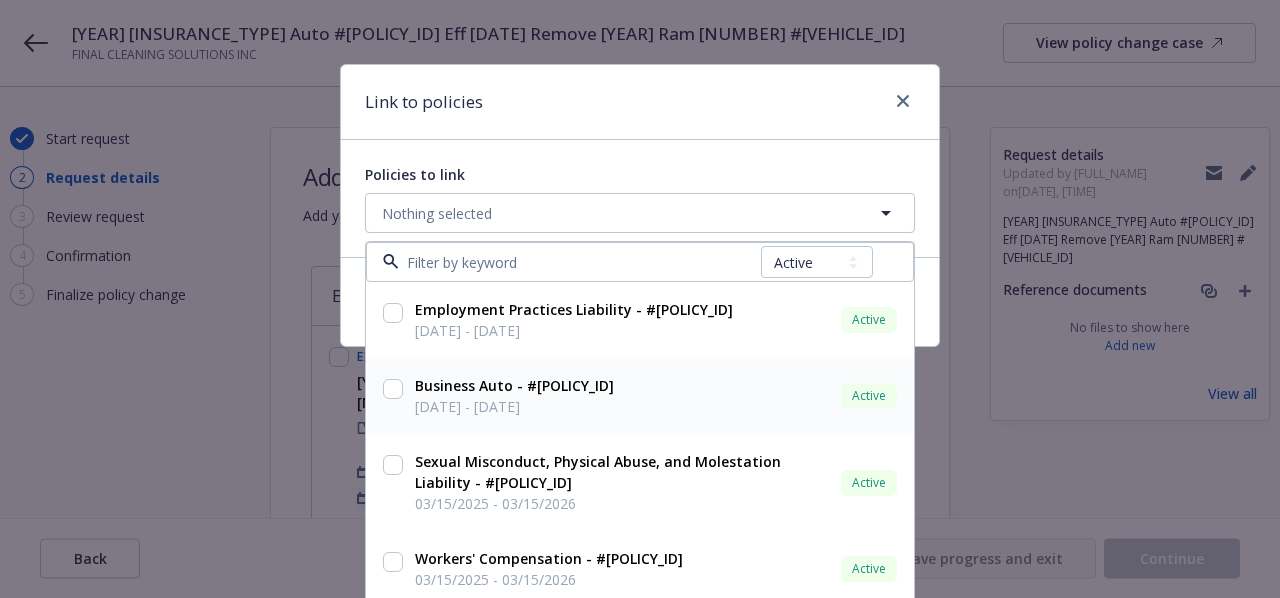 click on "[DATE] - [DATE]" at bounding box center [514, 406] 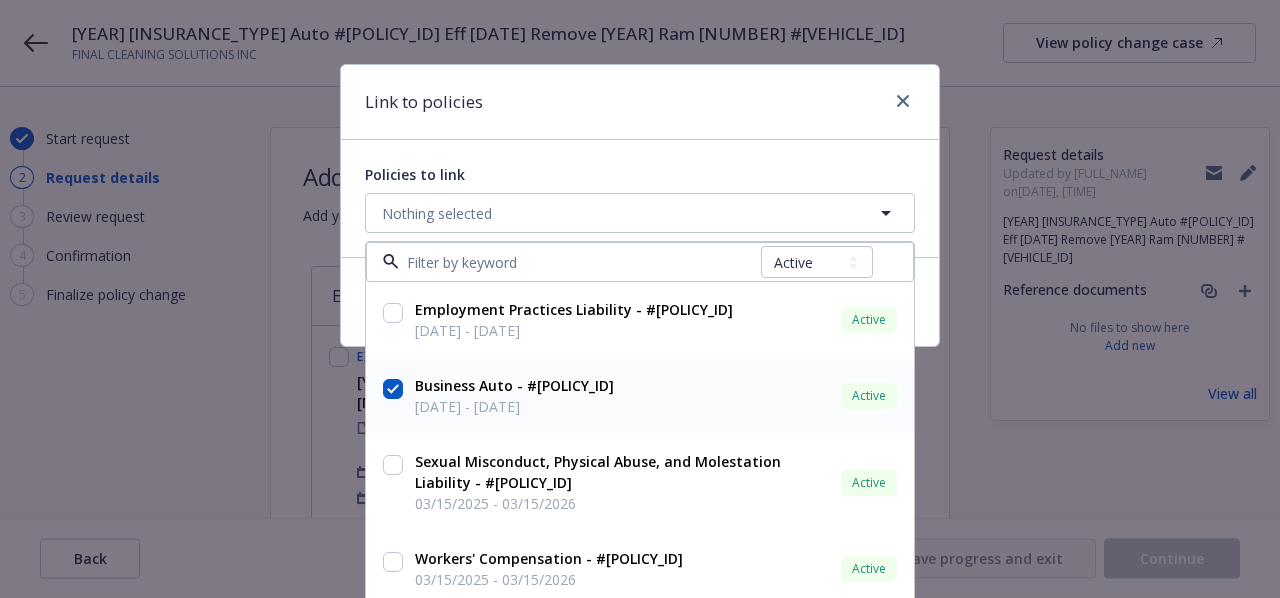 checkbox on "true" 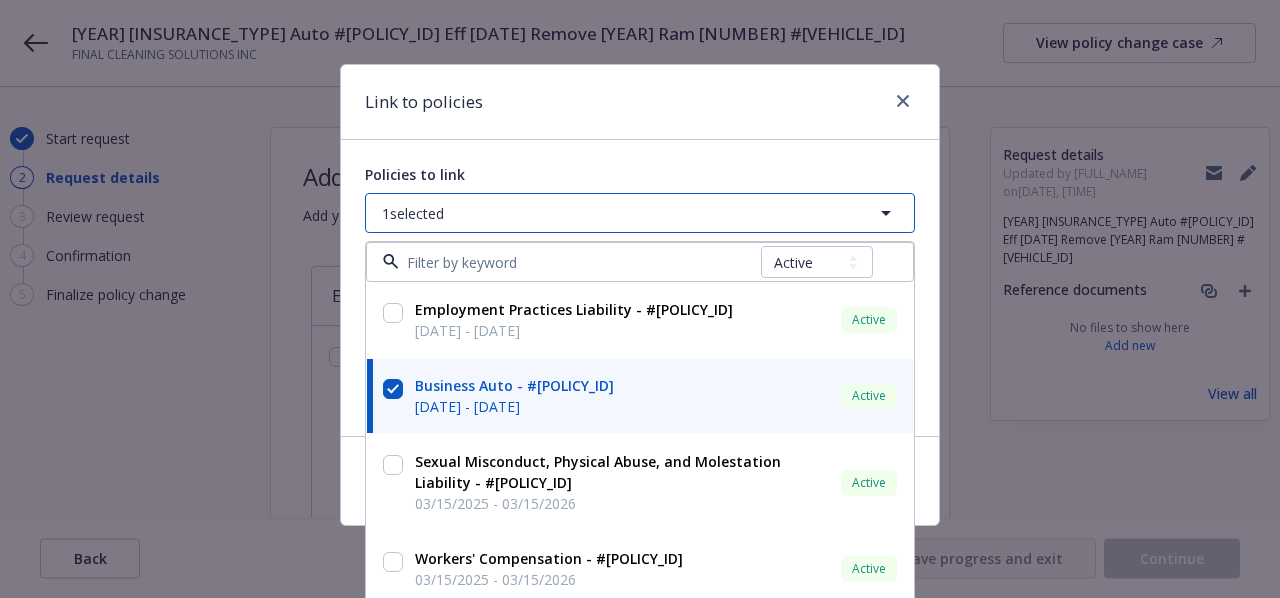 click on "1  selected" at bounding box center (640, 213) 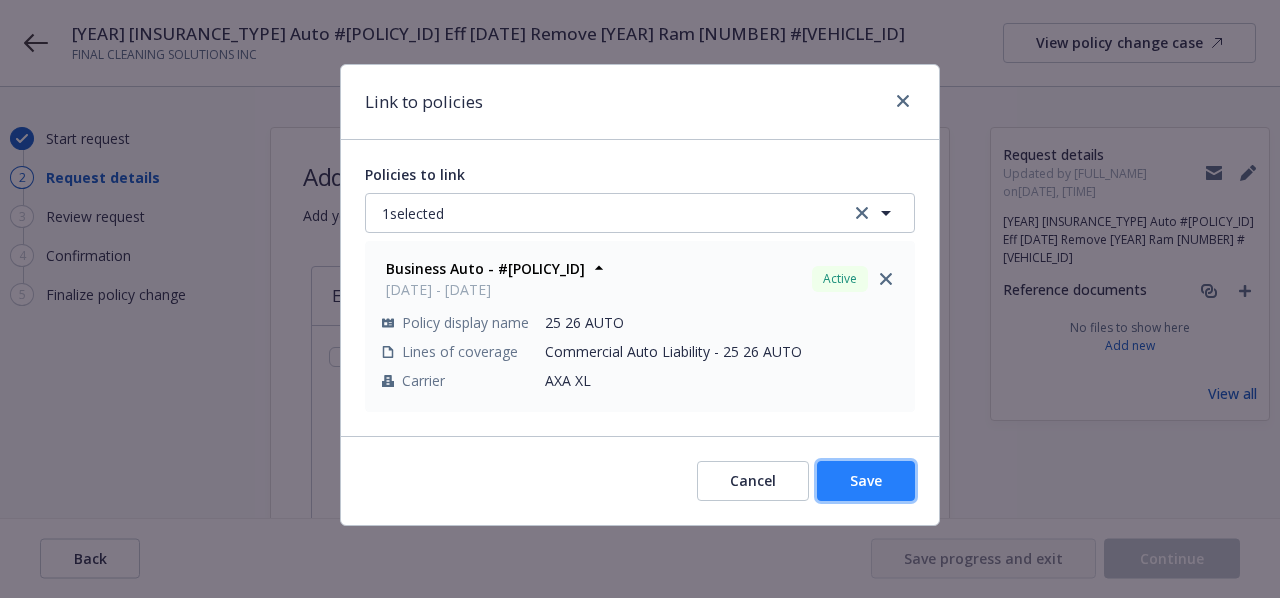 click on "Save" at bounding box center [866, 481] 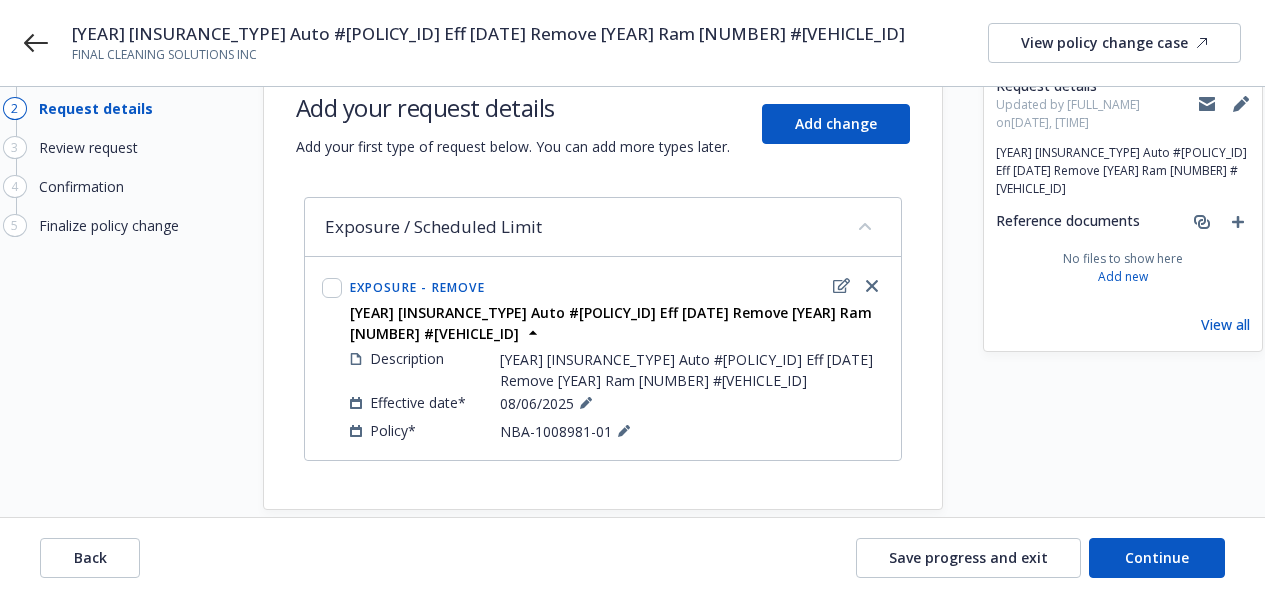 scroll, scrollTop: 101, scrollLeft: 0, axis: vertical 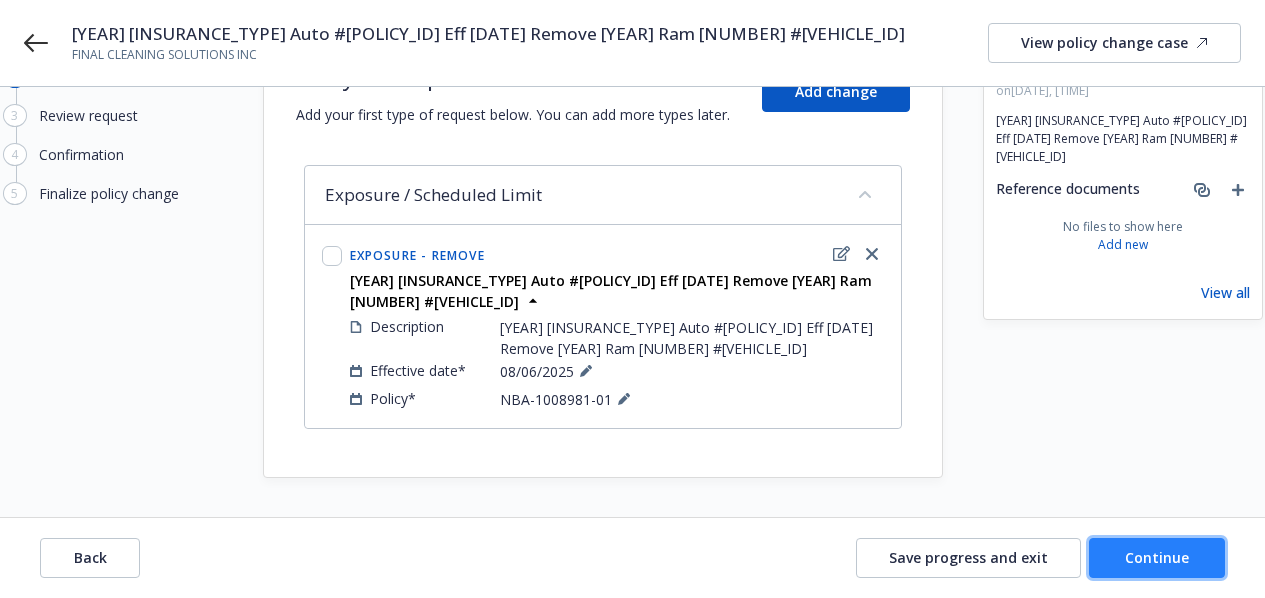 click on "Continue" at bounding box center (1157, 558) 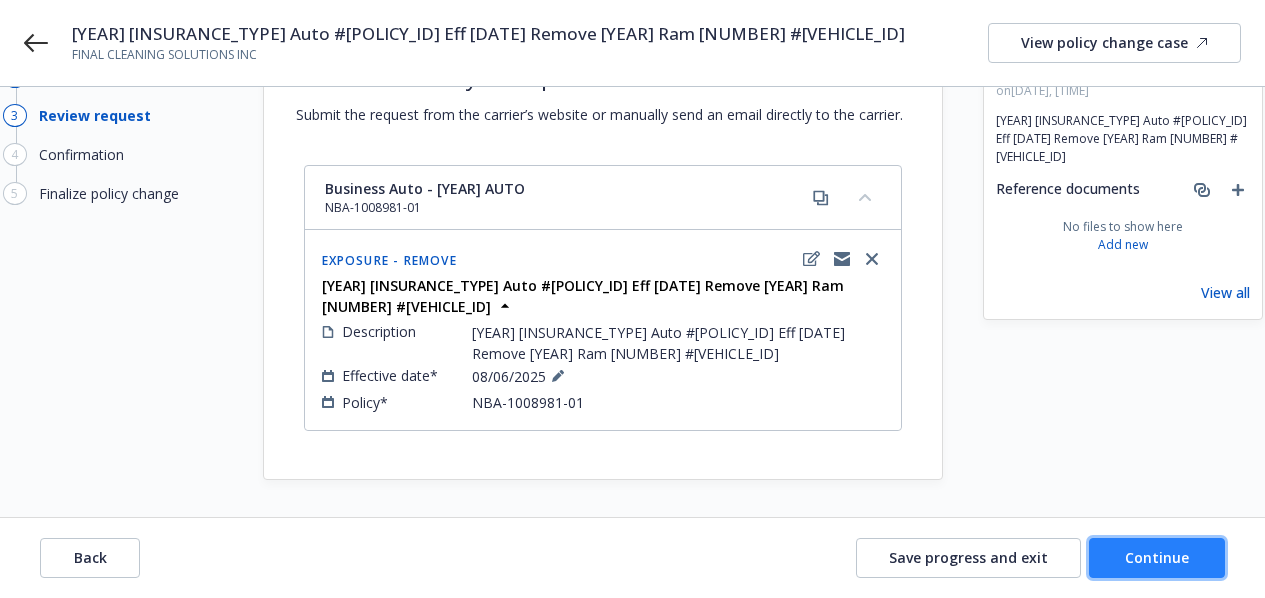 click on "Continue" at bounding box center [1157, 558] 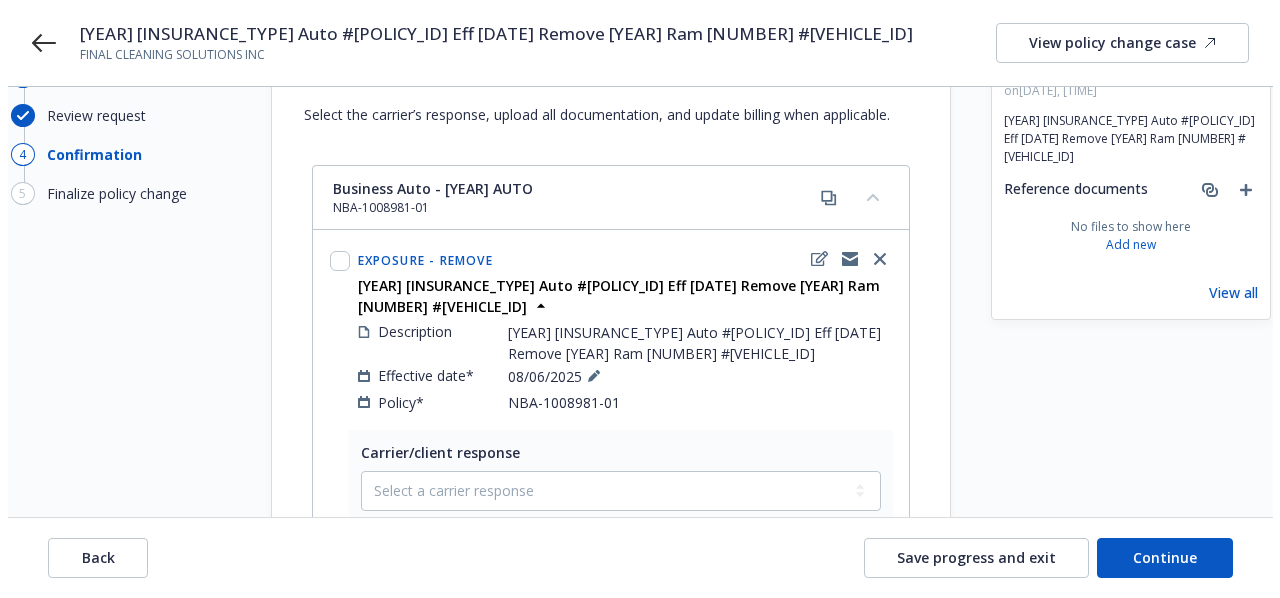 scroll, scrollTop: 0, scrollLeft: 0, axis: both 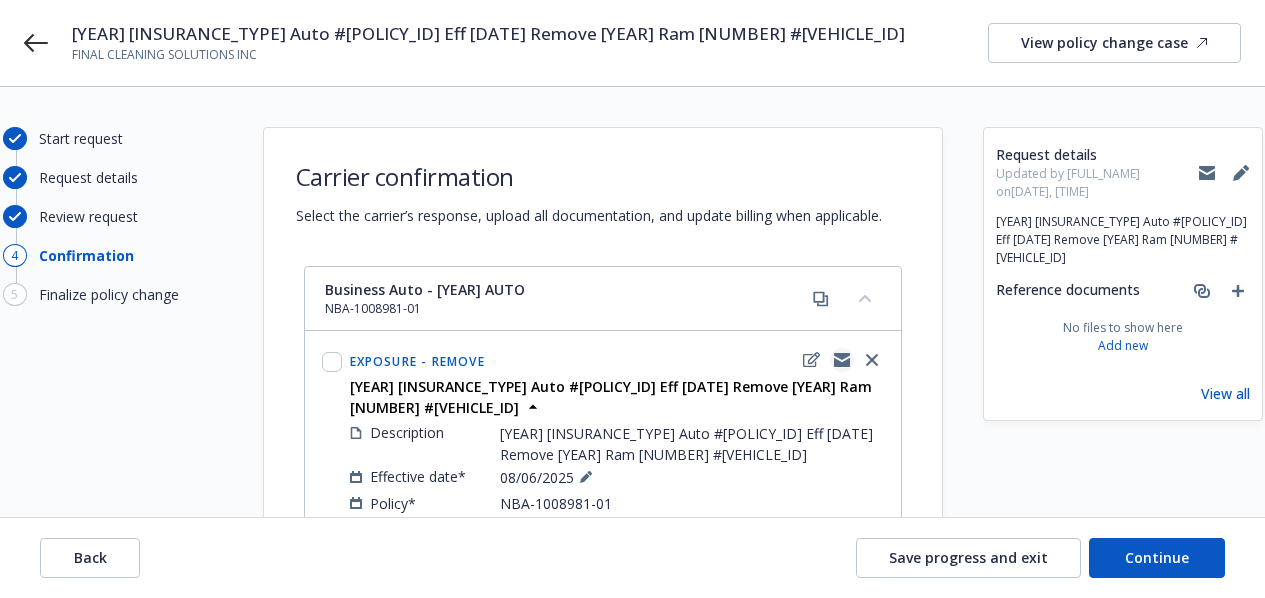 click 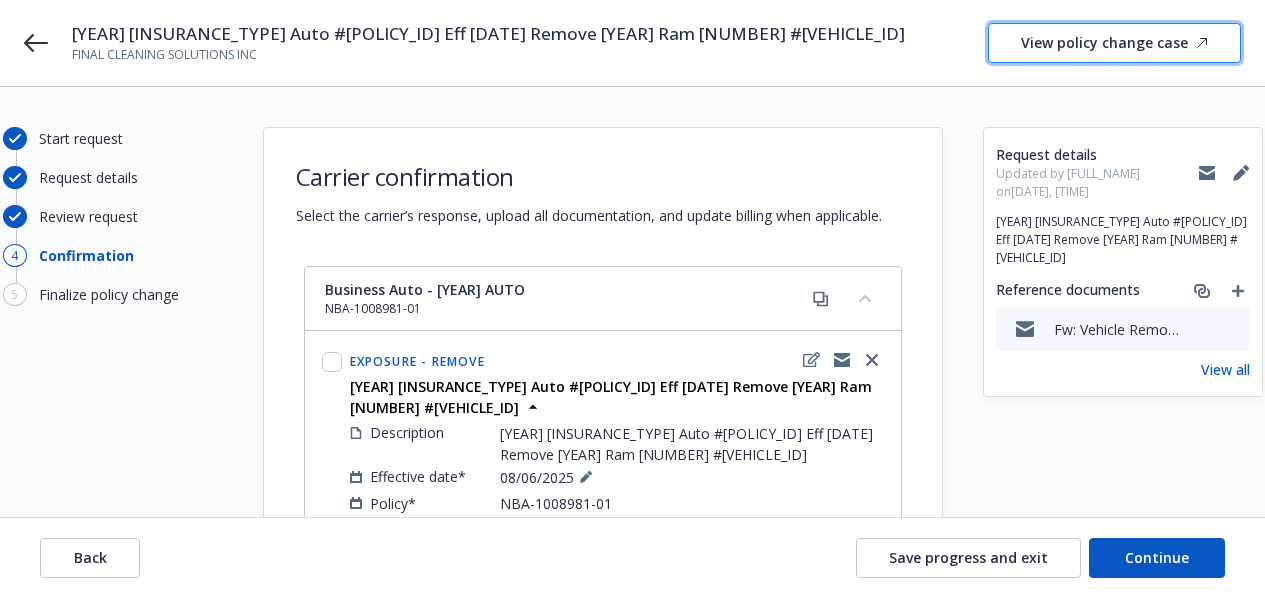click on "View policy change case" at bounding box center [1114, 43] 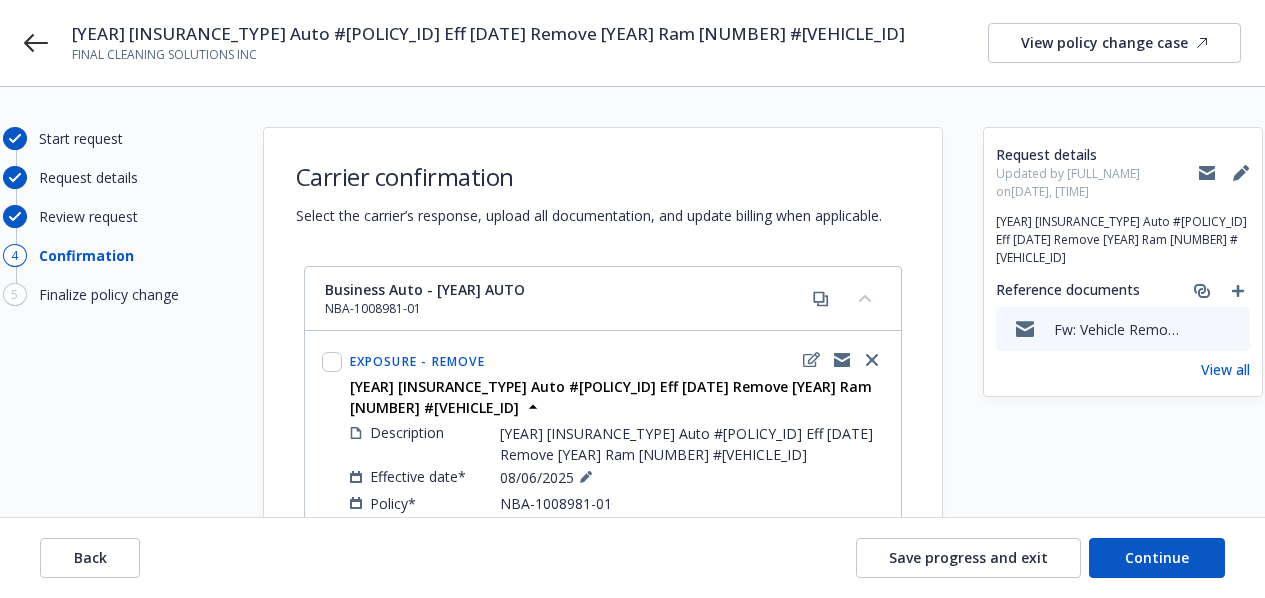 click 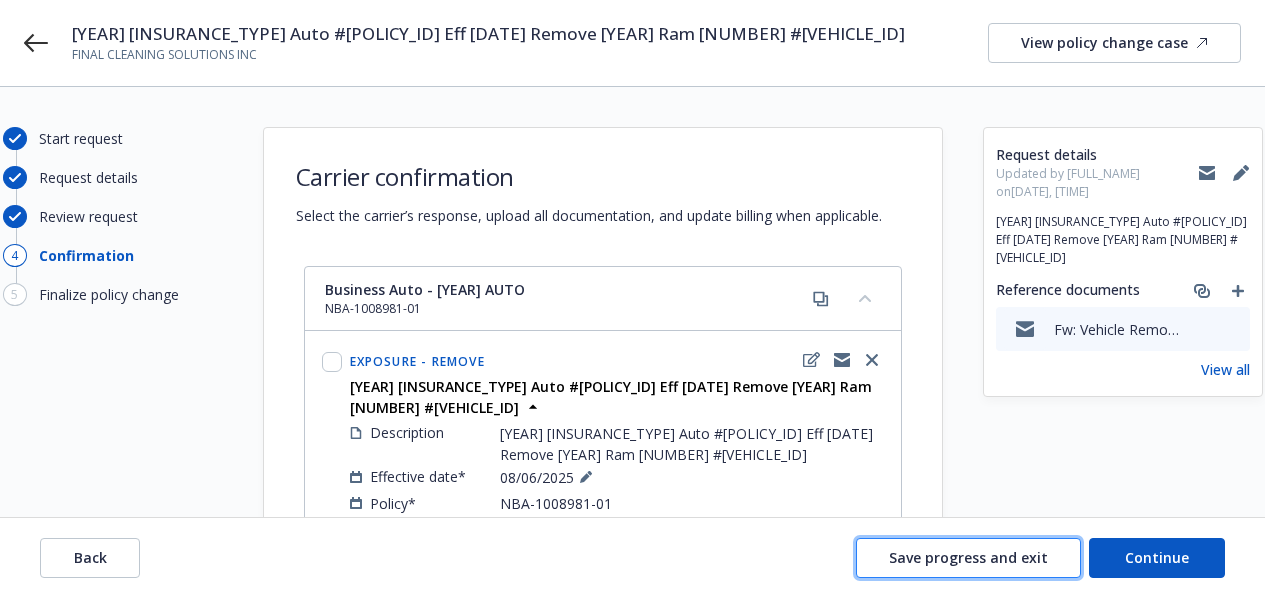 click on "Save progress and exit" at bounding box center [968, 557] 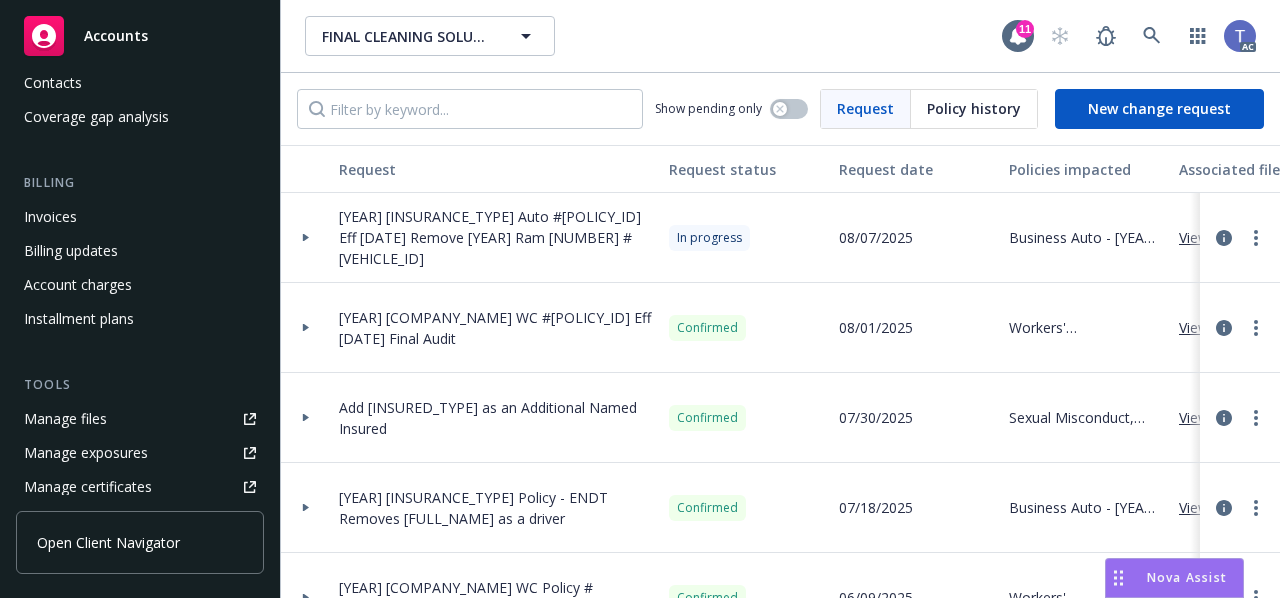 scroll, scrollTop: 226, scrollLeft: 0, axis: vertical 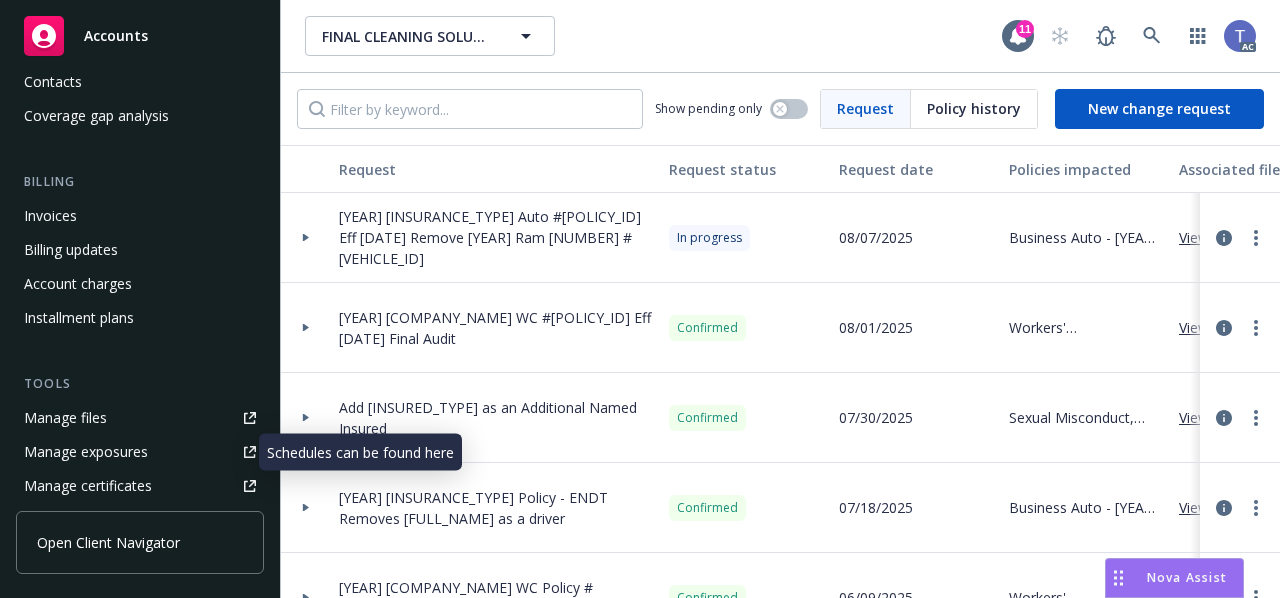 click on "Manage exposures" at bounding box center [86, 452] 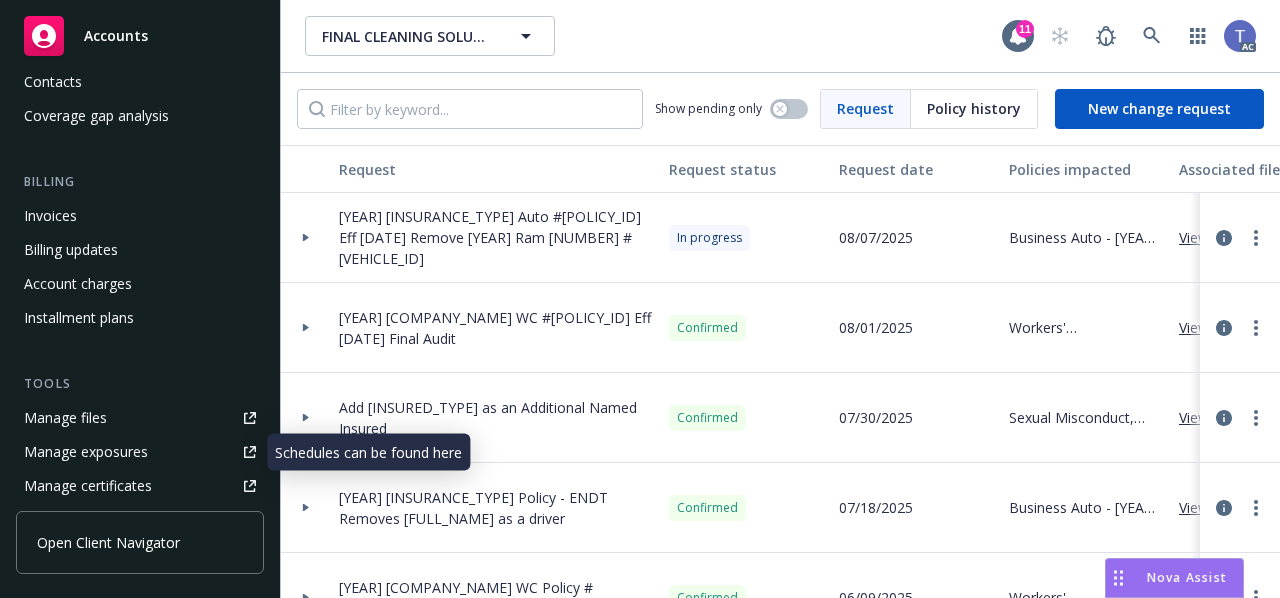 click on "[COMPANY_NAME] [COMPANY_NAME]" at bounding box center [653, 36] 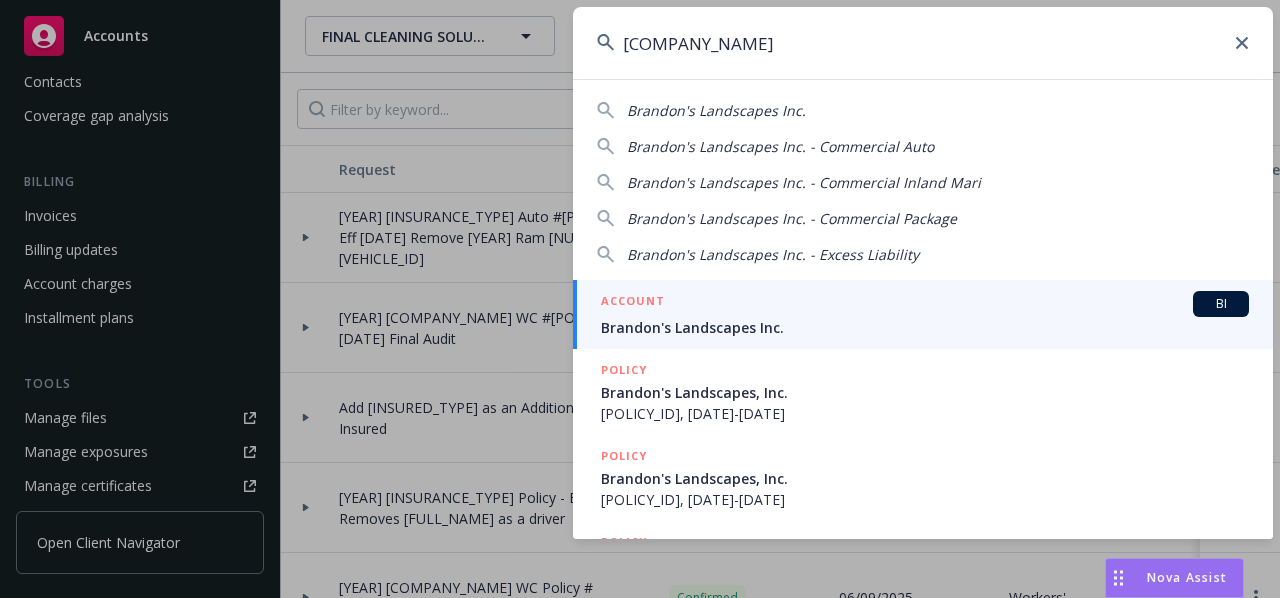 type on "[COMPANY_NAME]" 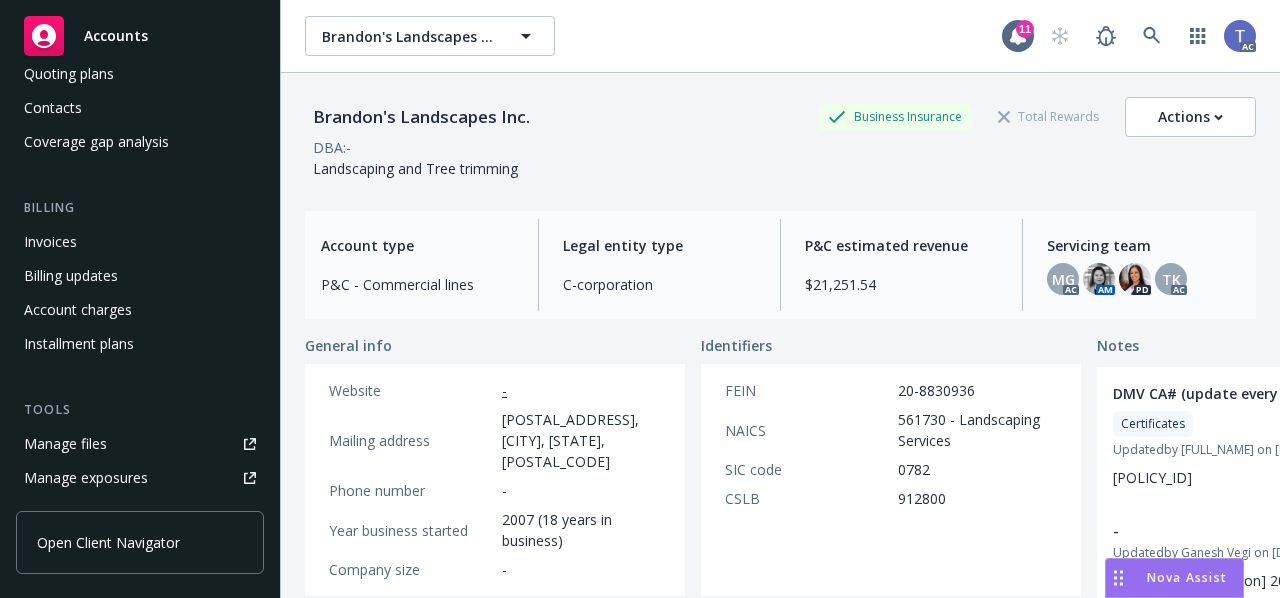 scroll, scrollTop: 236, scrollLeft: 0, axis: vertical 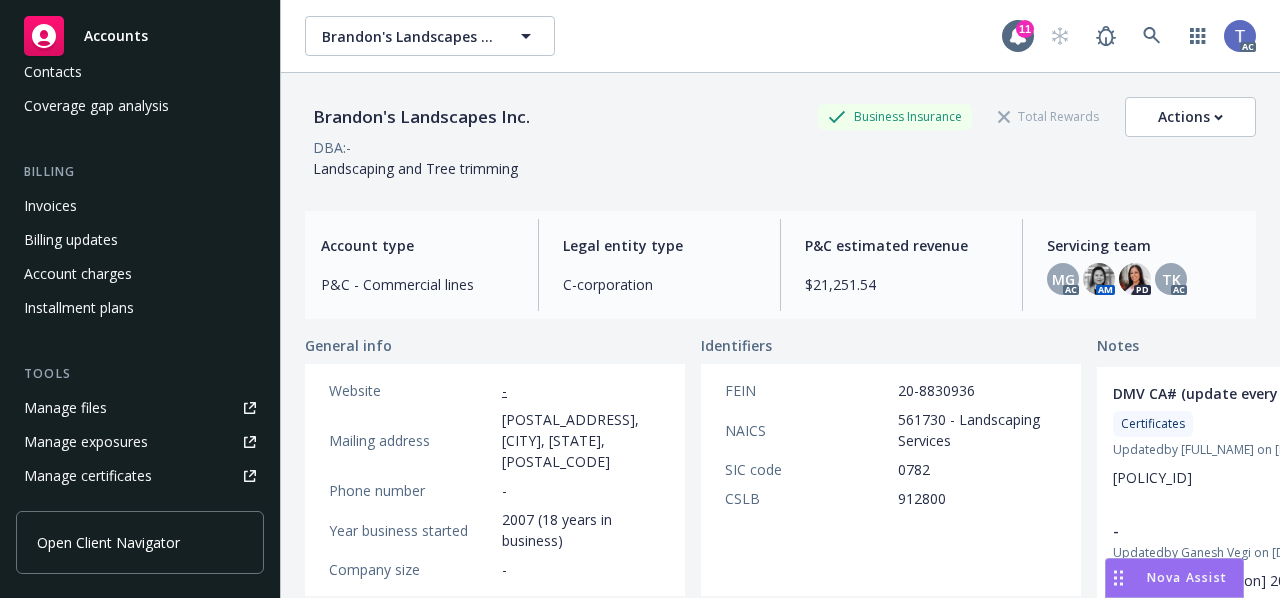 click on "Manage exposures" at bounding box center (86, 442) 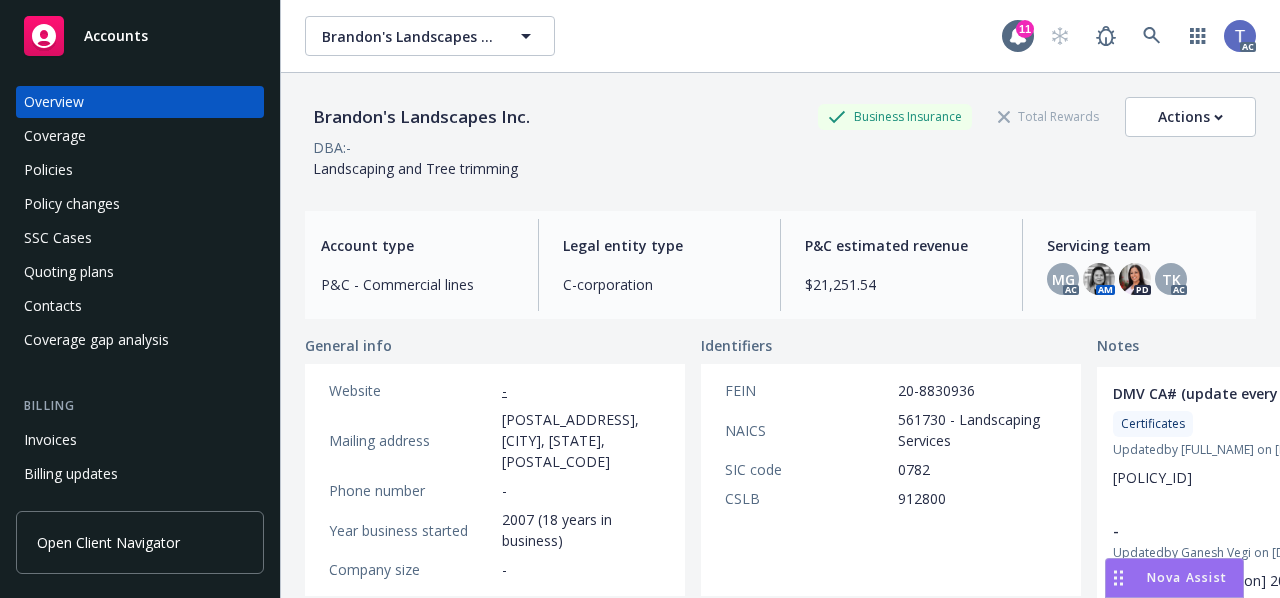 scroll, scrollTop: 0, scrollLeft: 0, axis: both 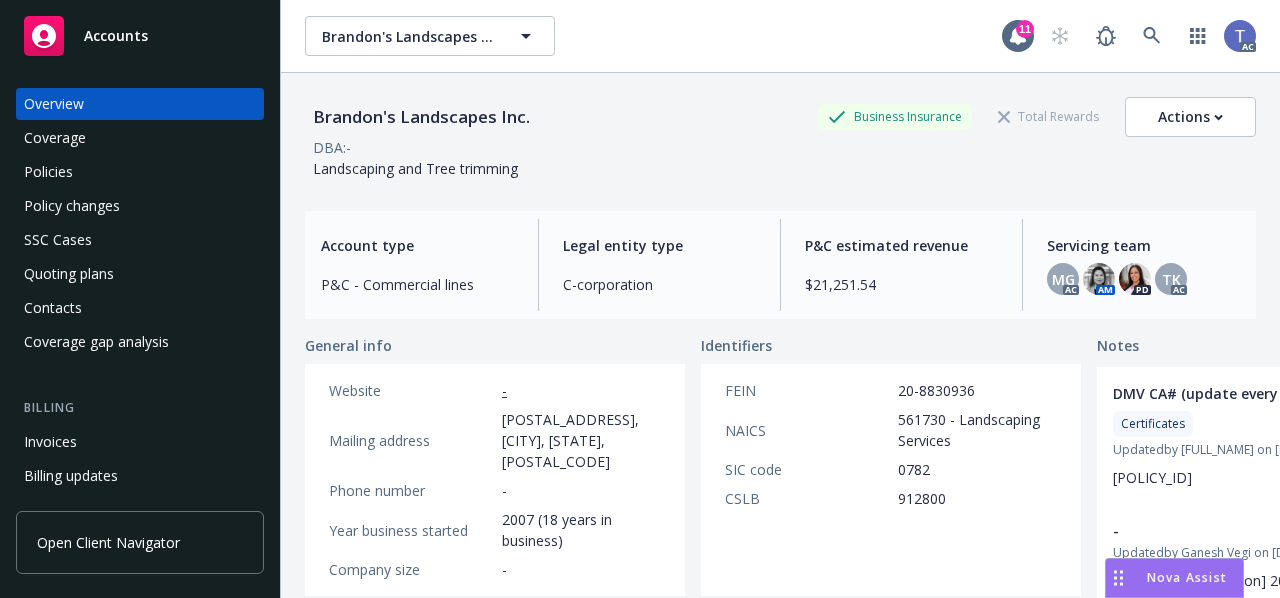 click on "Policy changes" at bounding box center (72, 206) 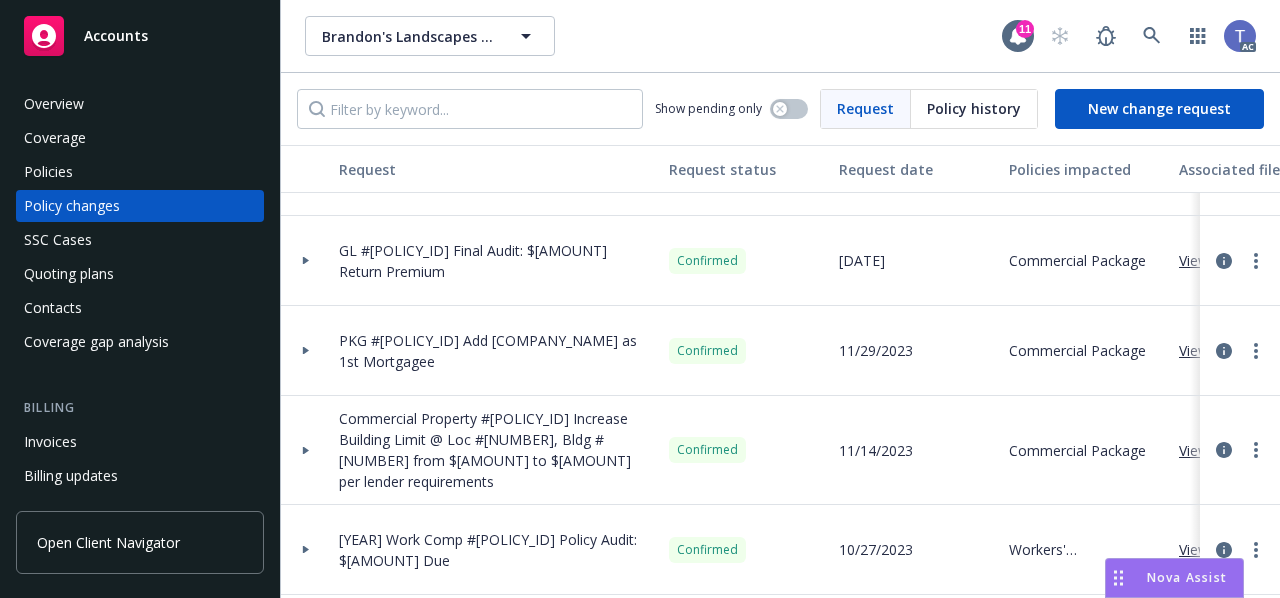 scroll, scrollTop: 968, scrollLeft: 0, axis: vertical 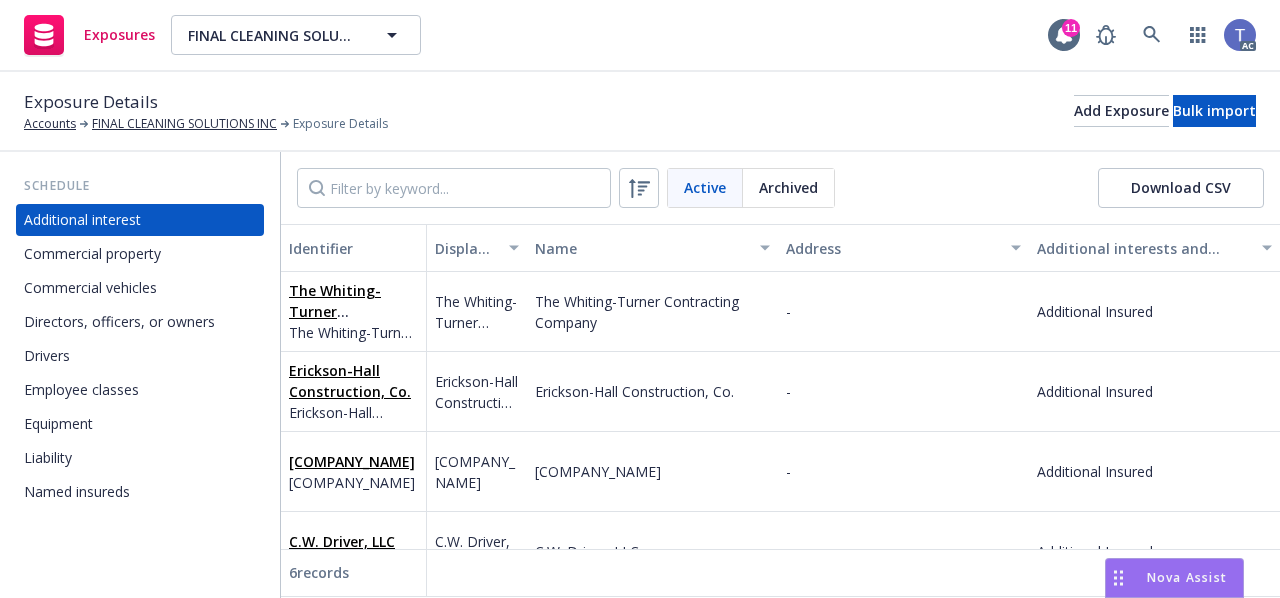 click on "Commercial vehicles" at bounding box center [90, 288] 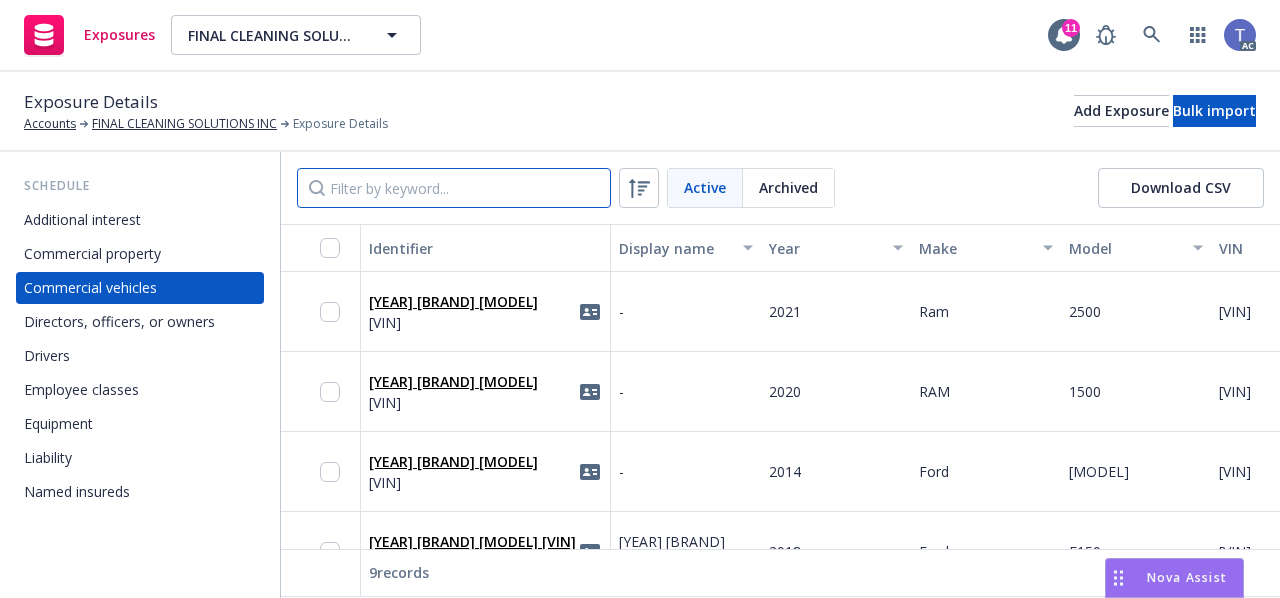 click at bounding box center (454, 188) 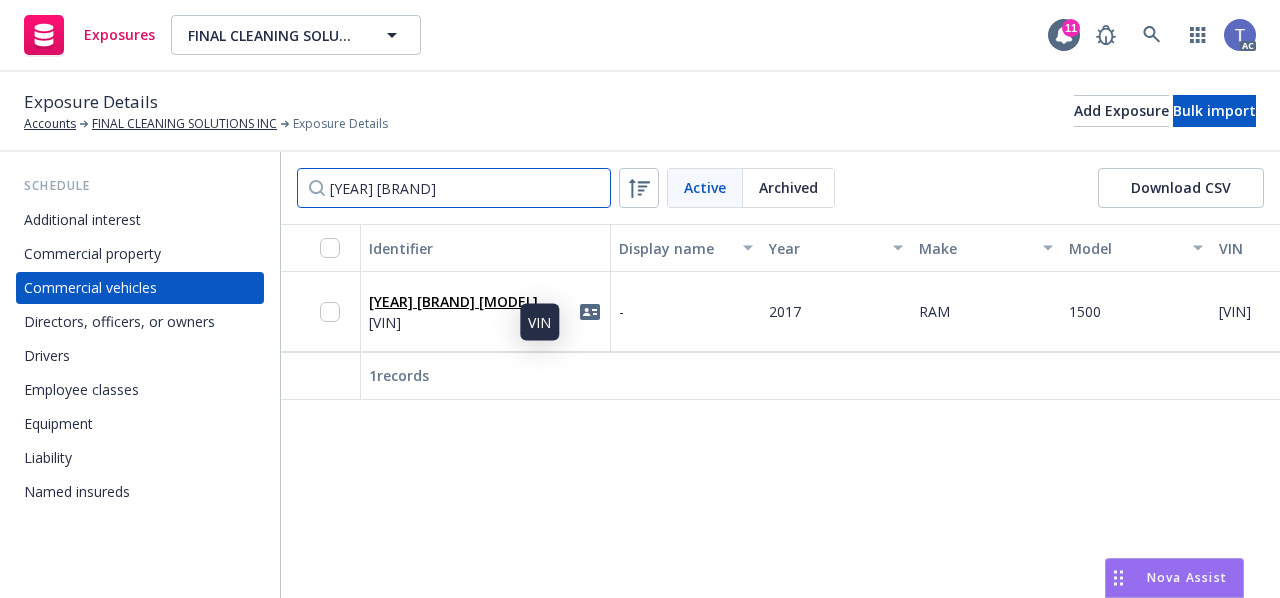 type on "2017 ram" 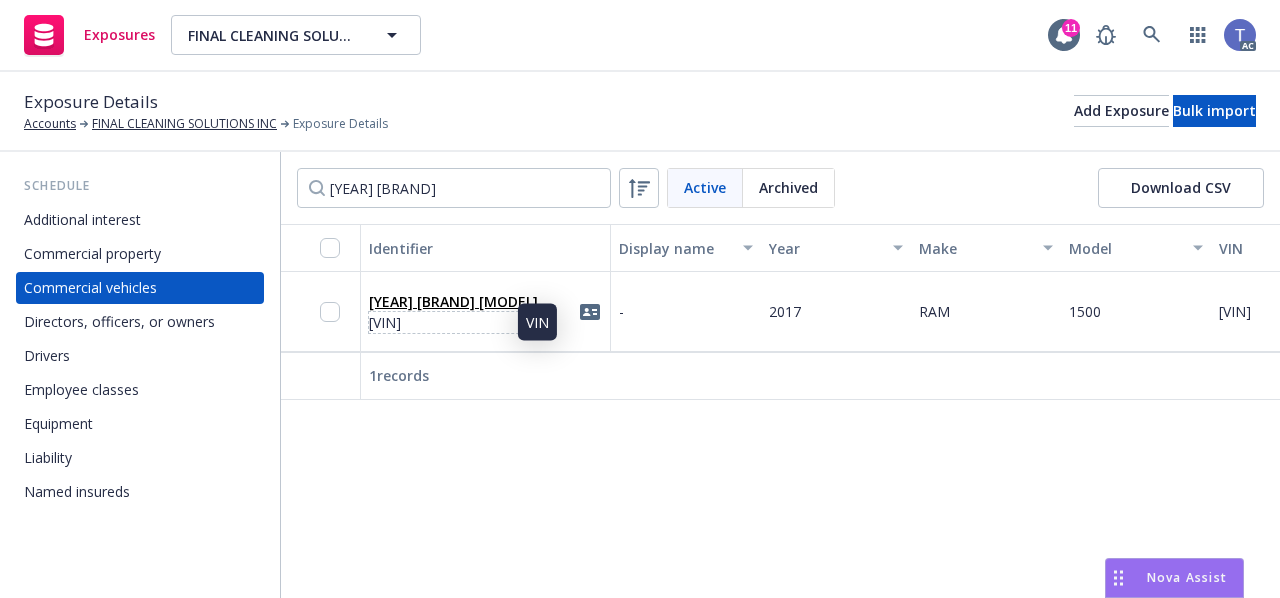 click on "1C6RR7FT7HS612839" at bounding box center (453, 322) 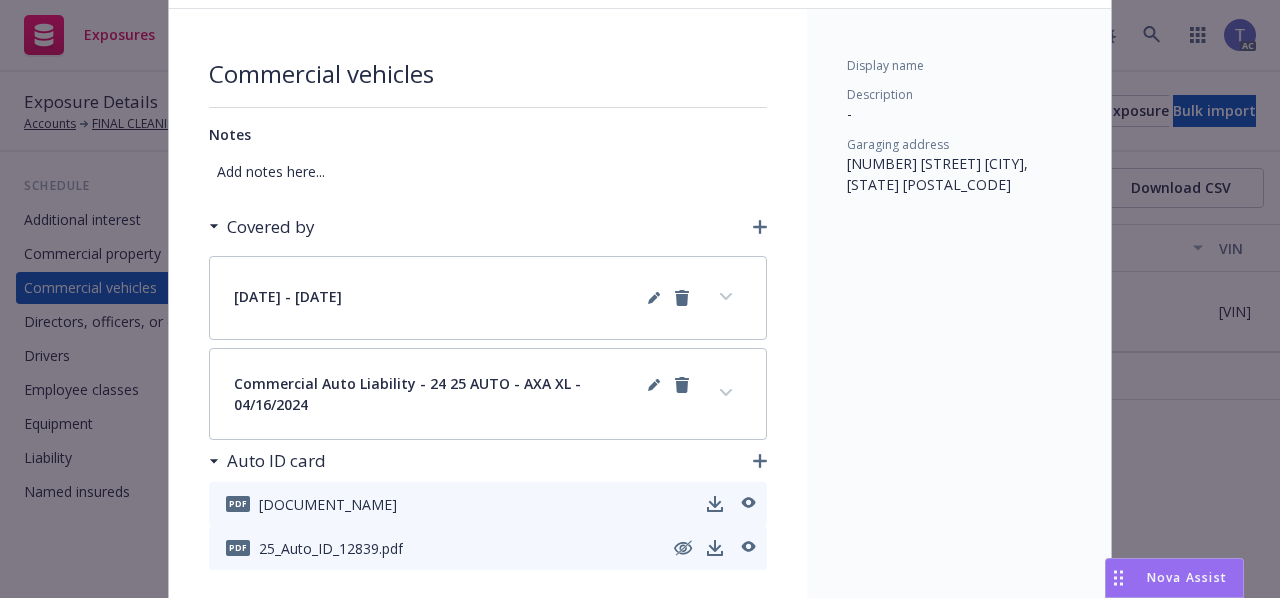 scroll, scrollTop: 75, scrollLeft: 0, axis: vertical 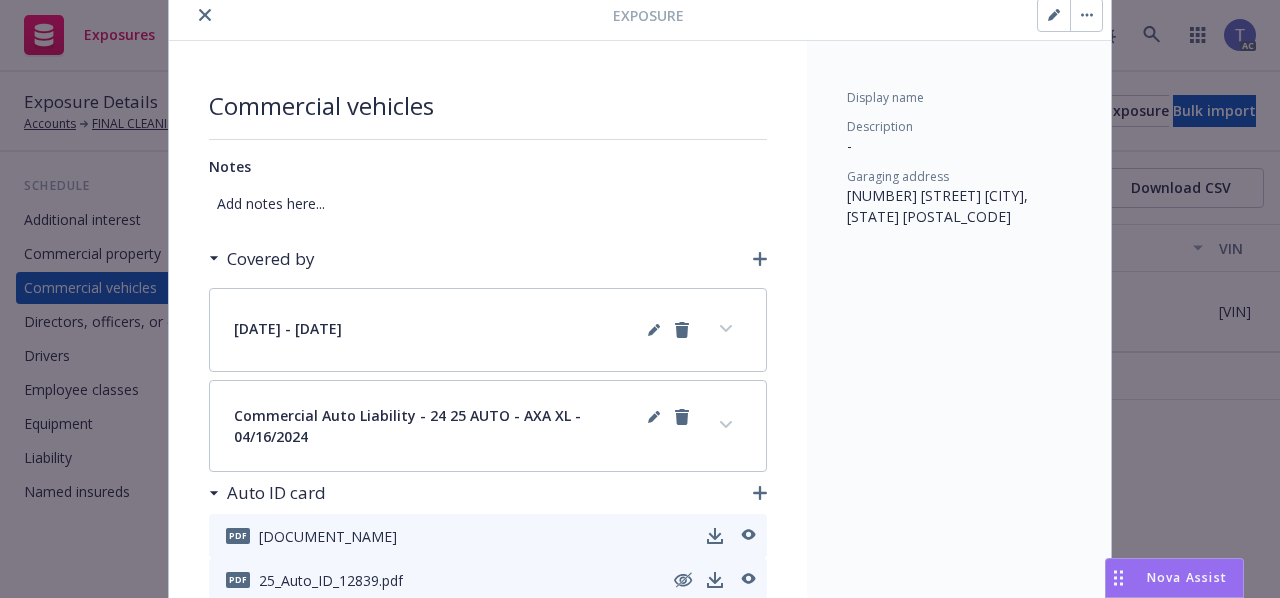 click 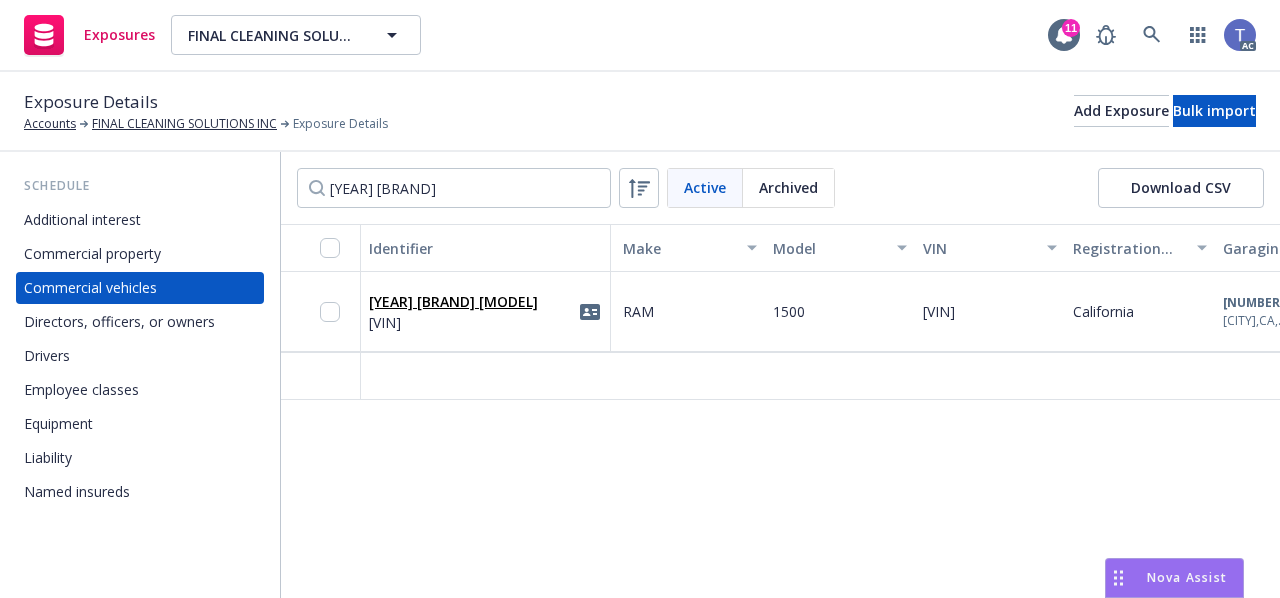 scroll, scrollTop: 0, scrollLeft: 301, axis: horizontal 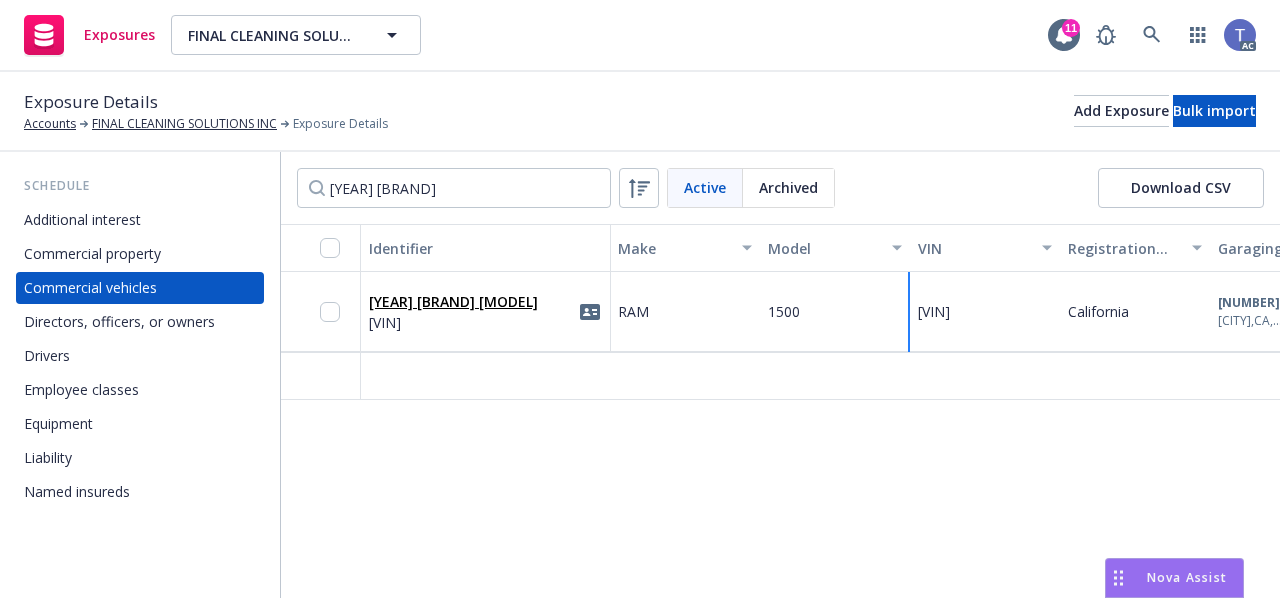 click on "1C6RR7FT7HS612839" at bounding box center (934, 311) 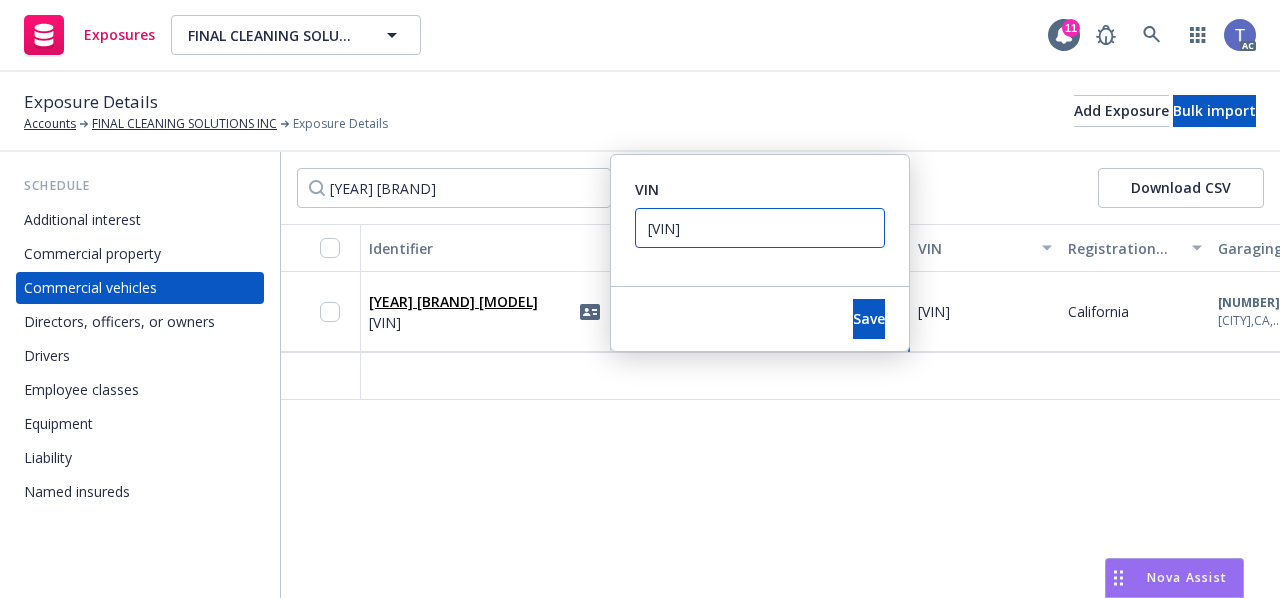click on "1C6RR7FT7HS612839" at bounding box center [760, 228] 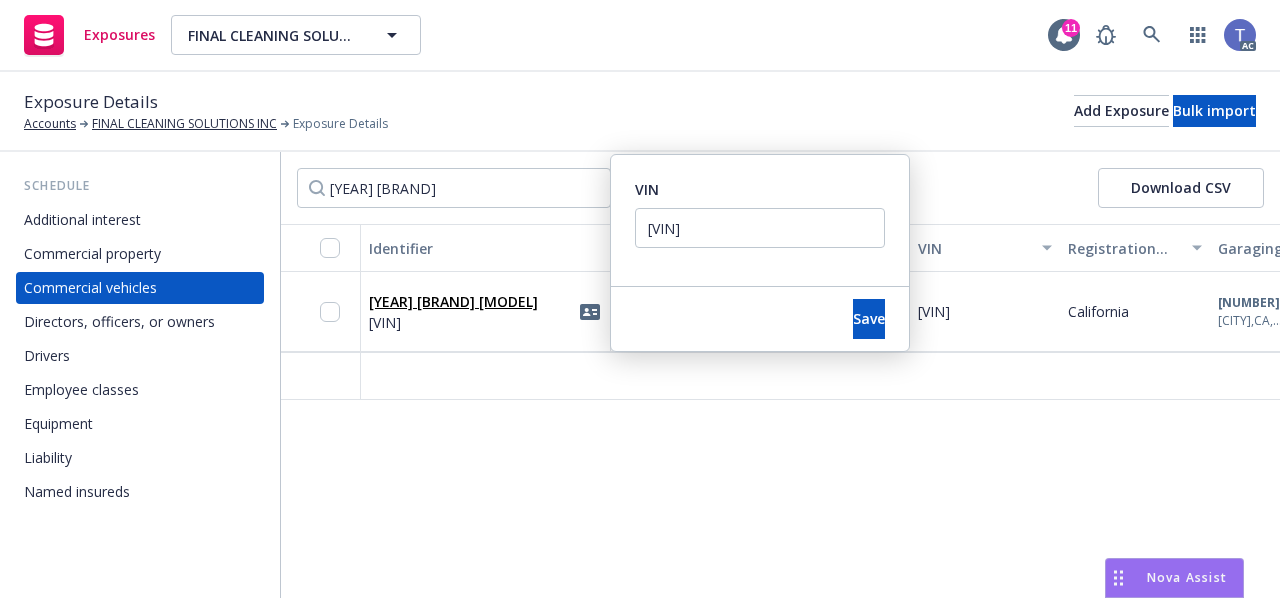 click at bounding box center [835, 376] 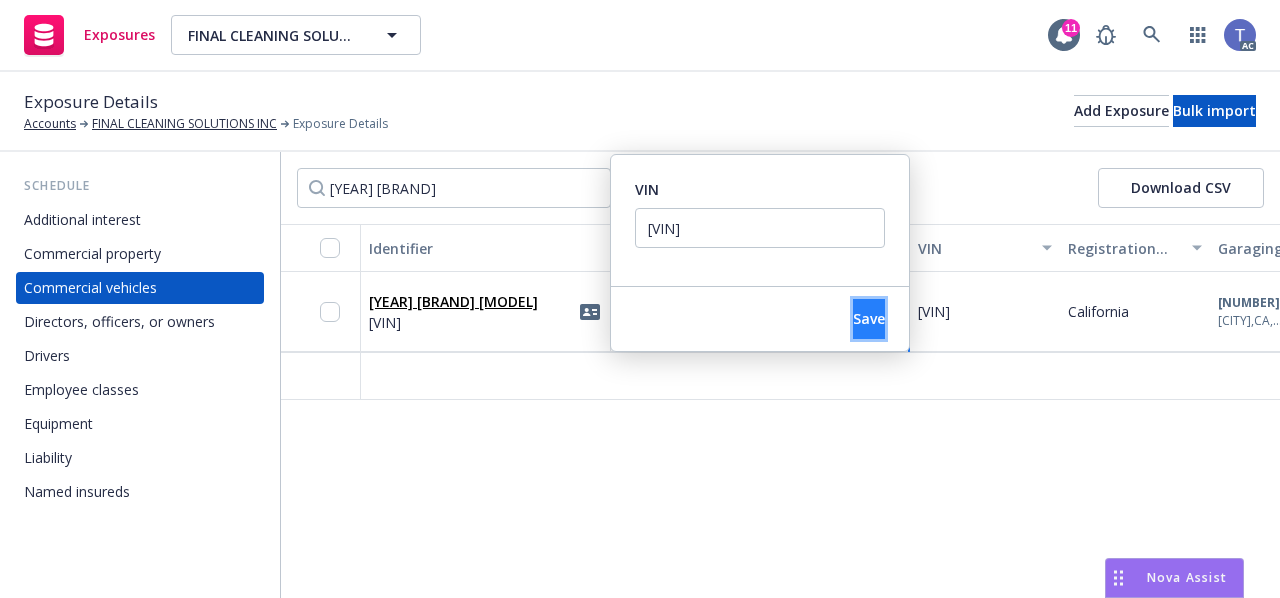 click on "Save" at bounding box center [869, 319] 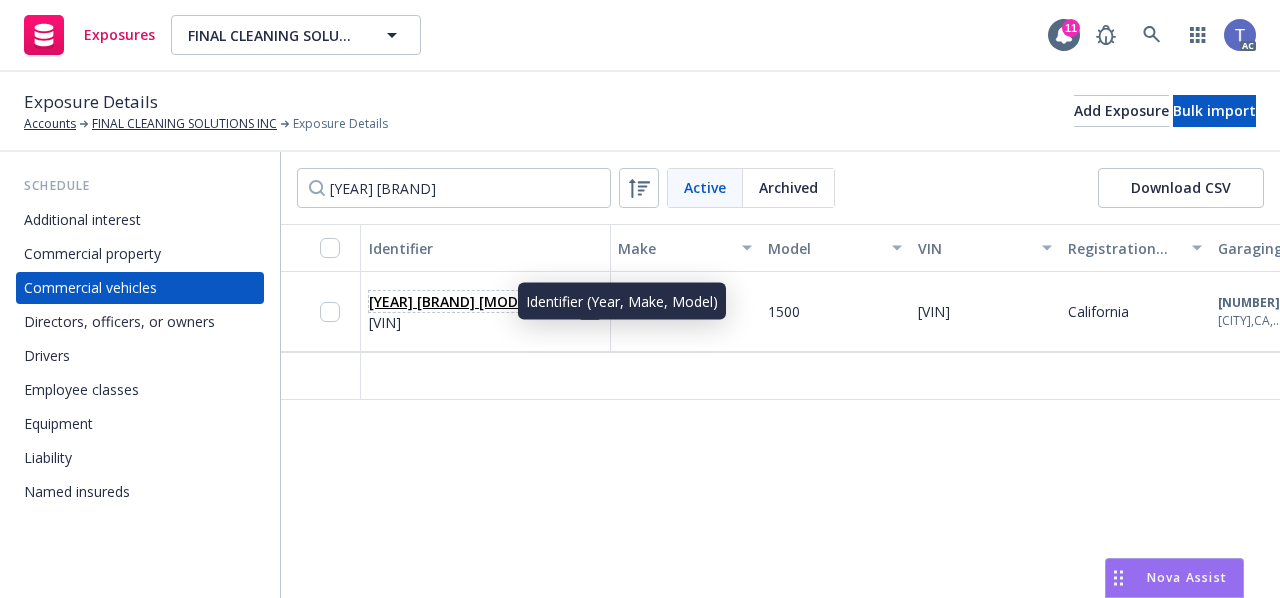 click on "2017 RAM 1500" at bounding box center (453, 301) 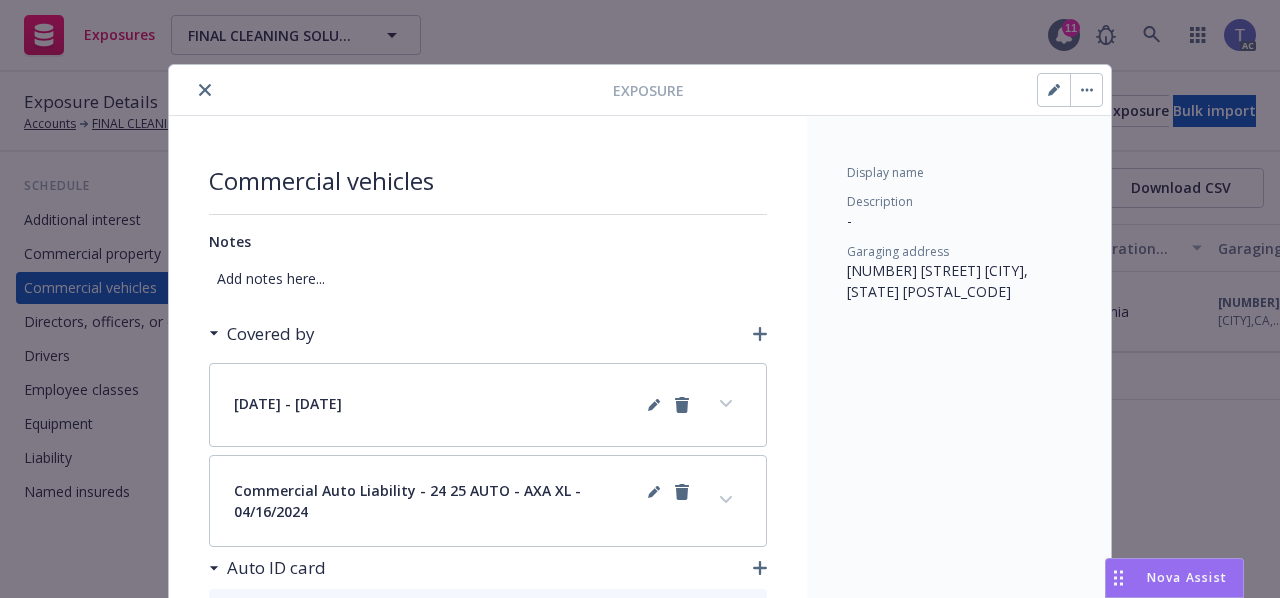 scroll, scrollTop: 60, scrollLeft: 0, axis: vertical 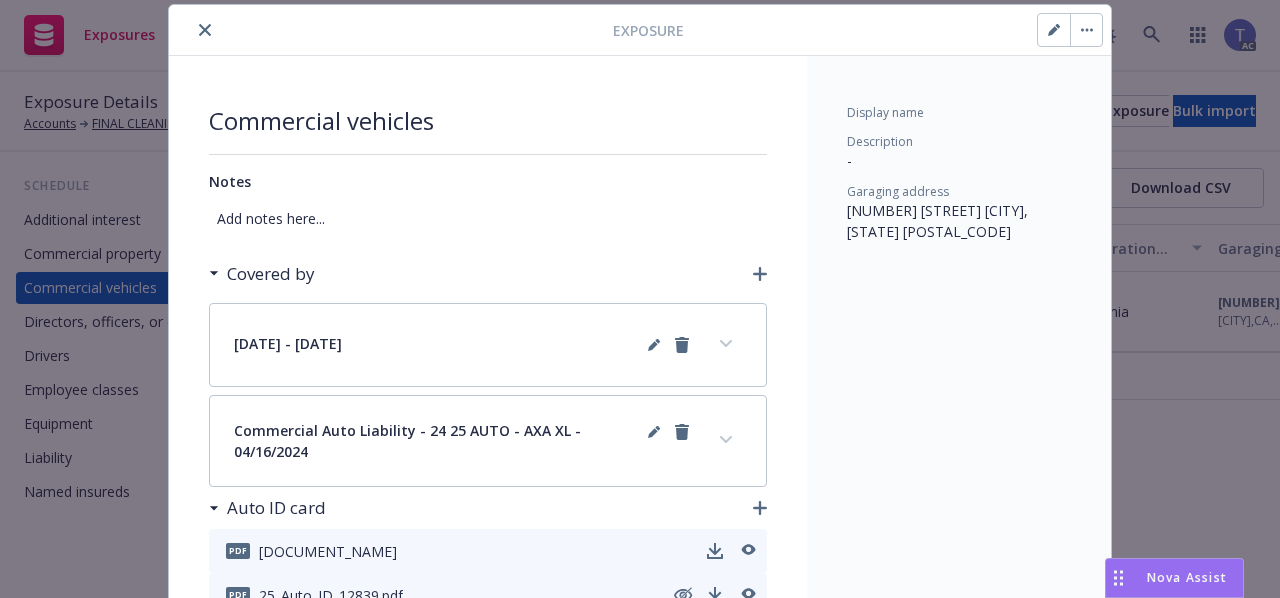 click at bounding box center (1086, 30) 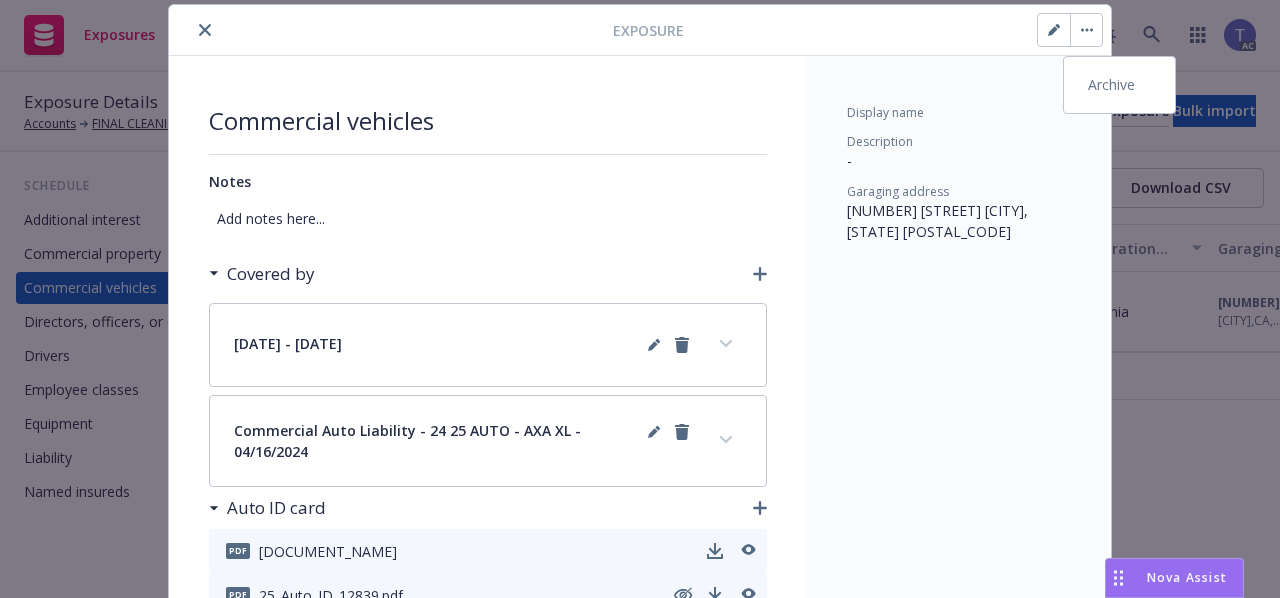 click on "Archive" at bounding box center (1119, 85) 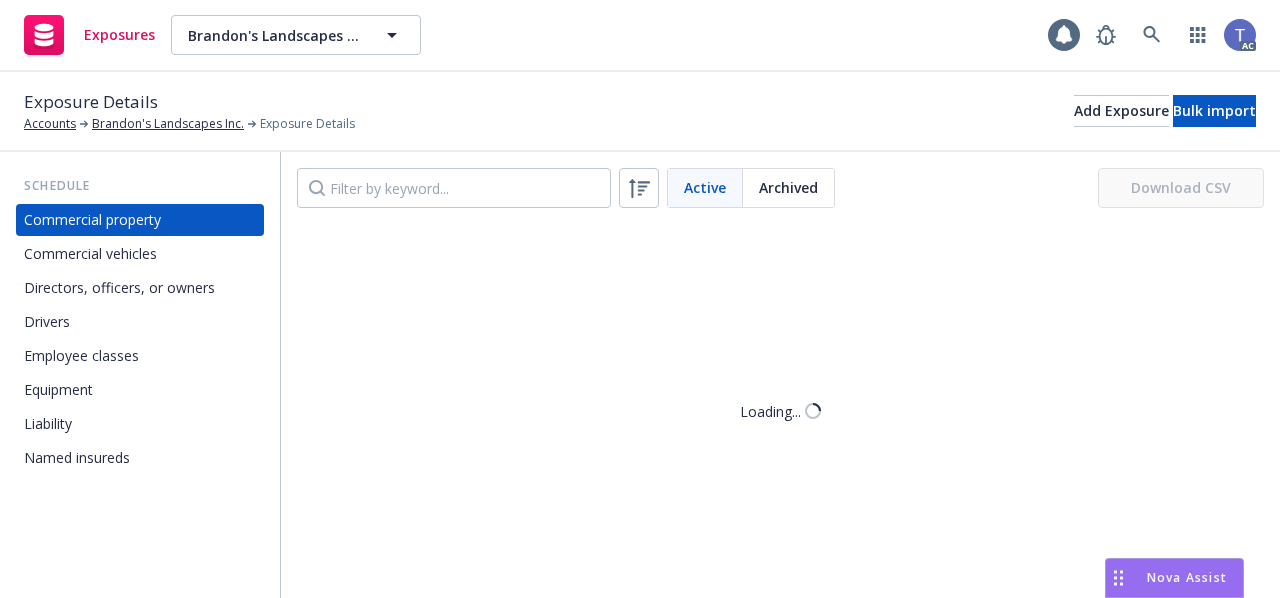 scroll, scrollTop: 0, scrollLeft: 0, axis: both 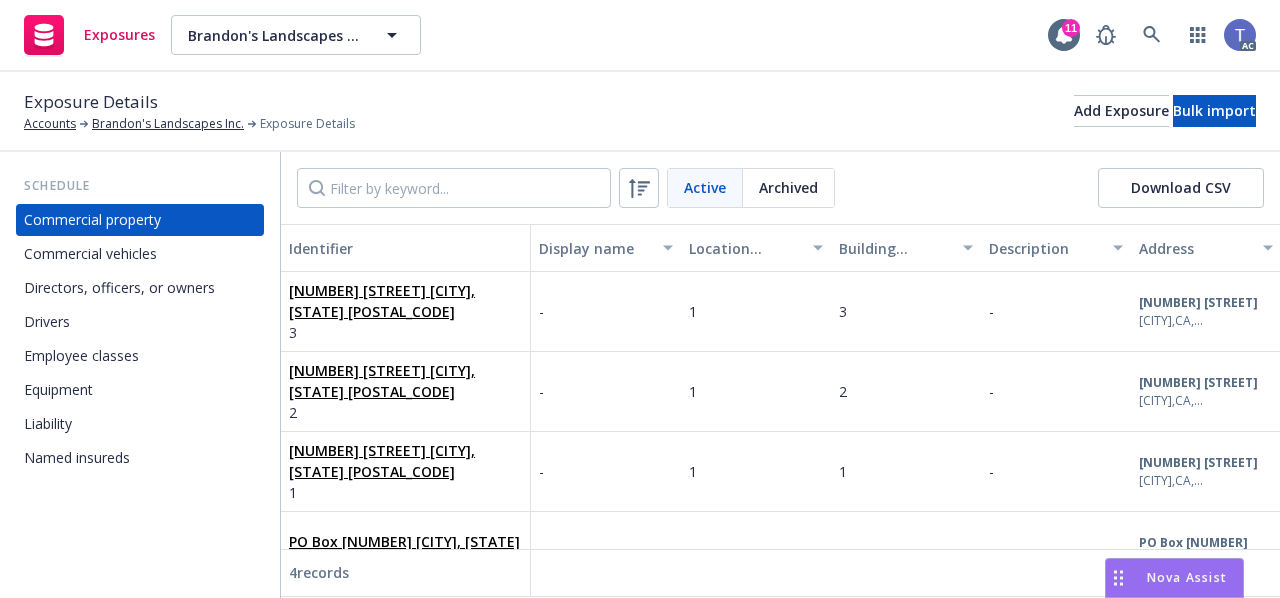 click on "Commercial vehicles" at bounding box center [90, 254] 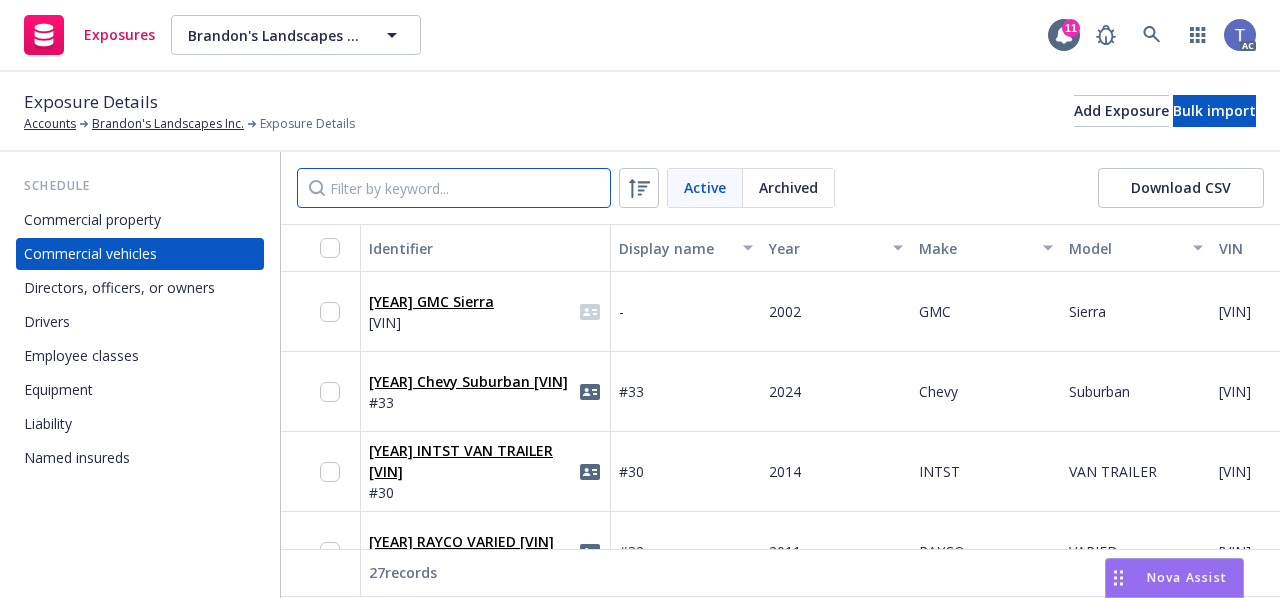 click at bounding box center (454, 188) 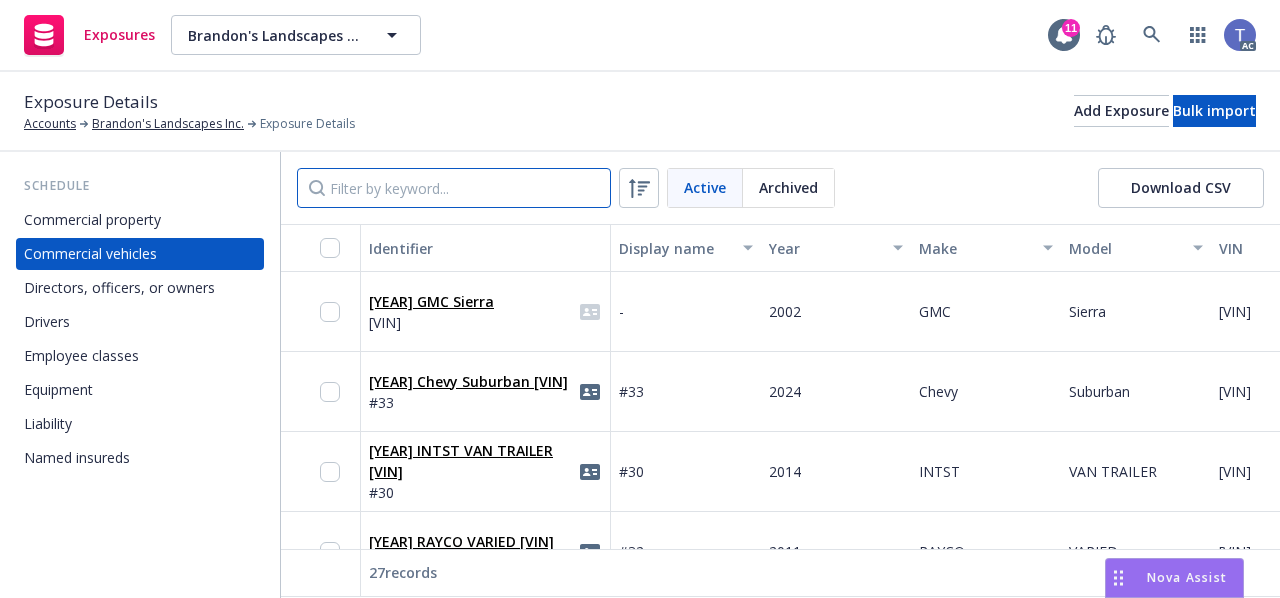 click at bounding box center [454, 188] 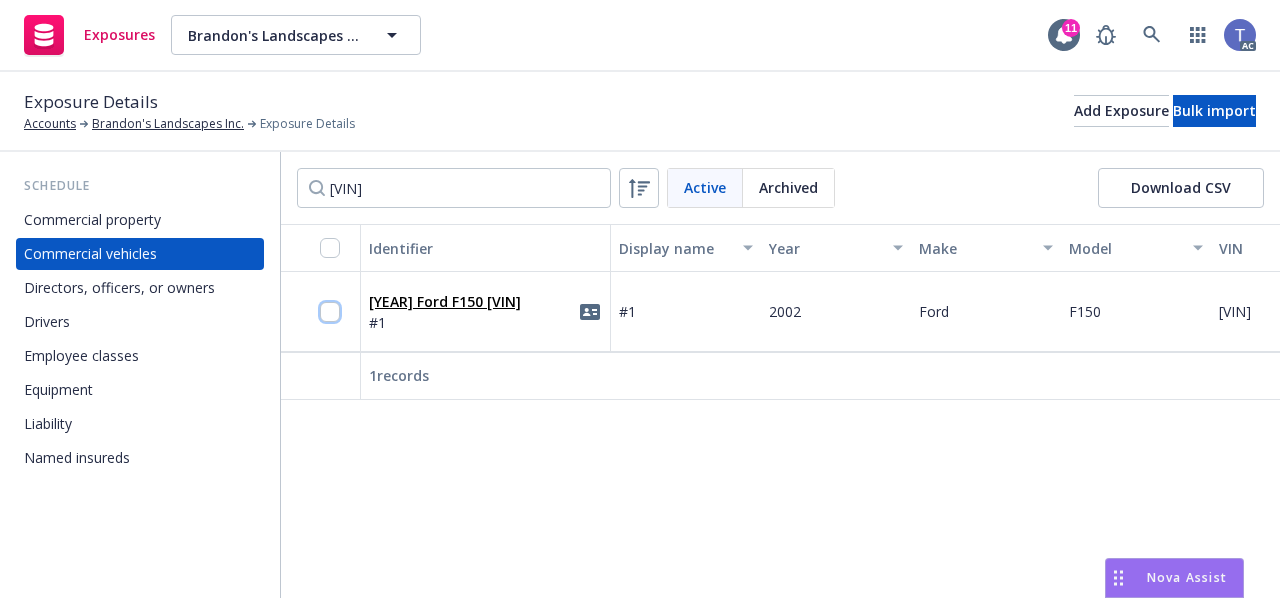 click at bounding box center (330, 312) 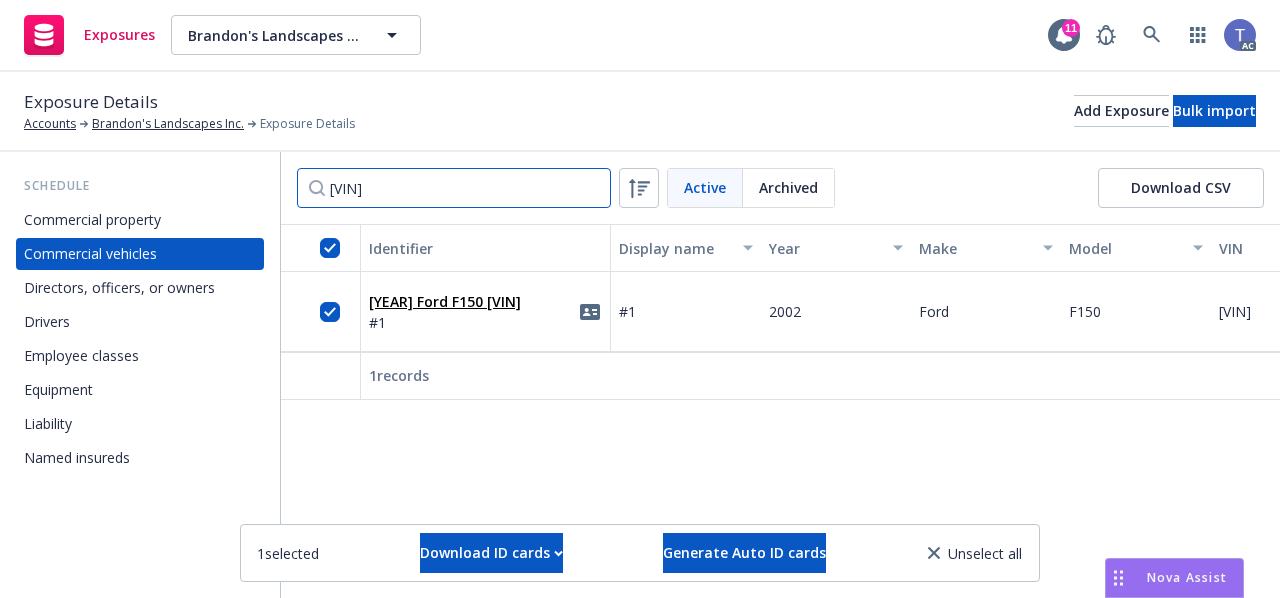 click on "1FTRX17W72KB50018" at bounding box center [454, 188] 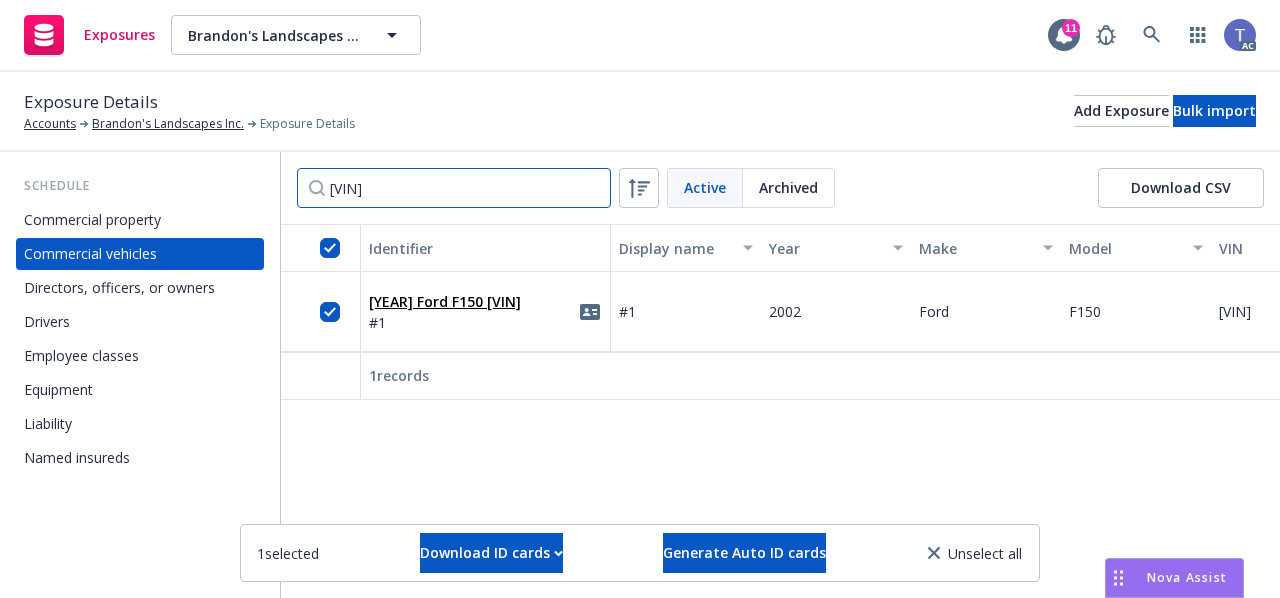 click on "1FTRX17W72KB50018" at bounding box center (454, 188) 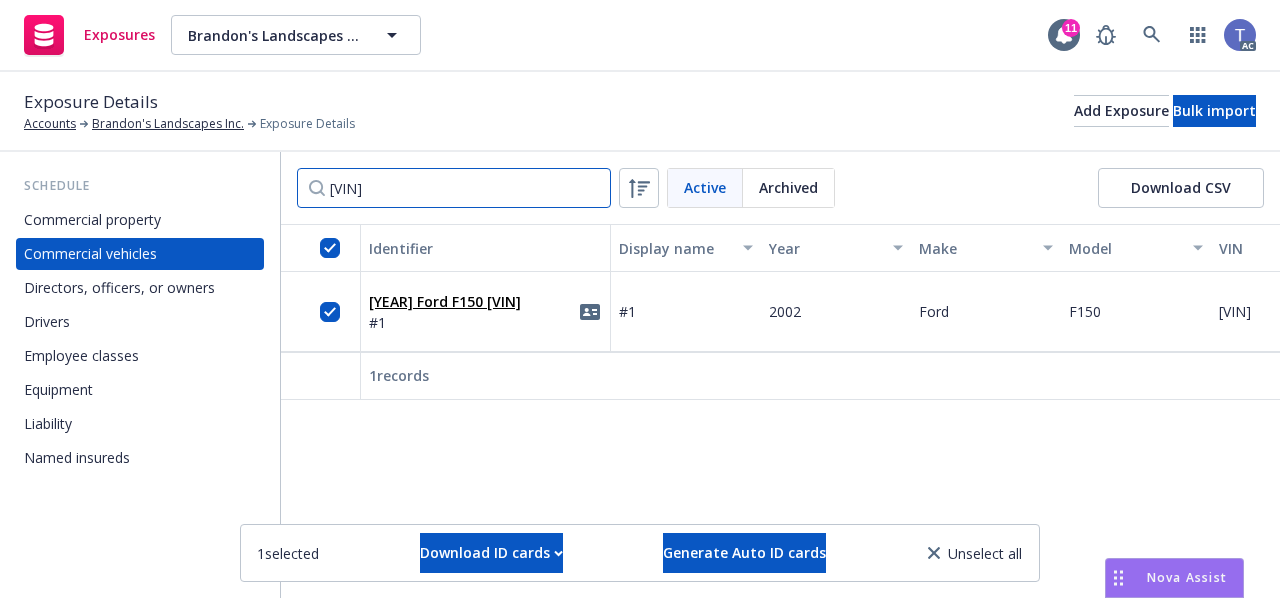 paste on "SX20P95EC21717" 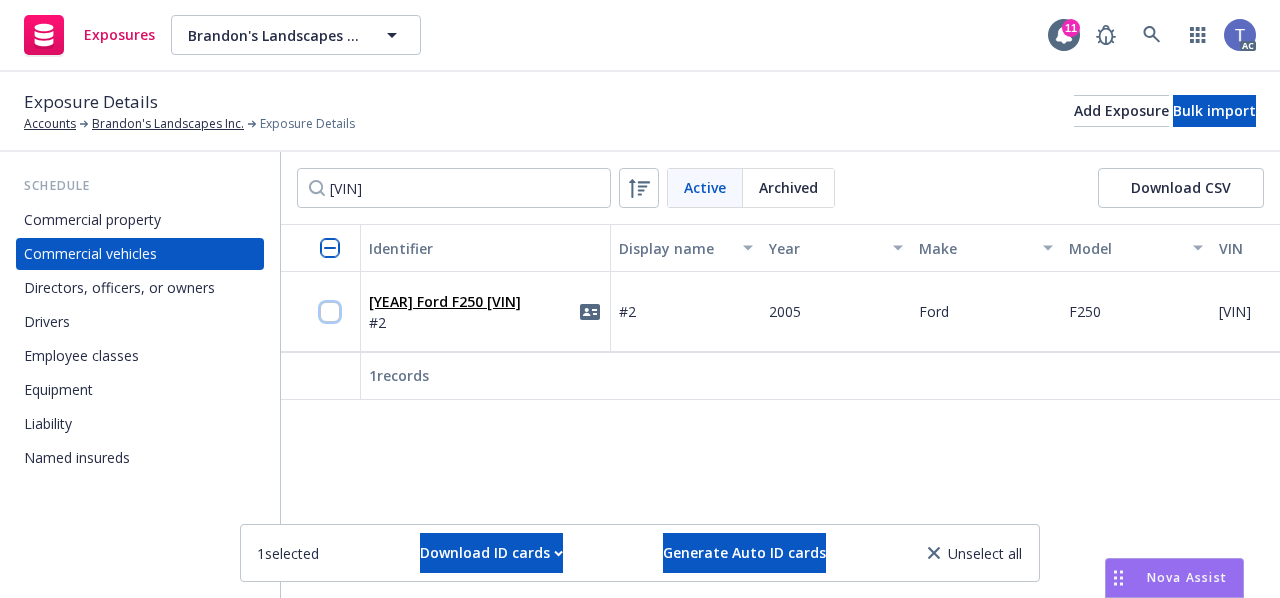 click at bounding box center (330, 312) 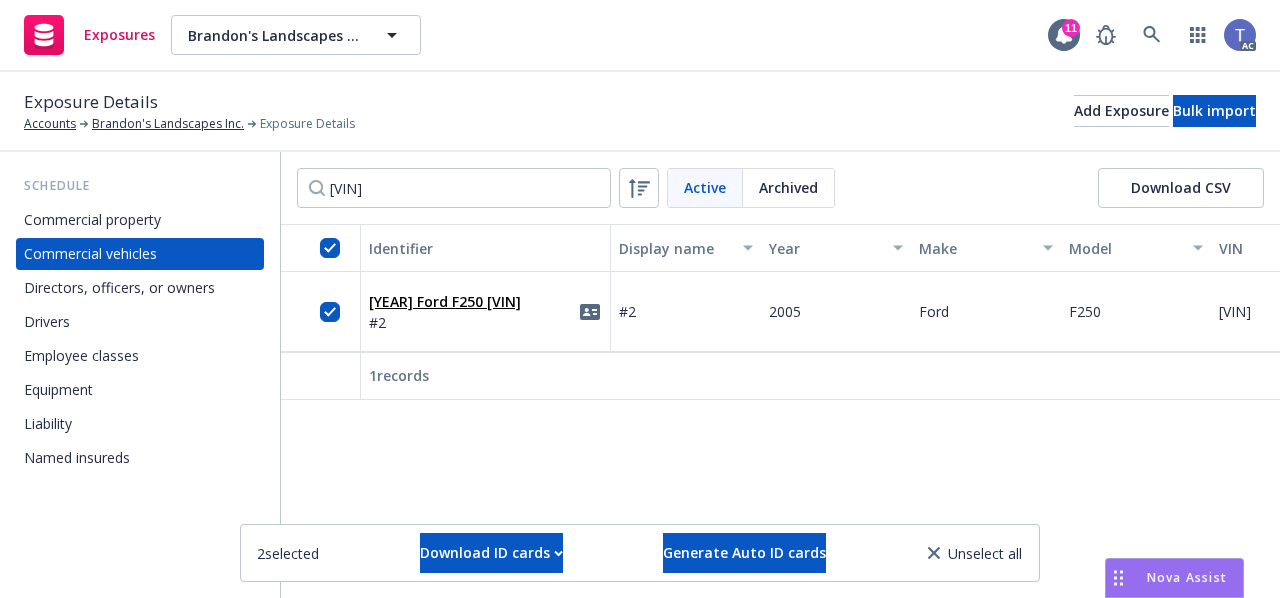 click on "Exposure Details Accounts Brandon's Landscapes Inc. Exposure Details Add Exposure Bulk import" at bounding box center (640, 112) 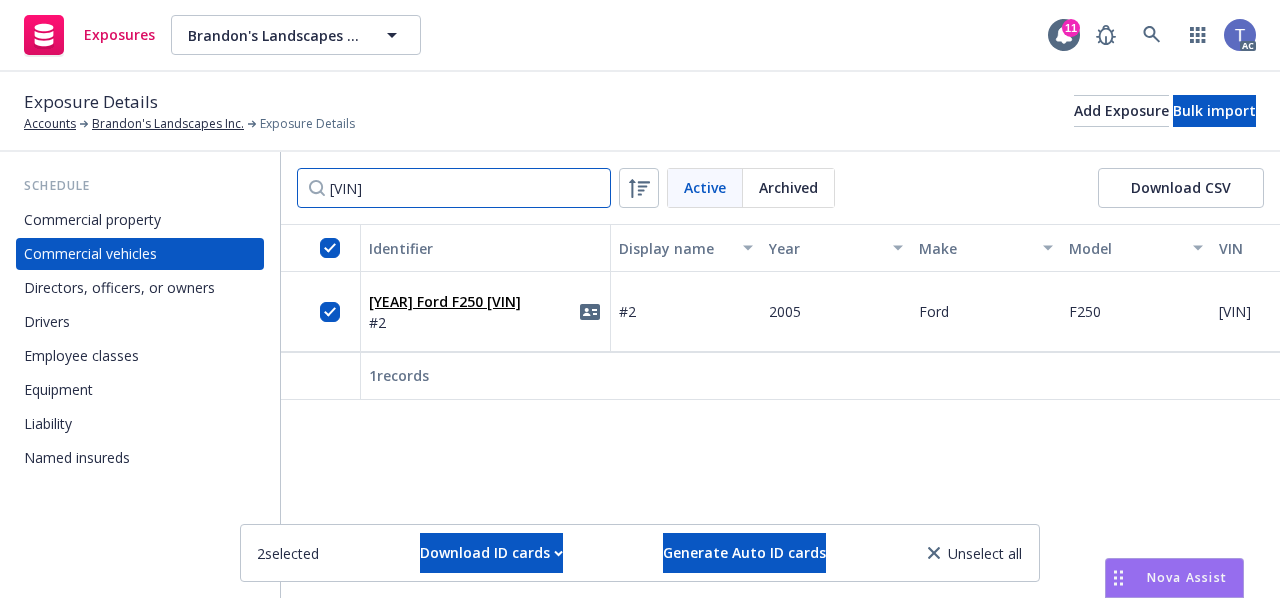 click on "1FTSX20P95EC21717" at bounding box center [454, 188] 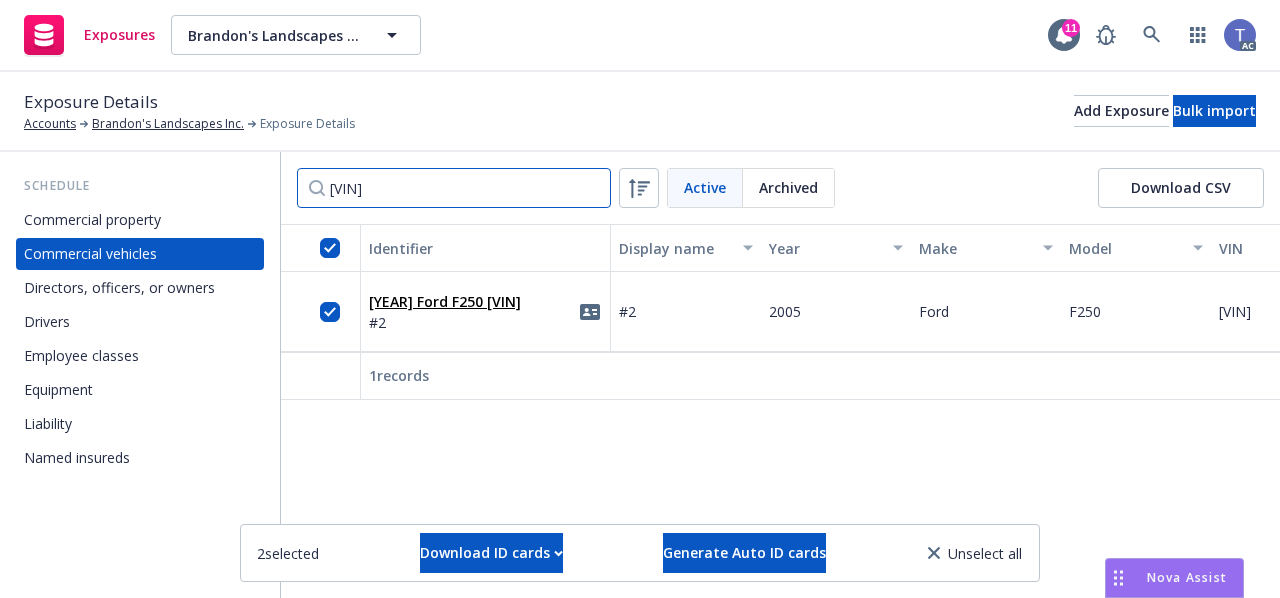 paste on "RX17W51NA31591" 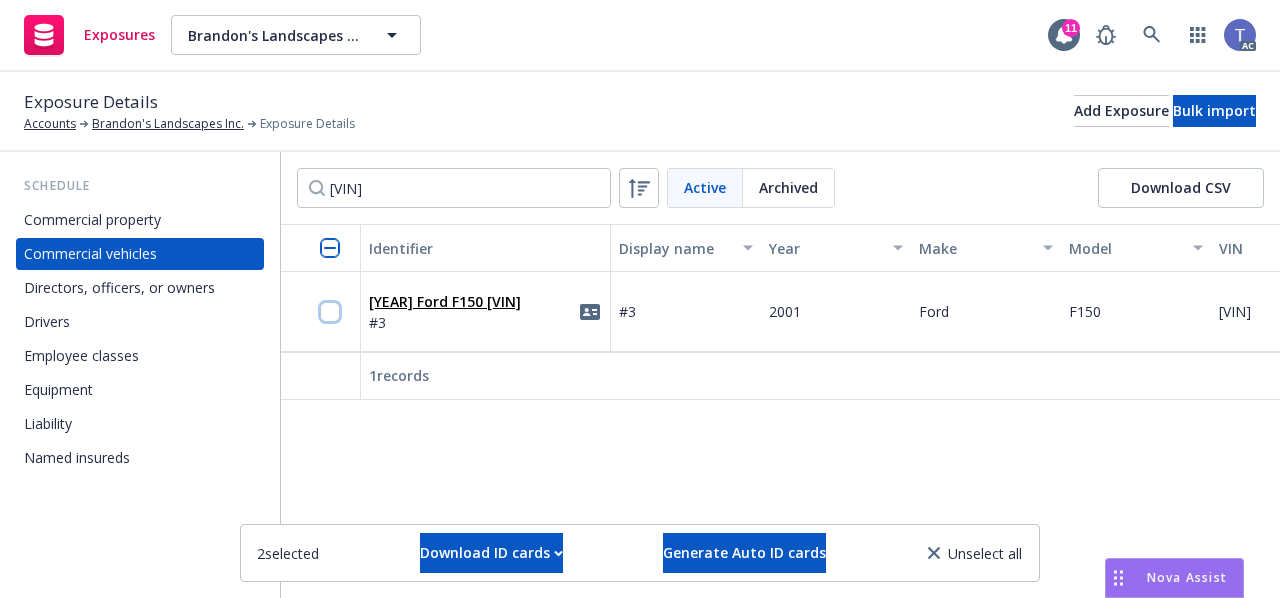 click at bounding box center [330, 312] 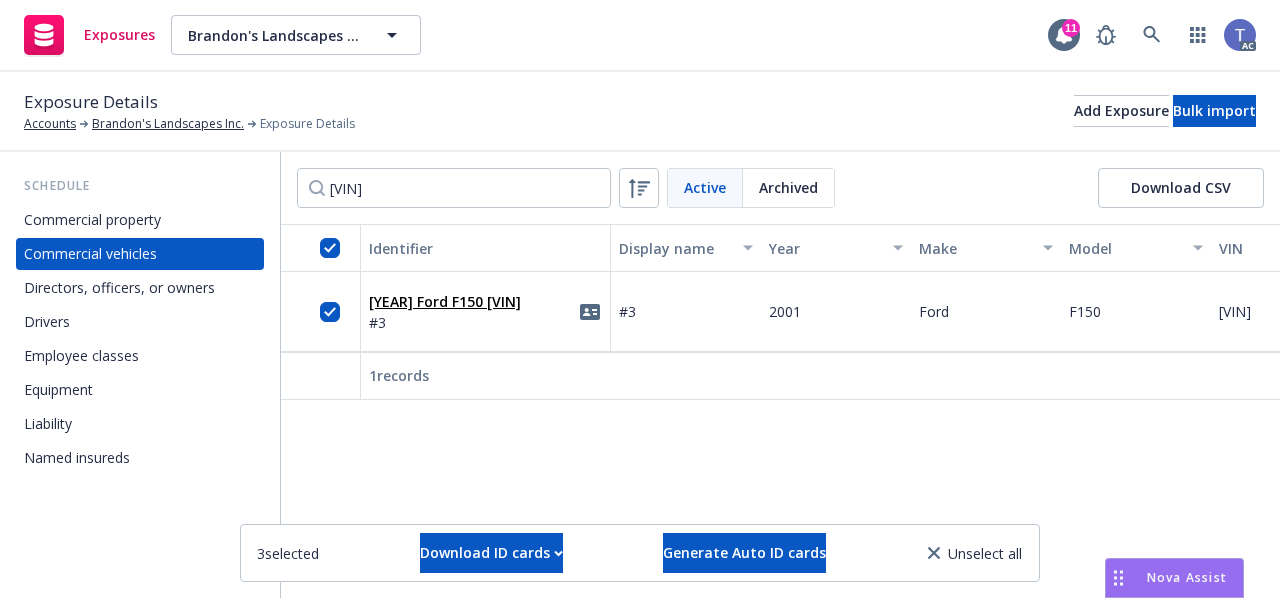 click on "Exposure Details Accounts Brandon's Landscapes Inc. Exposure Details Add Exposure Bulk import" at bounding box center [640, 112] 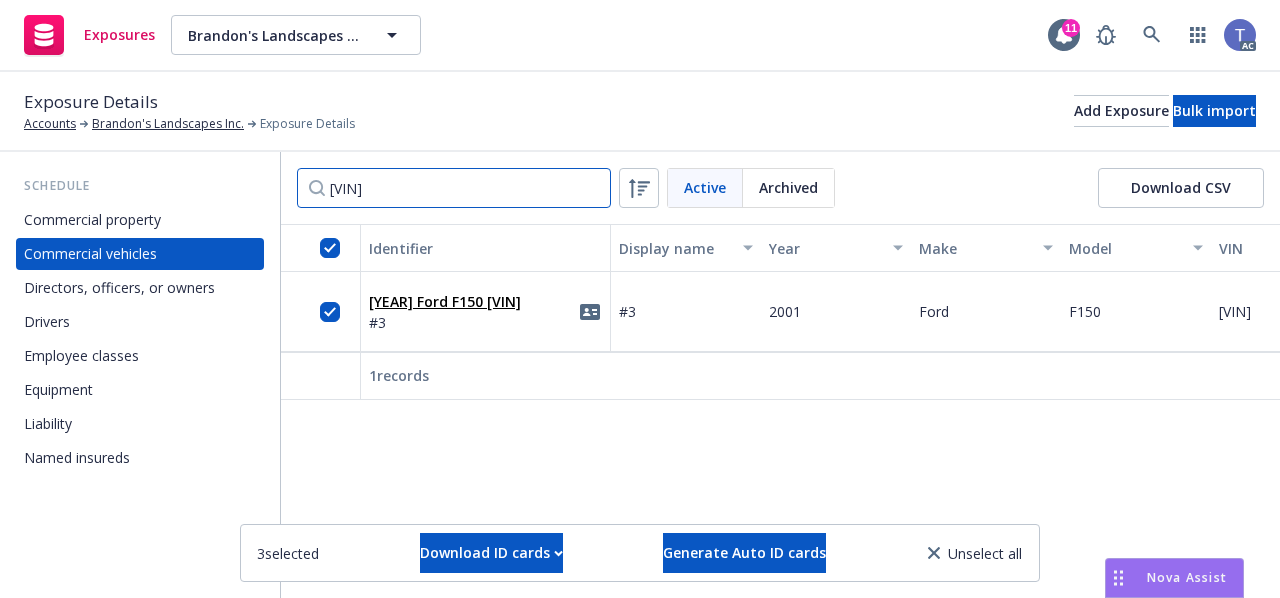 click on "1FTRX17W51NA31591" at bounding box center (454, 188) 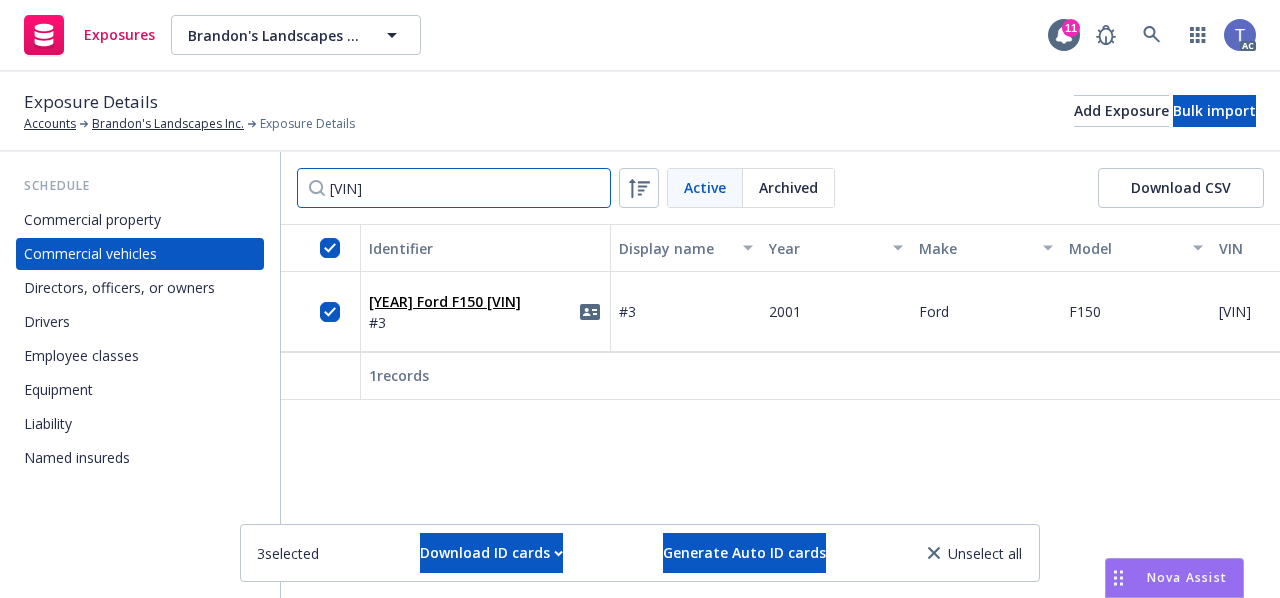 paste on "2GTEC19V6Y1180229" 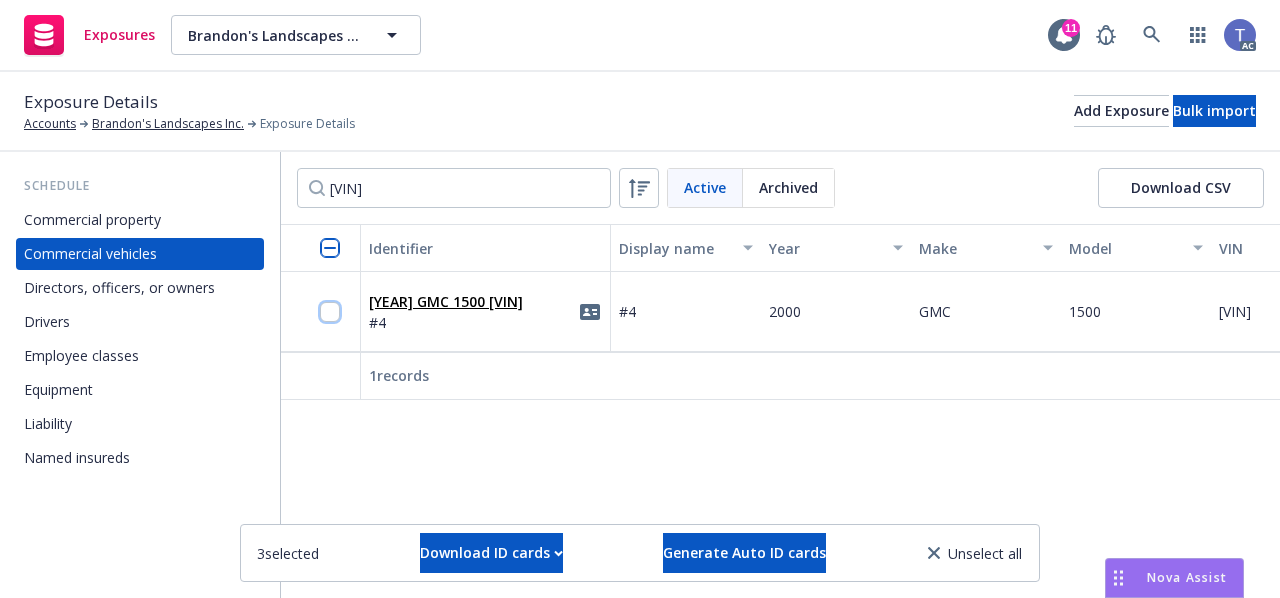 click at bounding box center (330, 312) 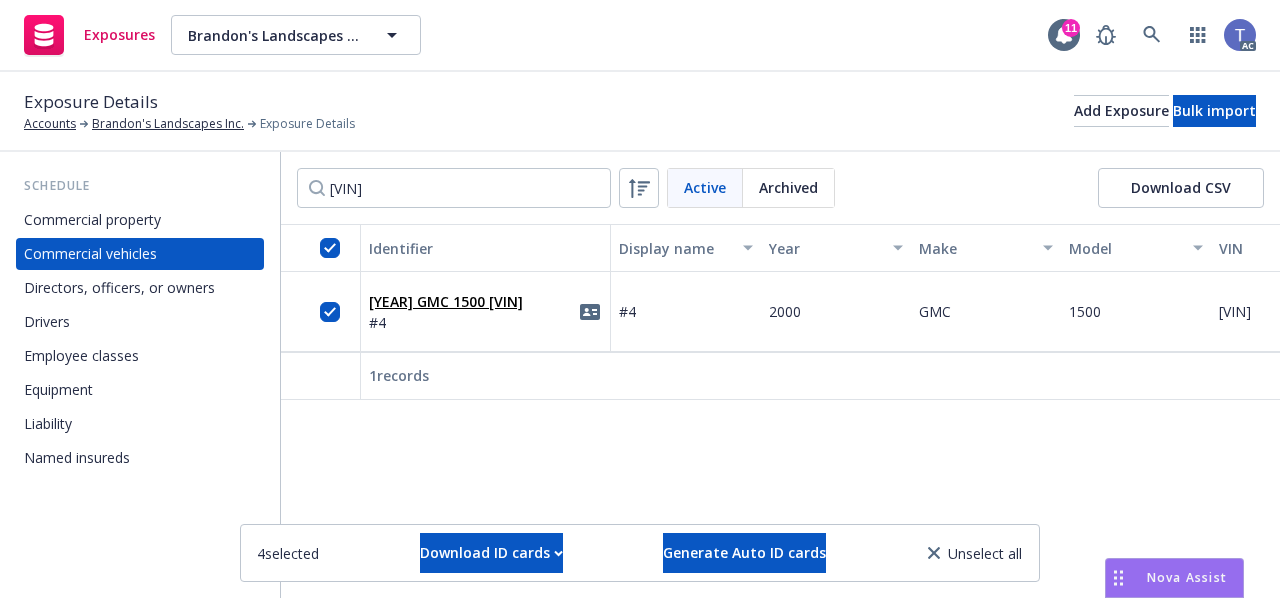 click on "Exposure Details Accounts Brandon's Landscapes Inc. Exposure Details" at bounding box center (189, 111) 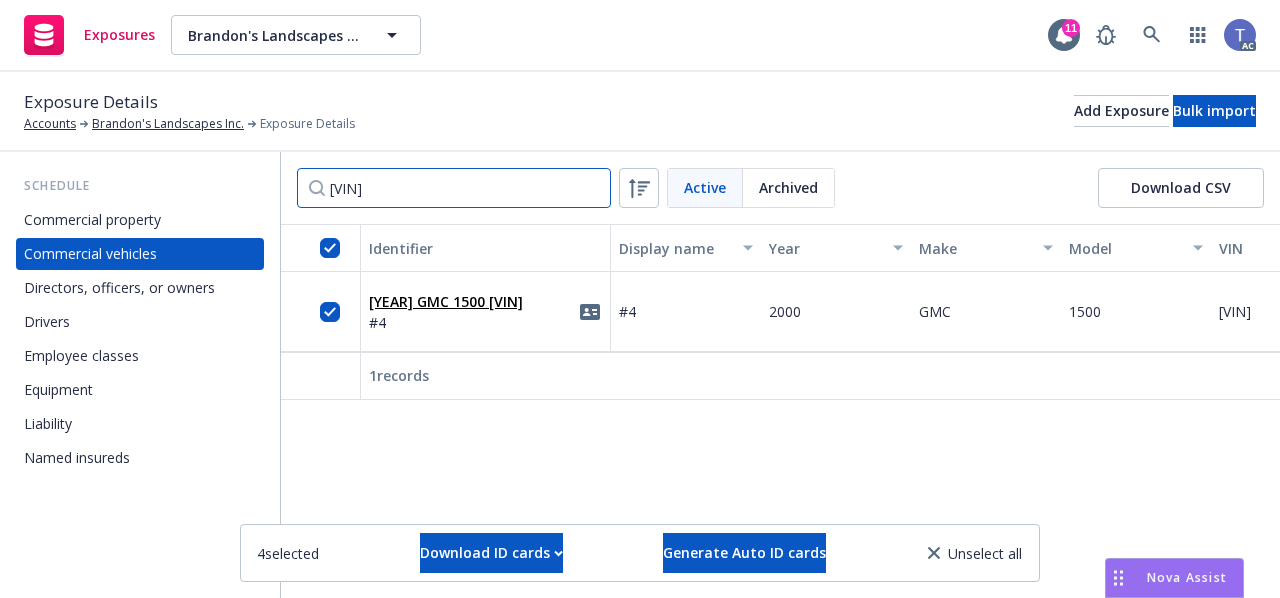 click on "2GTEC19V6Y1180229" at bounding box center [454, 188] 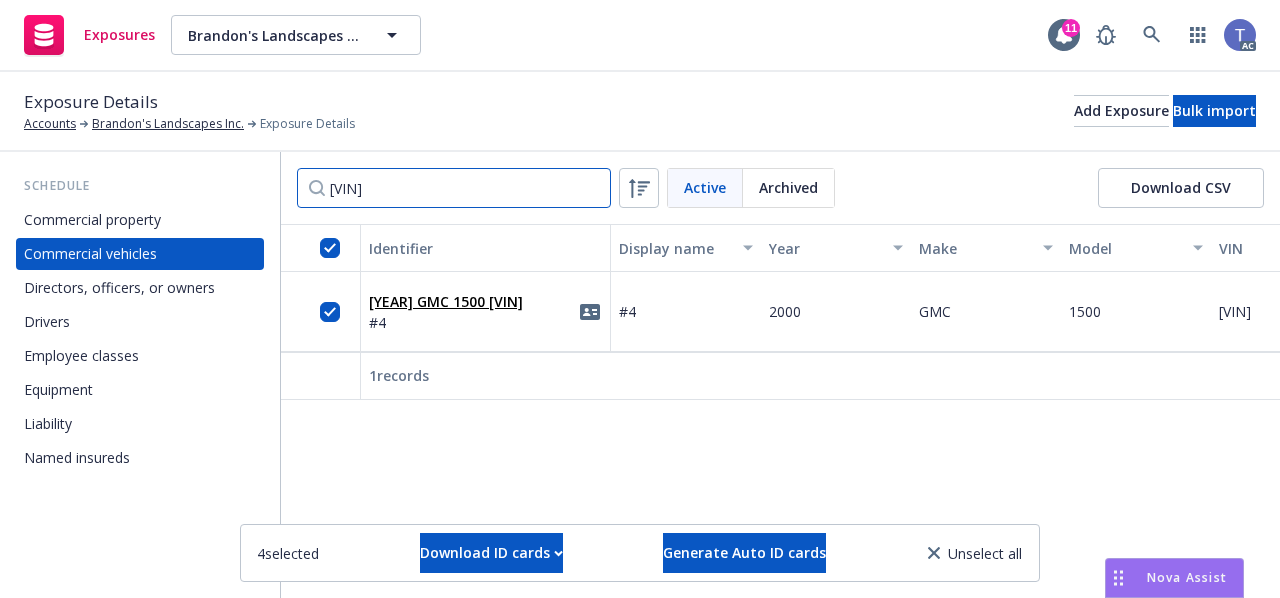 click on "2GTEC19V6Y1180229" at bounding box center [454, 188] 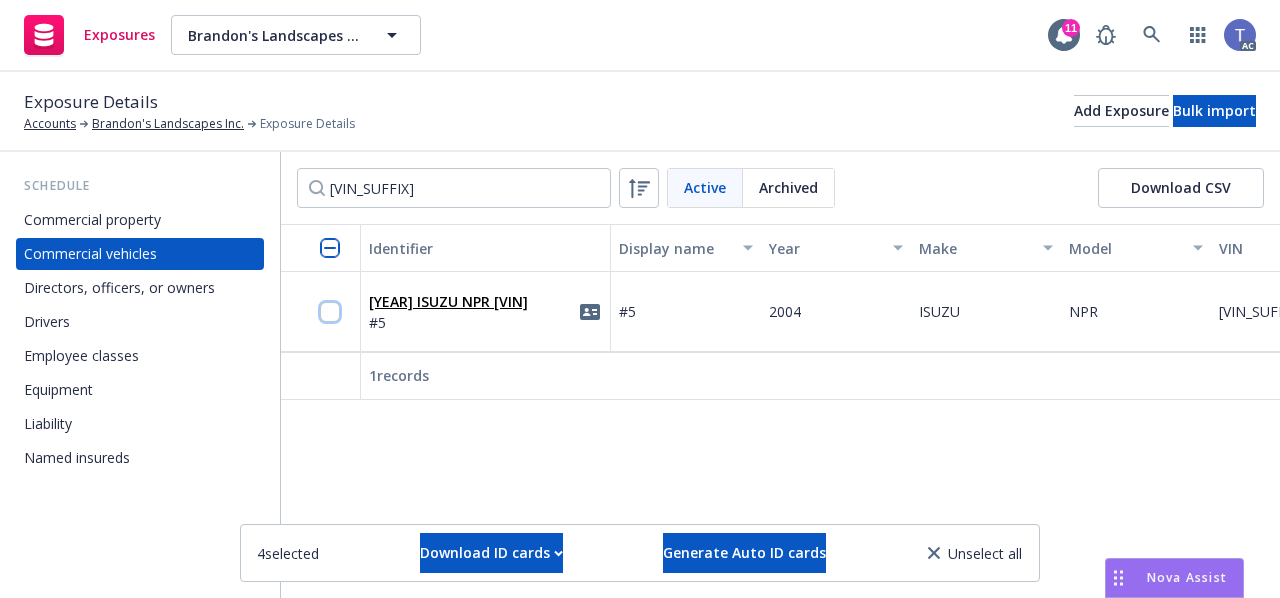 click at bounding box center (330, 312) 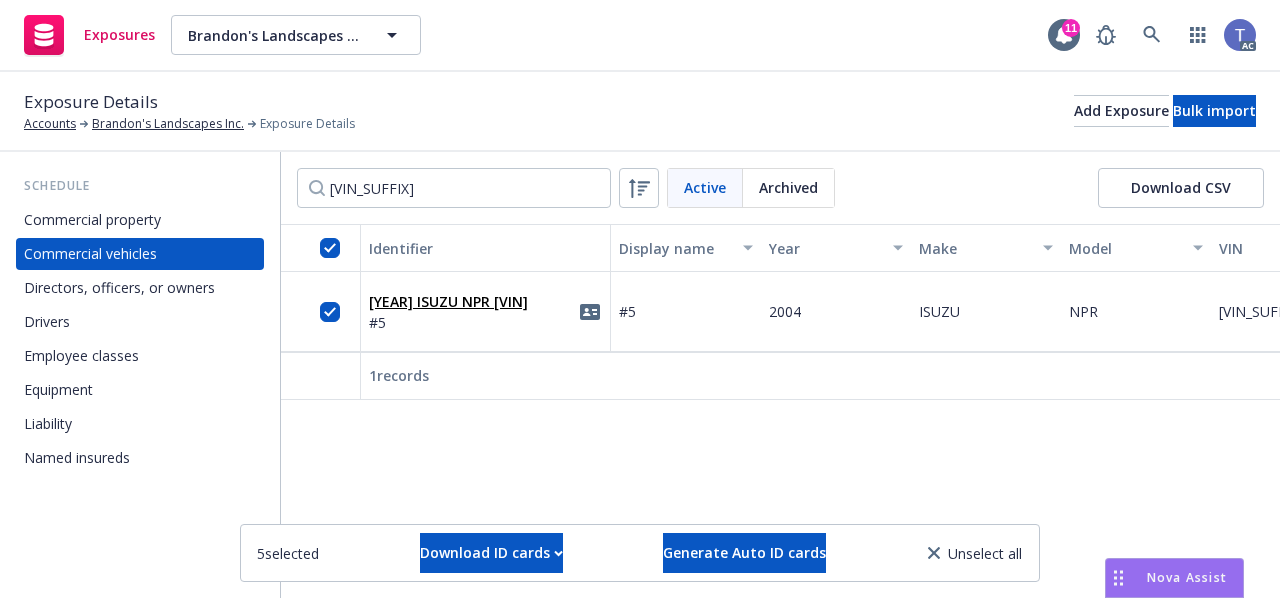click on "Exposure Details Accounts Brandon's Landscapes Inc. Exposure Details" at bounding box center (189, 111) 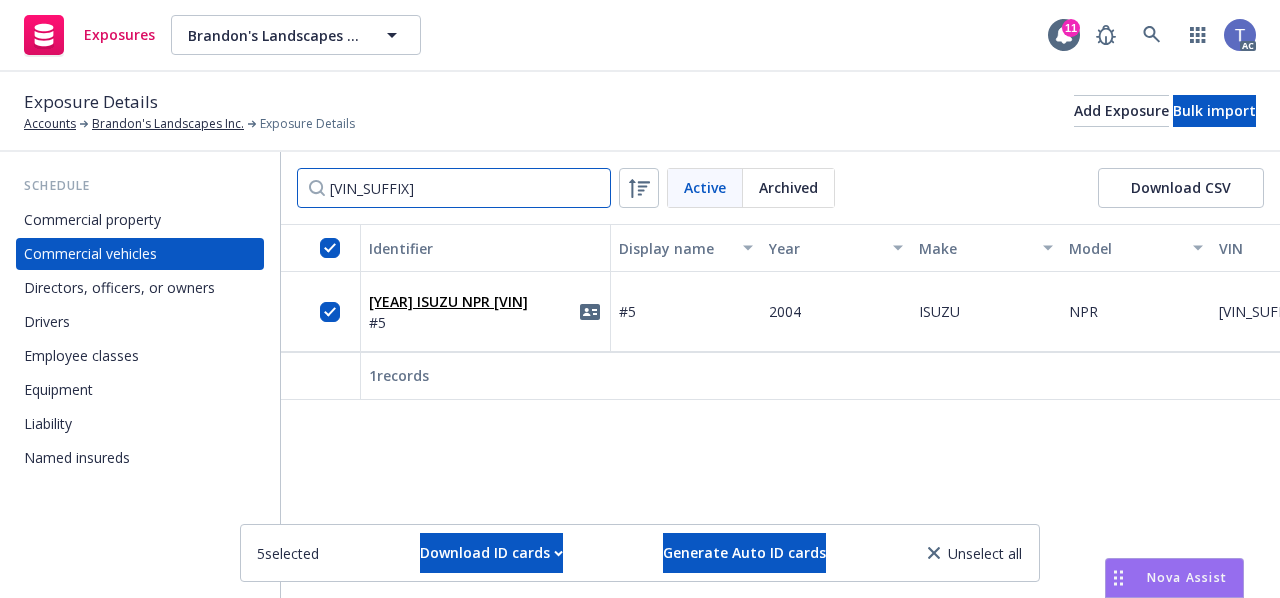 click on "4KLC4B1U34J800371" at bounding box center (454, 188) 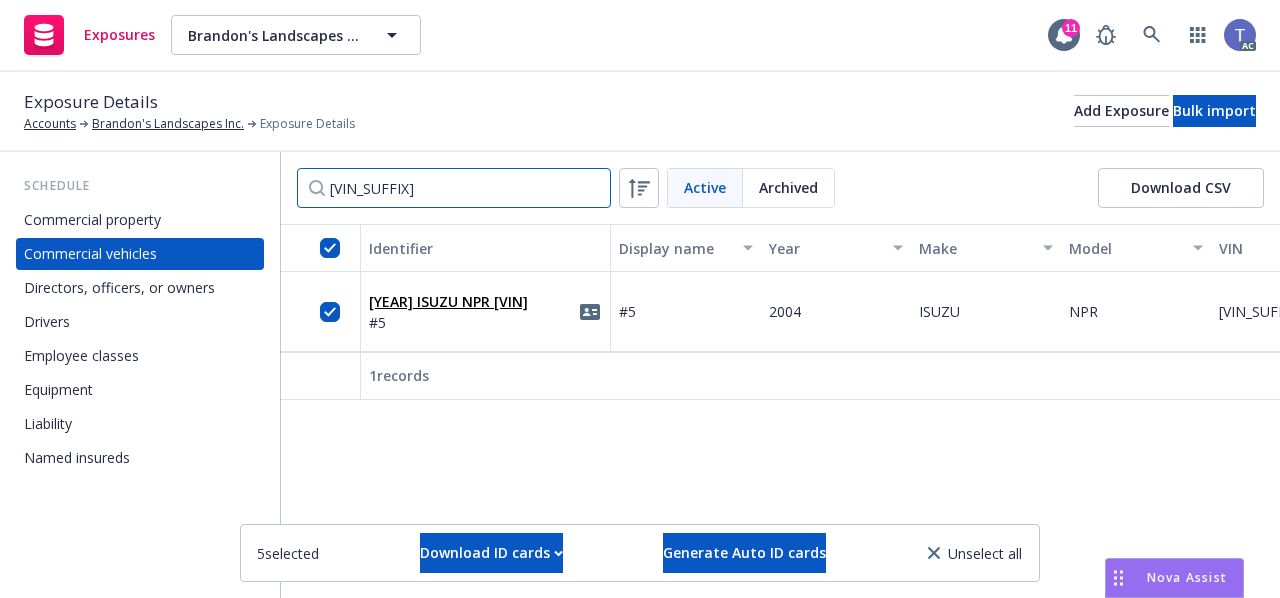 click on "4KLC4B1U34J800371" at bounding box center (454, 188) 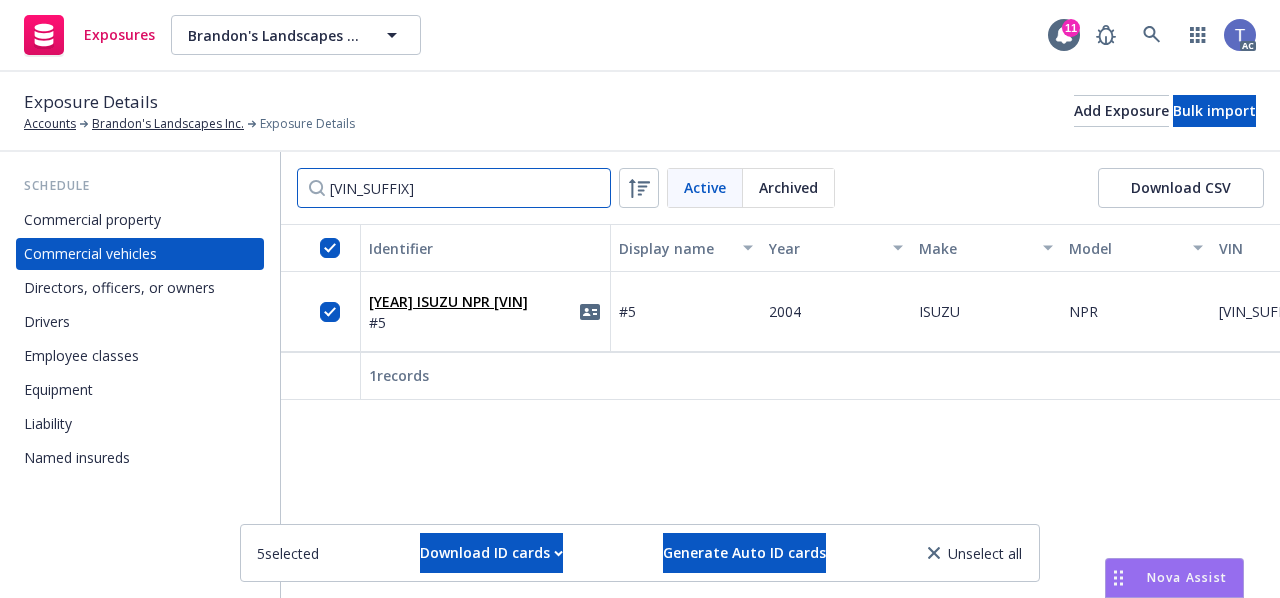 paste on "1FTNE14L28DA47164" 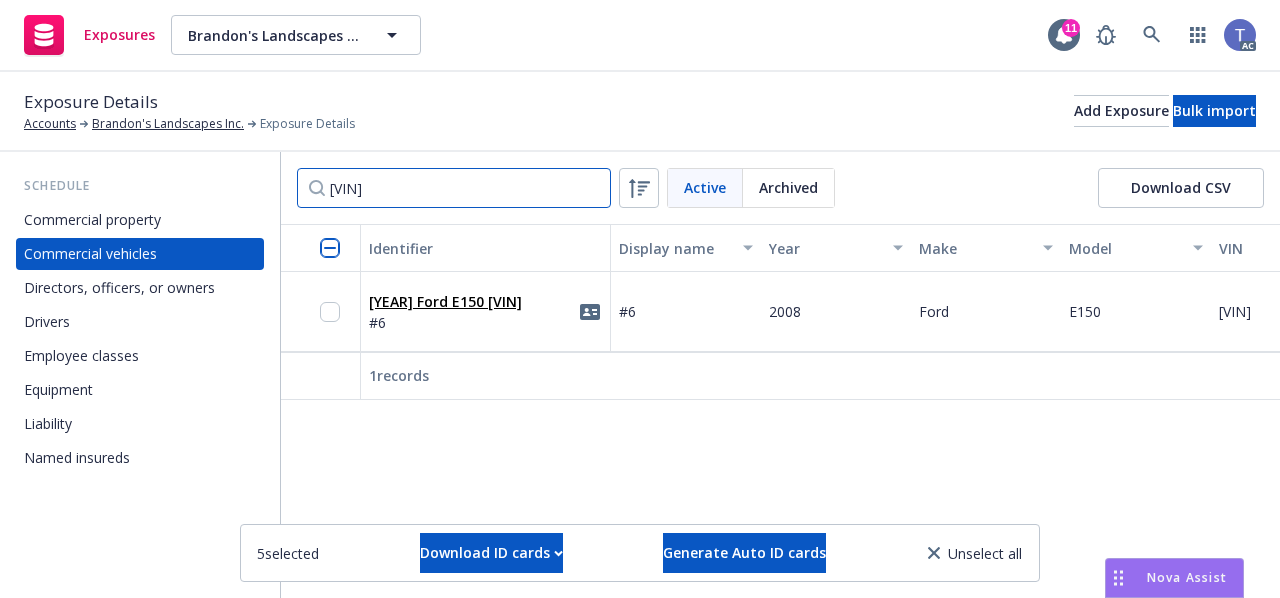type on "1FTNE14L28DA47164" 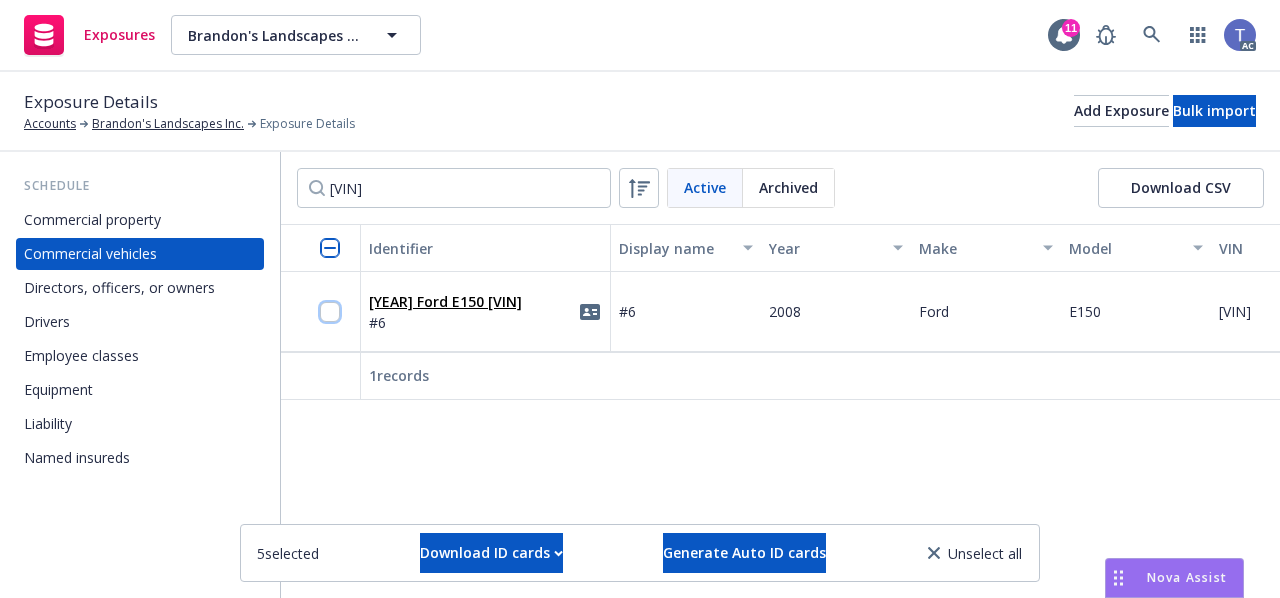 click at bounding box center (330, 312) 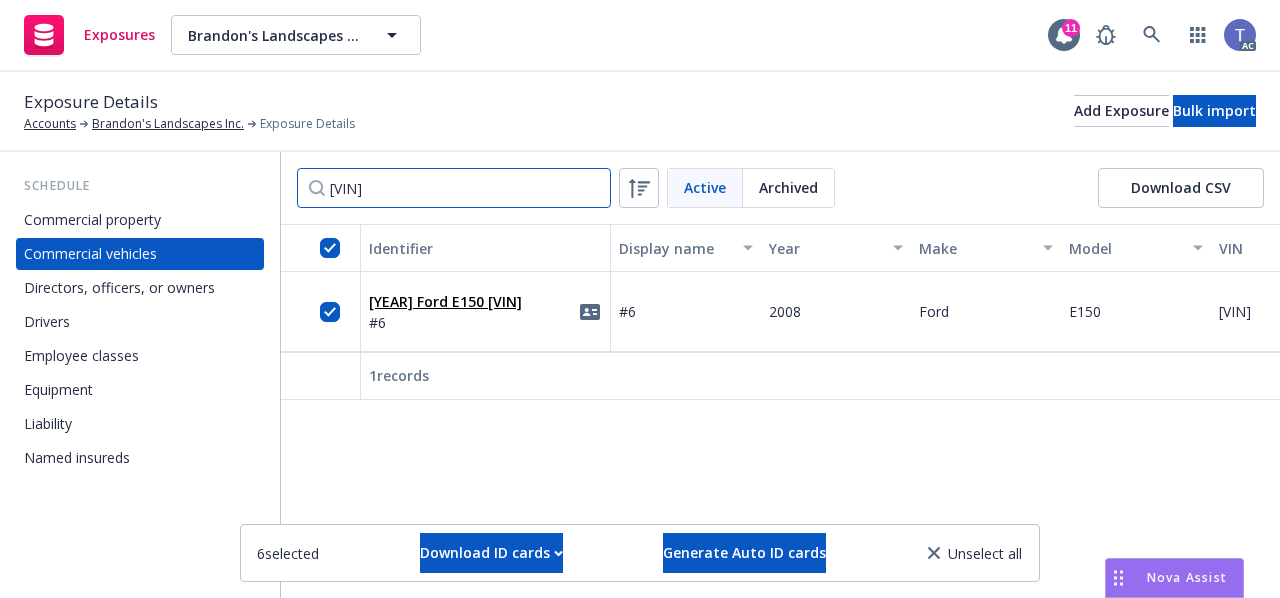 click on "1FTNE14L28DA47164" at bounding box center (454, 188) 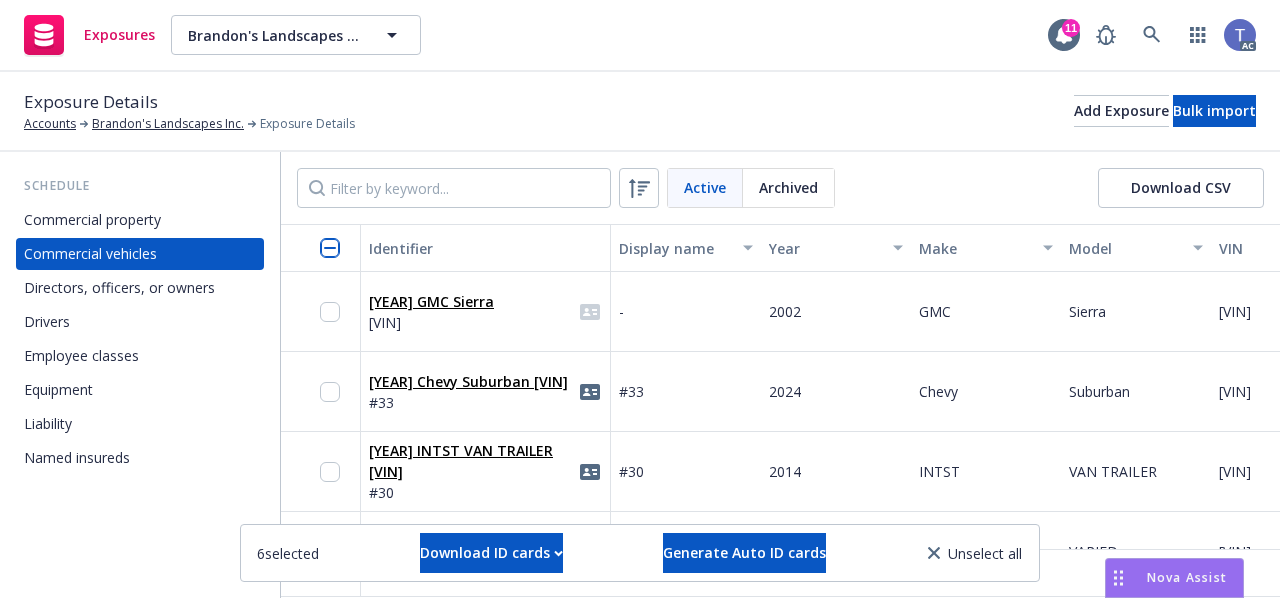 click on "Exposure Details Accounts Brandon's Landscapes Inc. Exposure Details Add Exposure Bulk import" at bounding box center (640, 112) 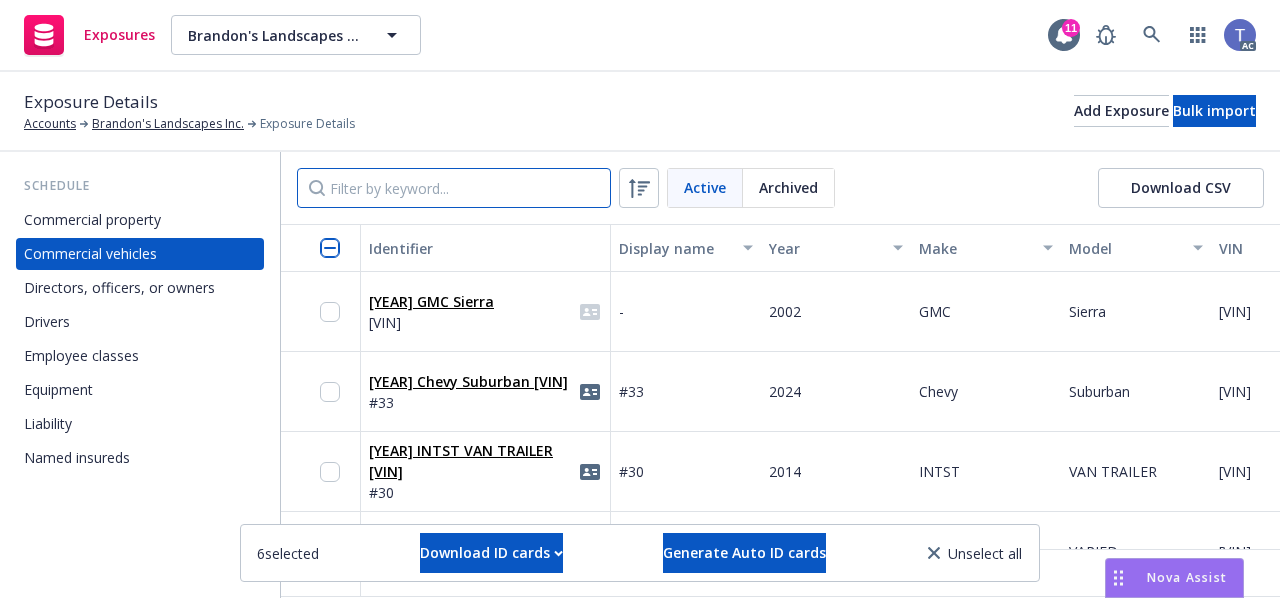 click at bounding box center [454, 188] 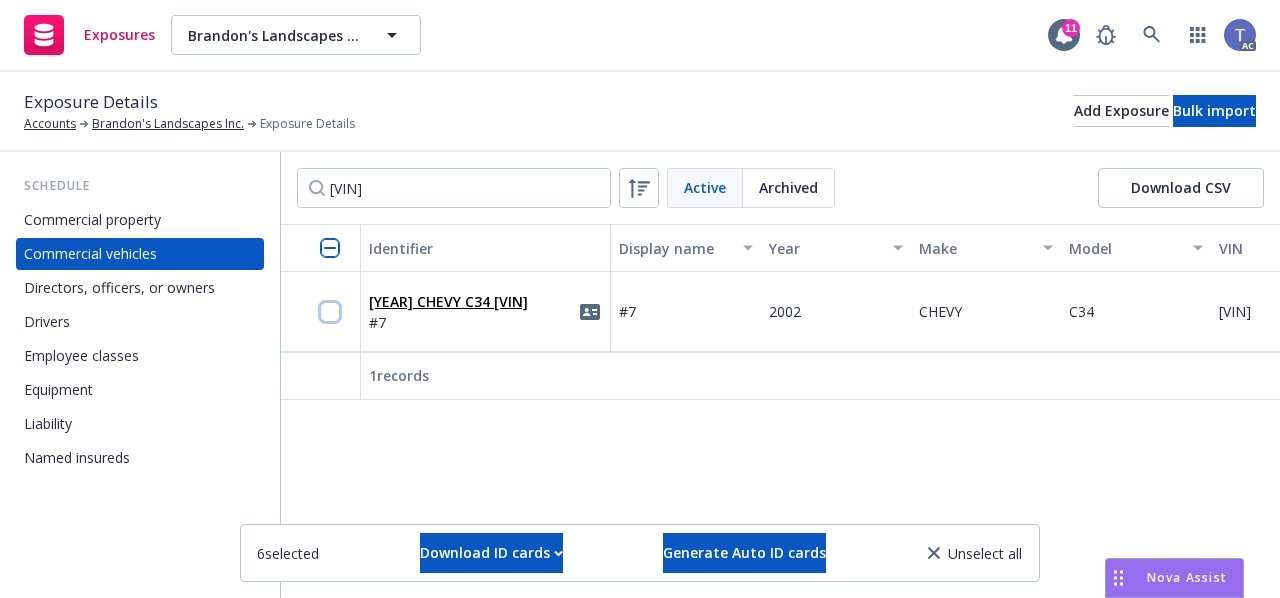 click at bounding box center [330, 312] 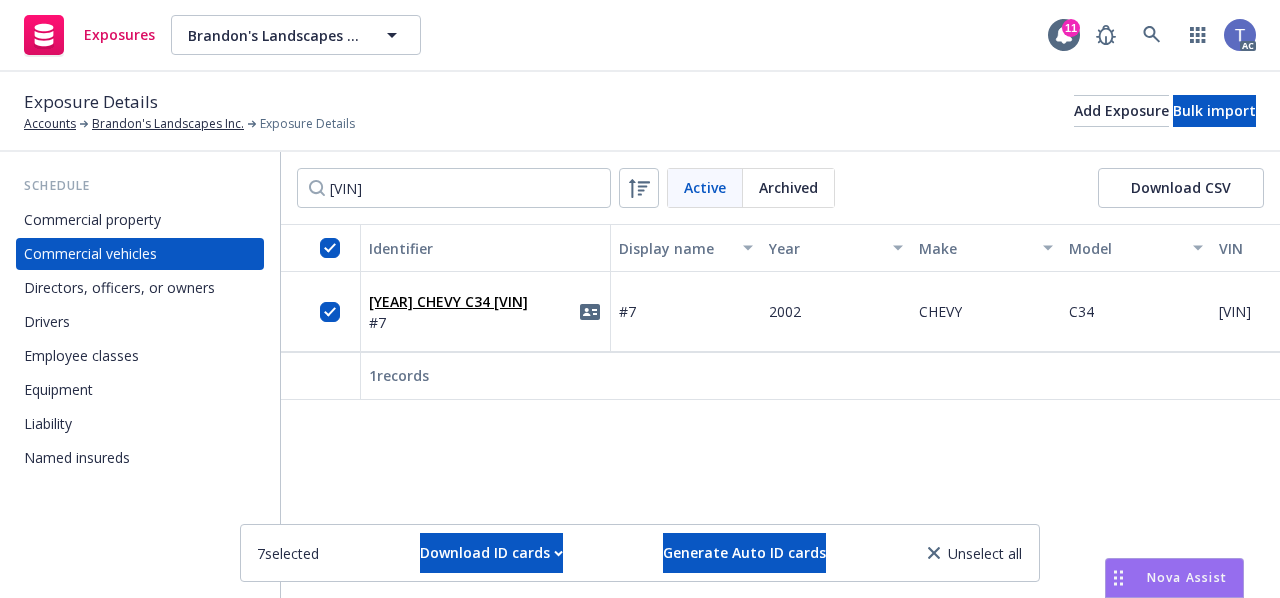 click on "Exposure Details Accounts Brandon's Landscapes Inc. Exposure Details" at bounding box center (189, 111) 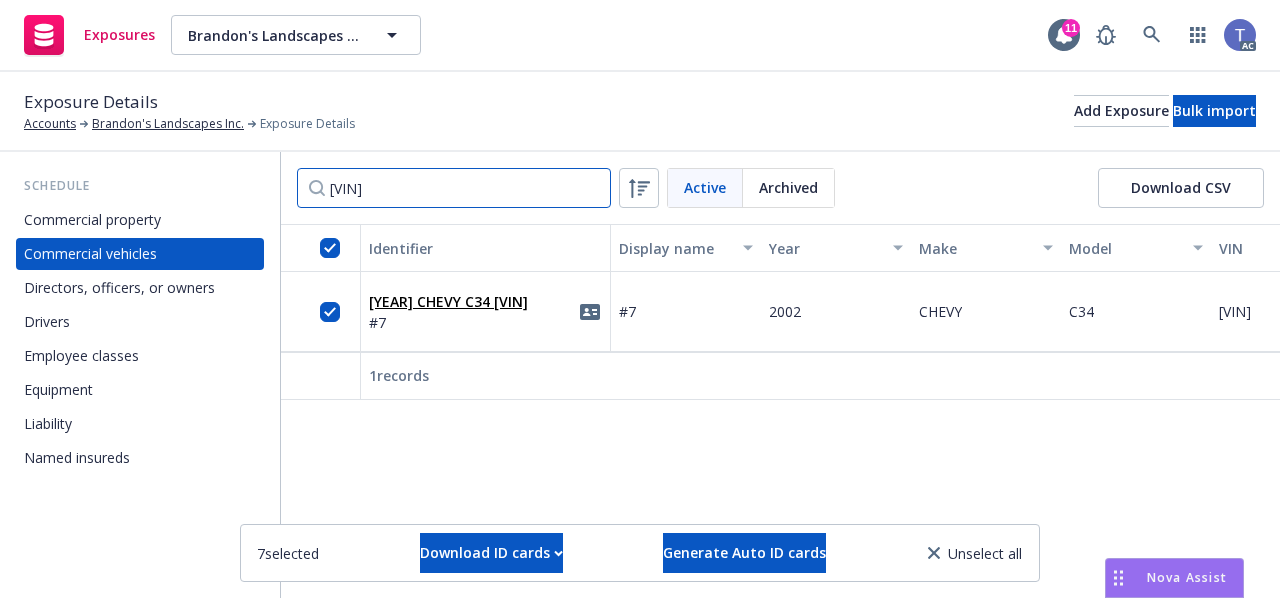 click on "3GBKC34G32M107122" at bounding box center [454, 188] 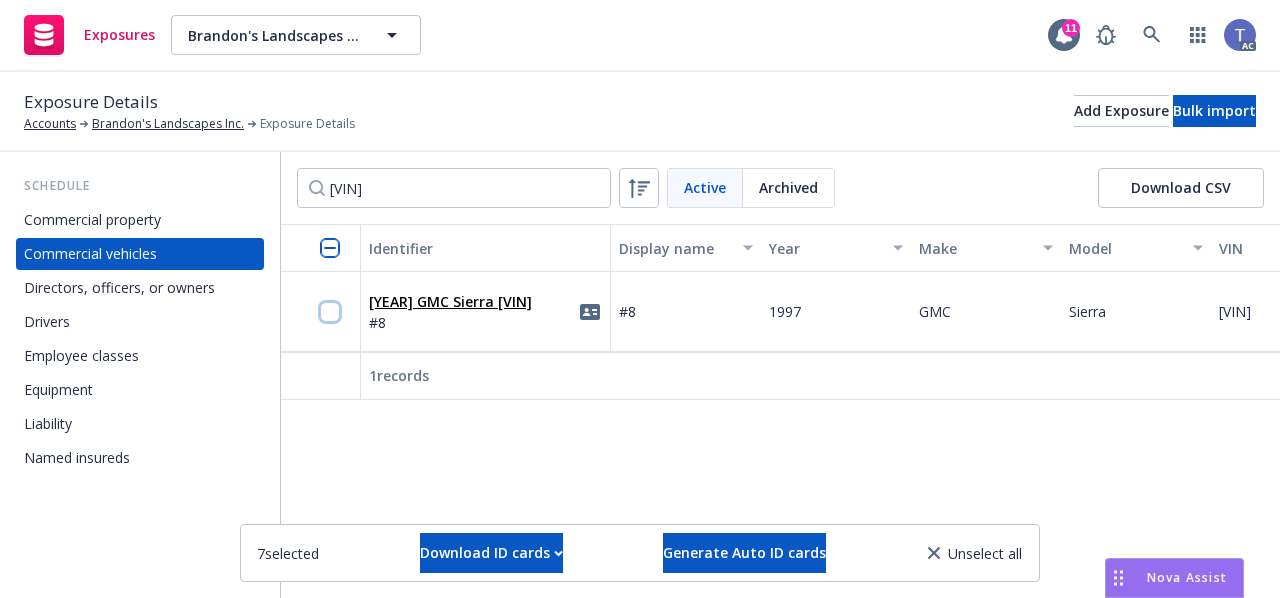 click at bounding box center [330, 312] 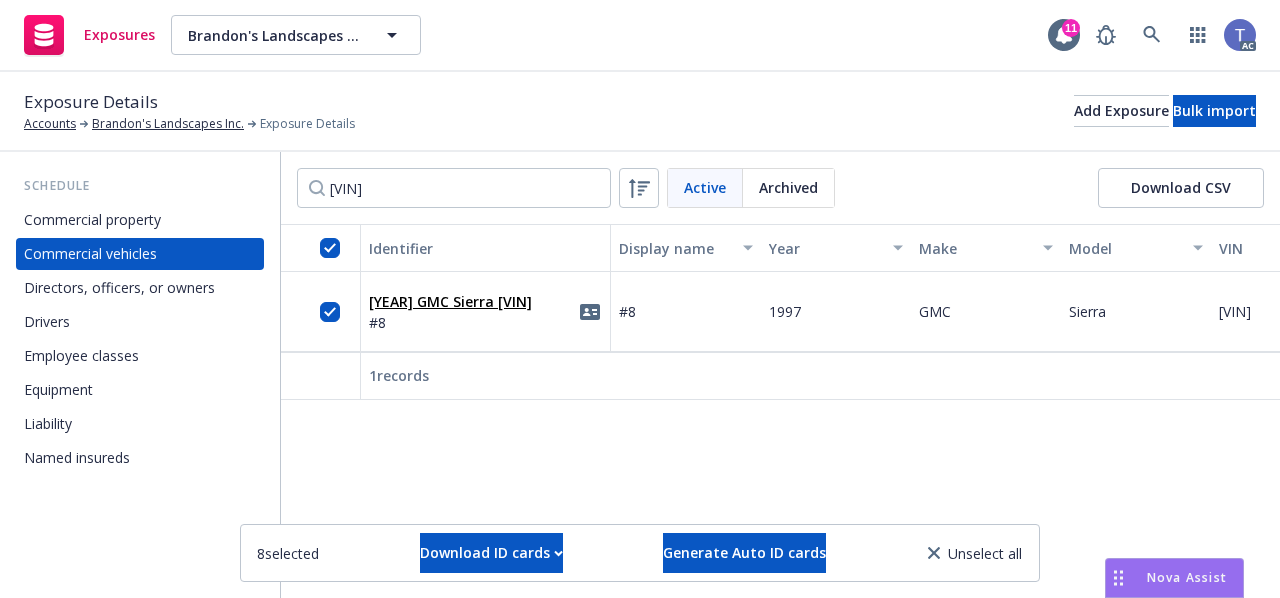 click on "Exposure Details Accounts Brandon's Landscapes Inc. Exposure Details" at bounding box center [189, 111] 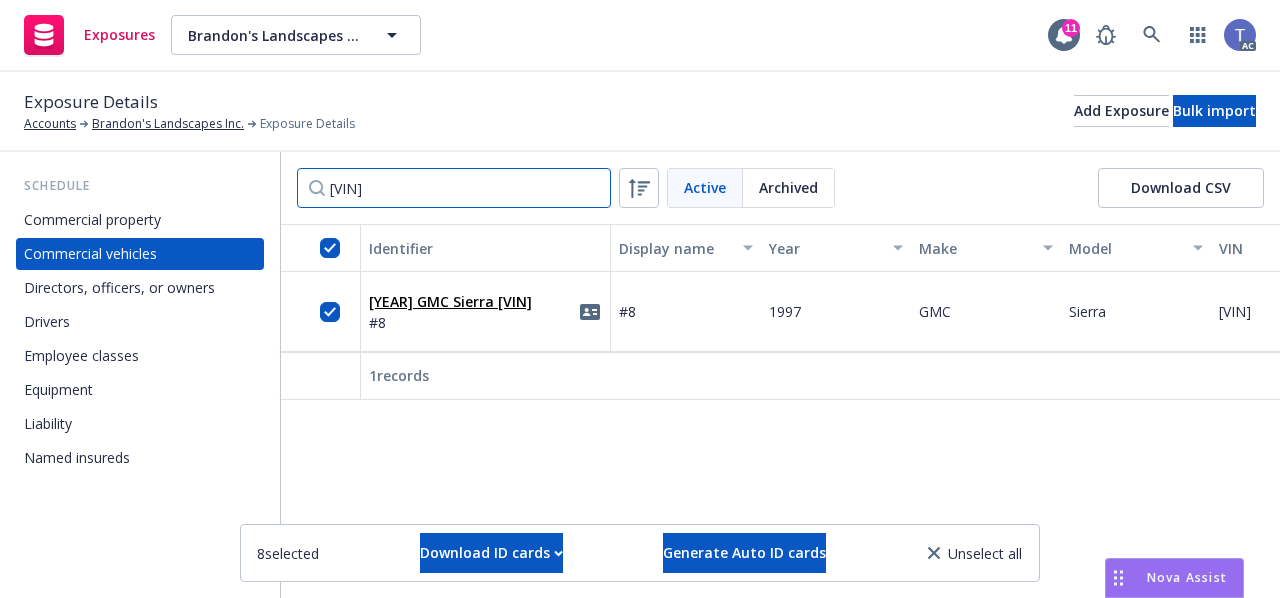 click on "1GDKC34J2VJ511579" at bounding box center (454, 188) 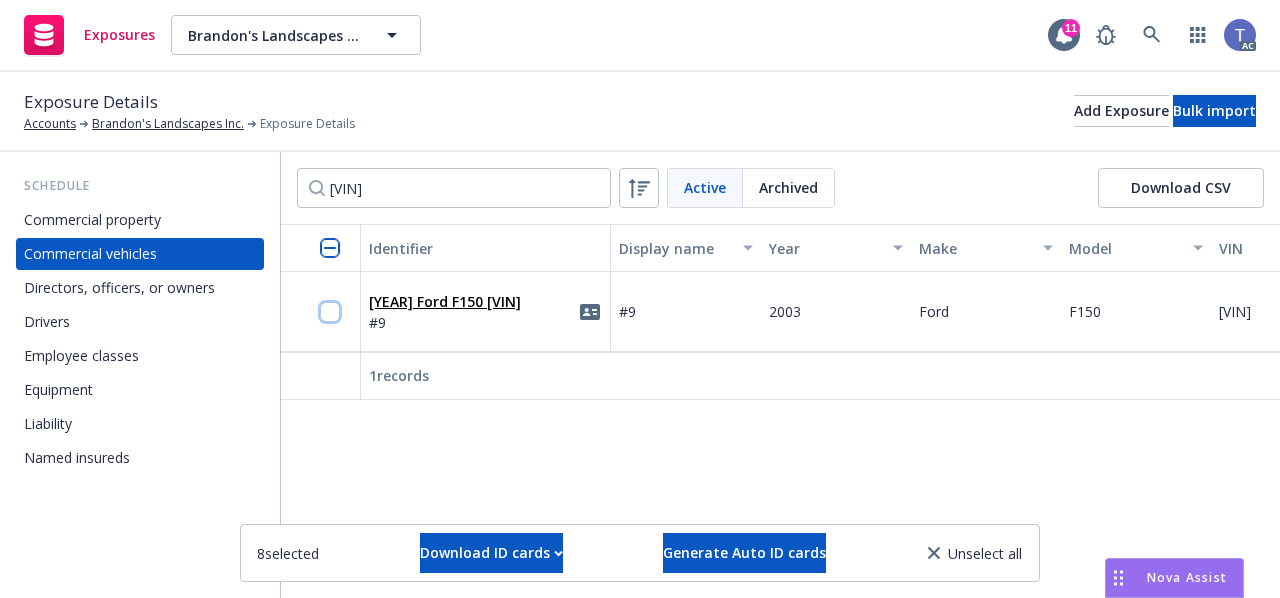 click at bounding box center (330, 312) 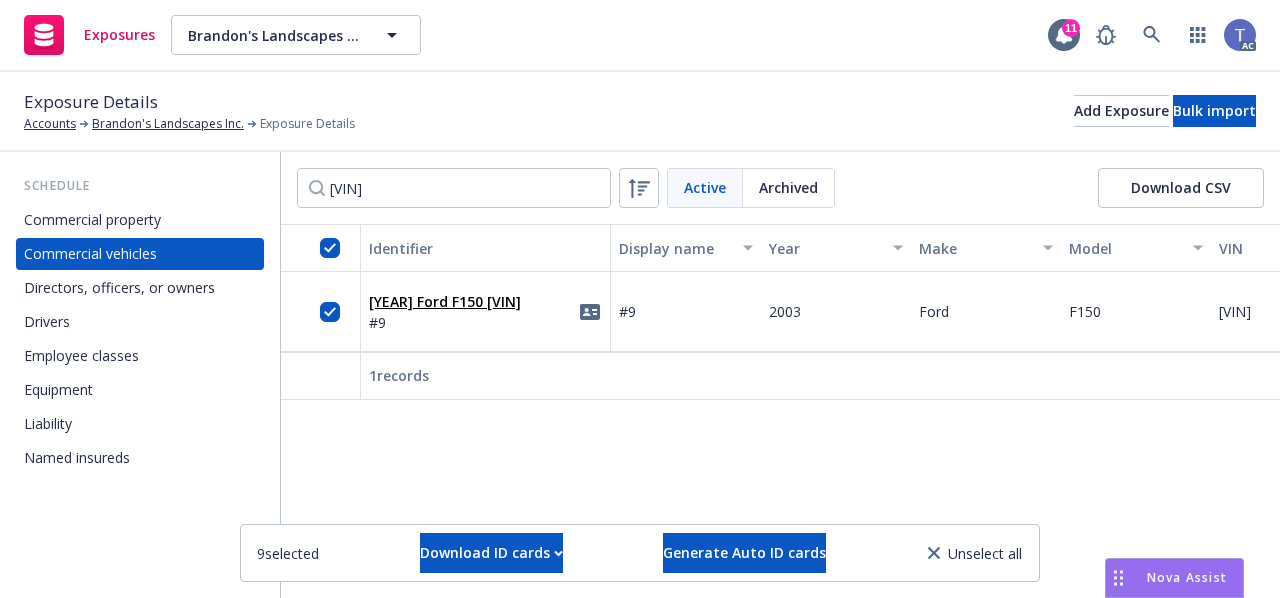 click on "Exposure Details Accounts Brandon's Landscapes Inc. Exposure Details Add Exposure Bulk import" at bounding box center [640, 112] 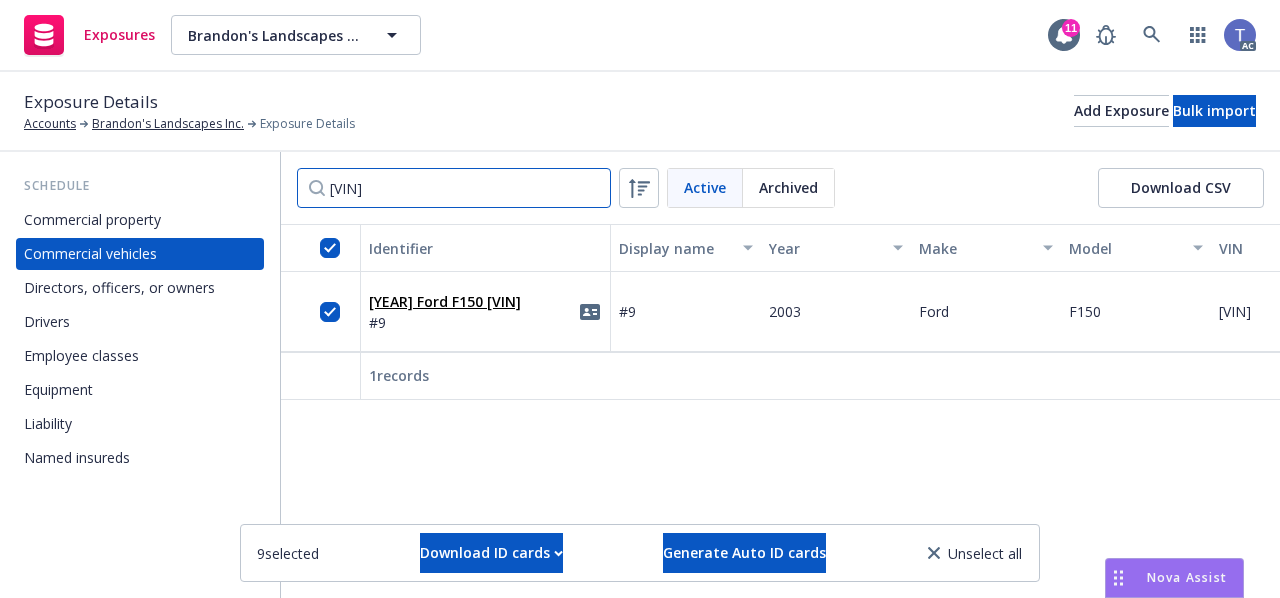 click on "2FTRX17W33CB02246" at bounding box center [454, 188] 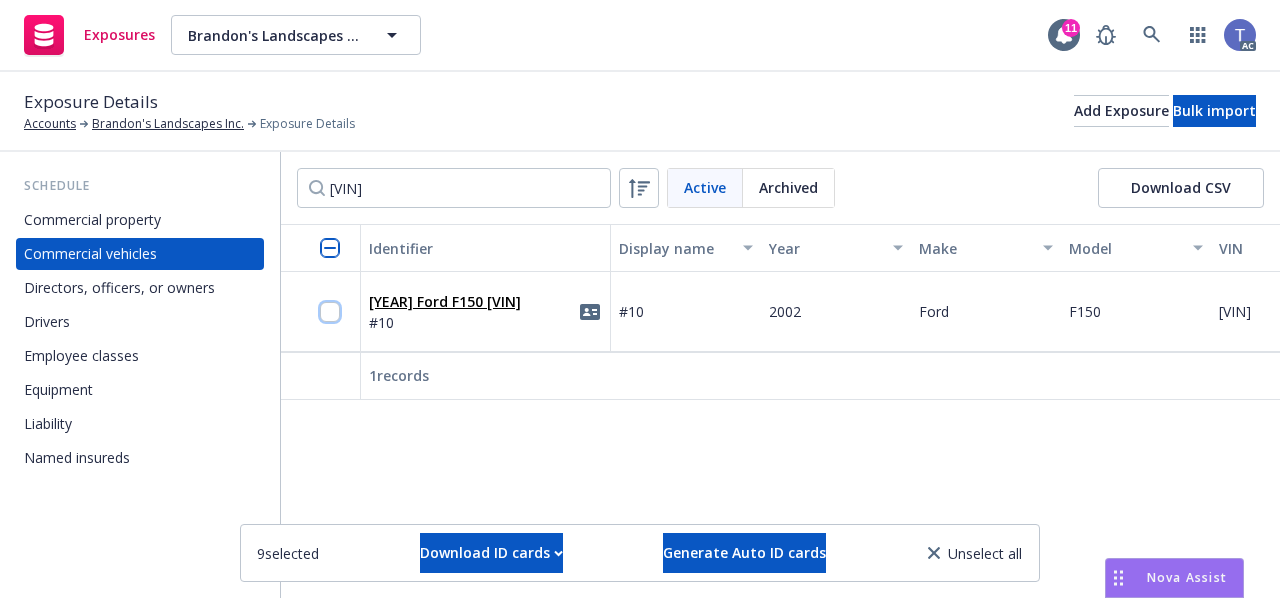 click at bounding box center [330, 312] 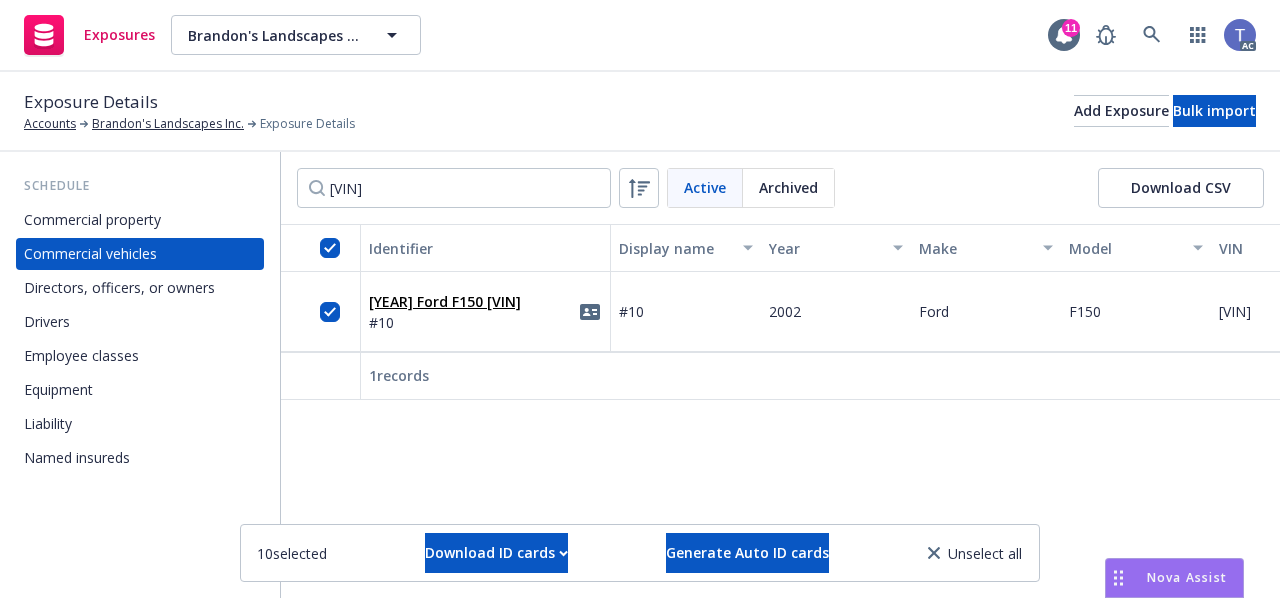 click on "Schedule Commercial property Commercial vehicles Directors, officers, or owners Drivers Employee classes Equipment Liability Named insureds" at bounding box center [140, 375] 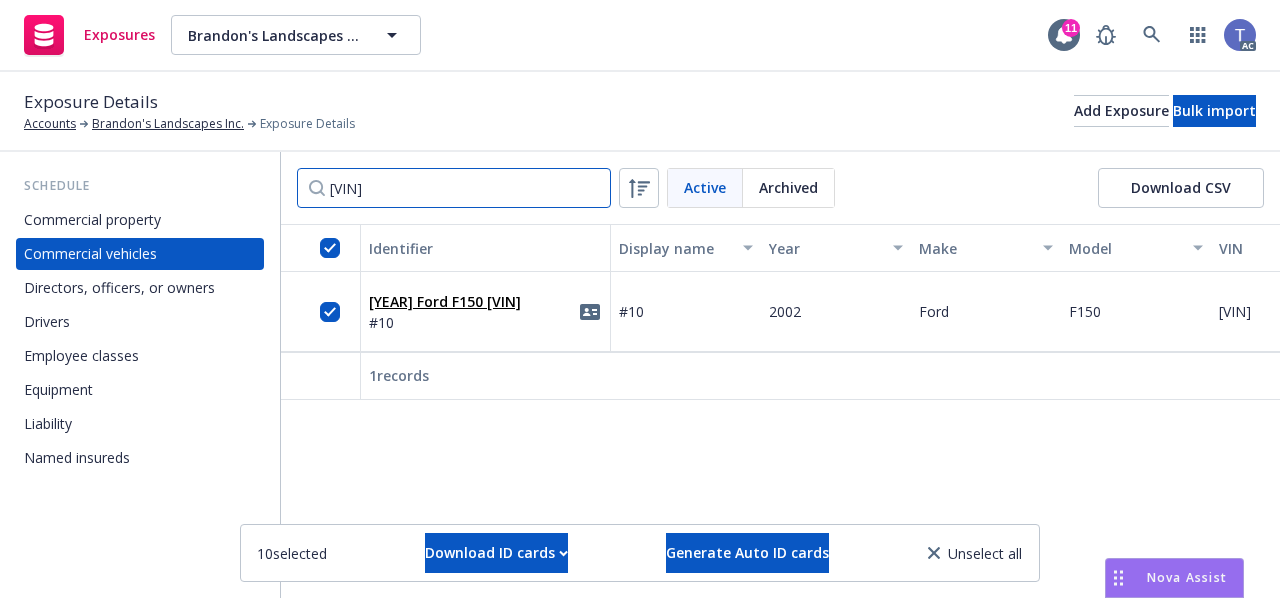 click on "1FTRX17W12NA13350" at bounding box center [454, 188] 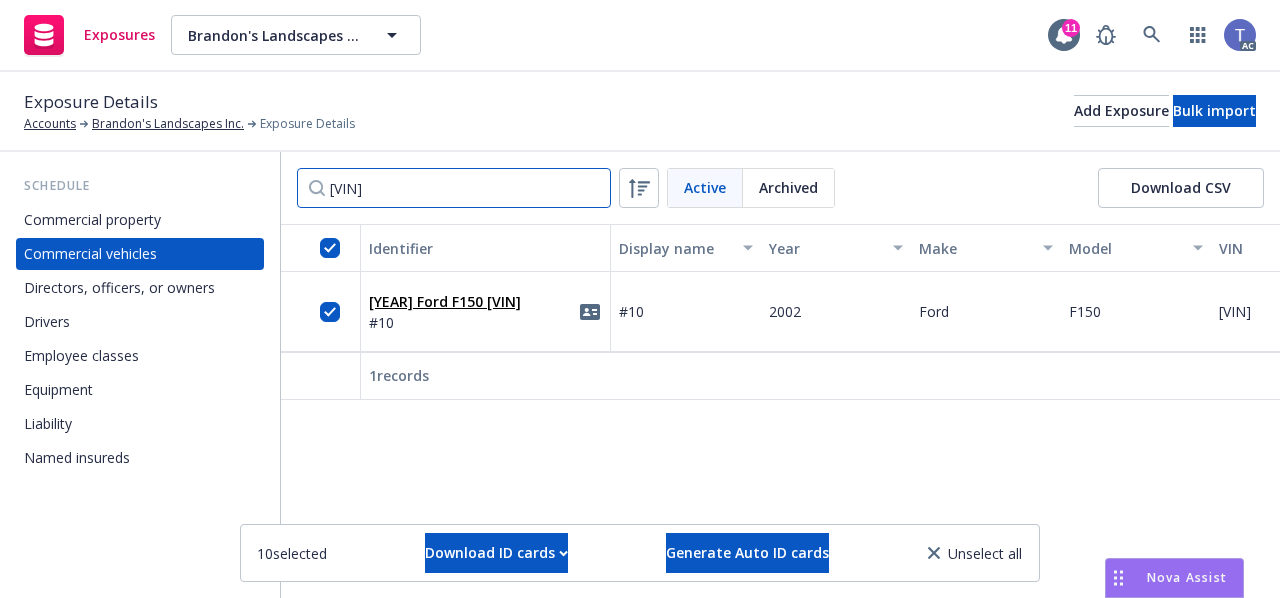 click on "1FTRX17W12NA13350" at bounding box center (454, 188) 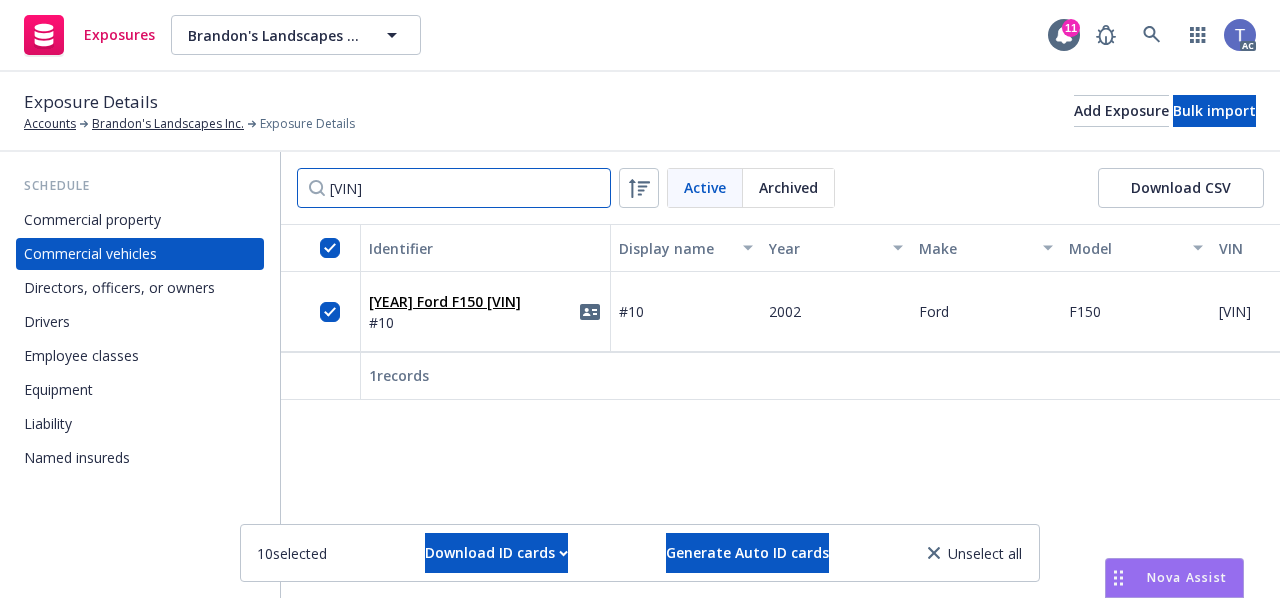 paste on "B7783" 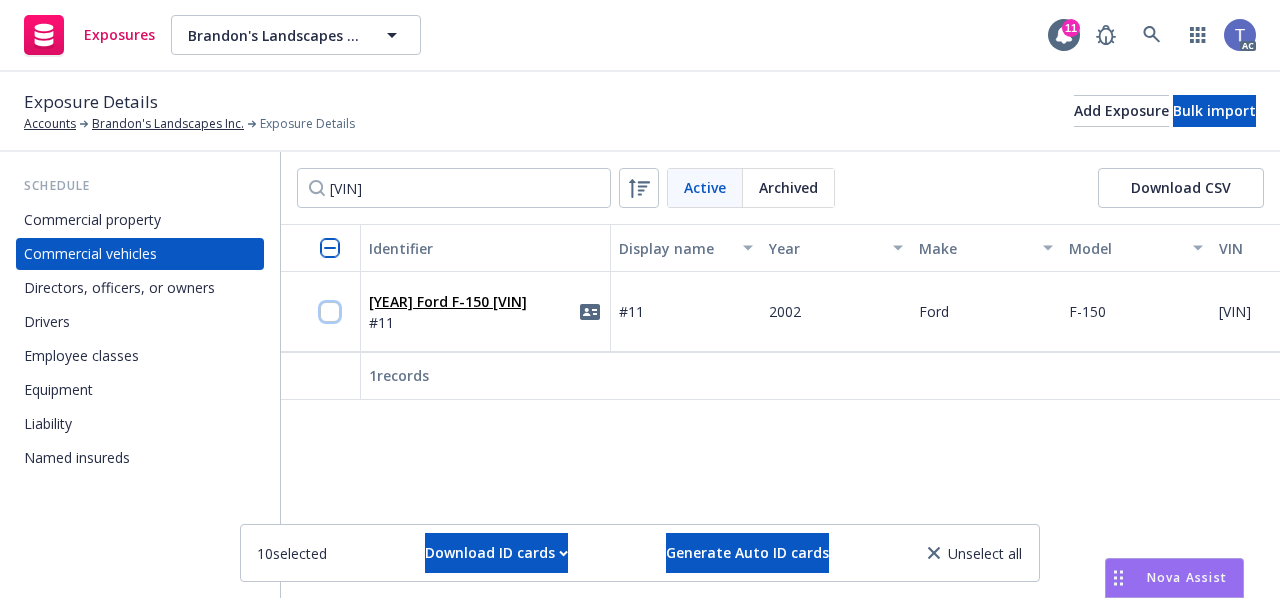 click at bounding box center [330, 312] 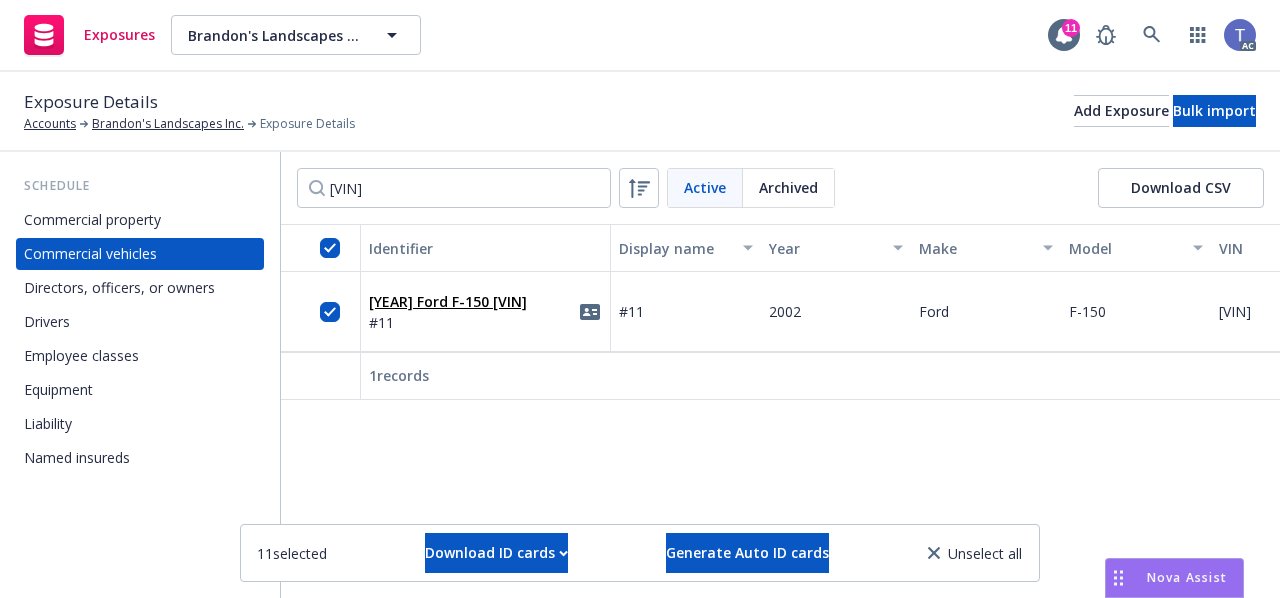 click on "Exposure Details Accounts Brandon's Landscapes Inc. Exposure Details Add Exposure Bulk import" at bounding box center [640, 112] 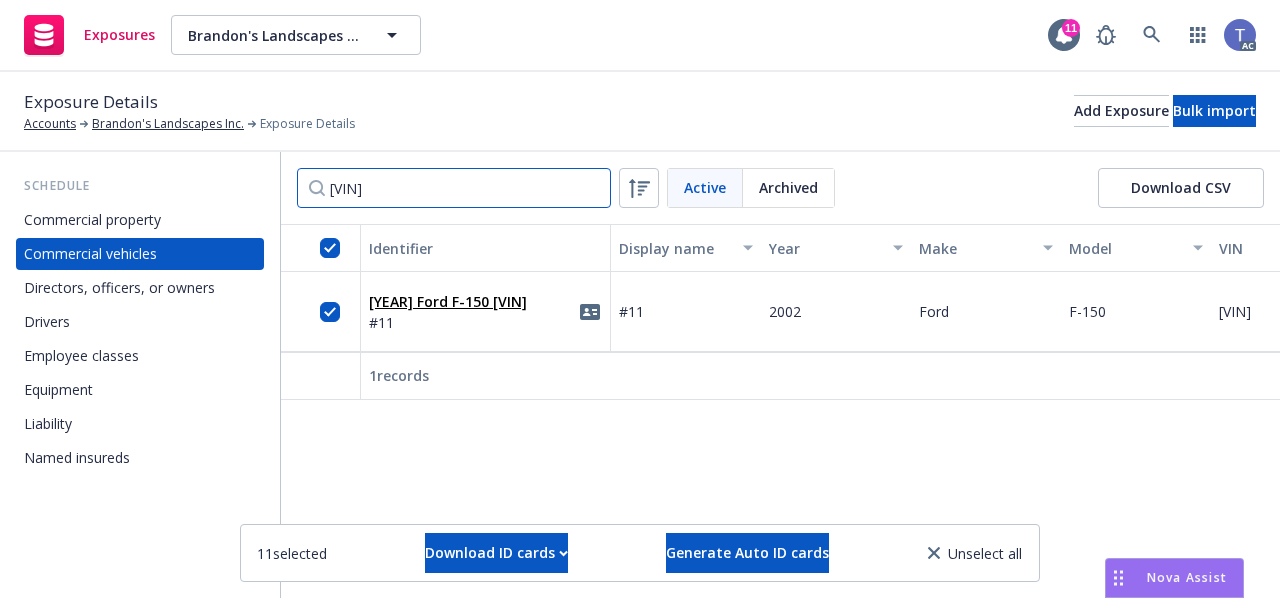 click on "1FTRX17W12NB77830" at bounding box center (454, 188) 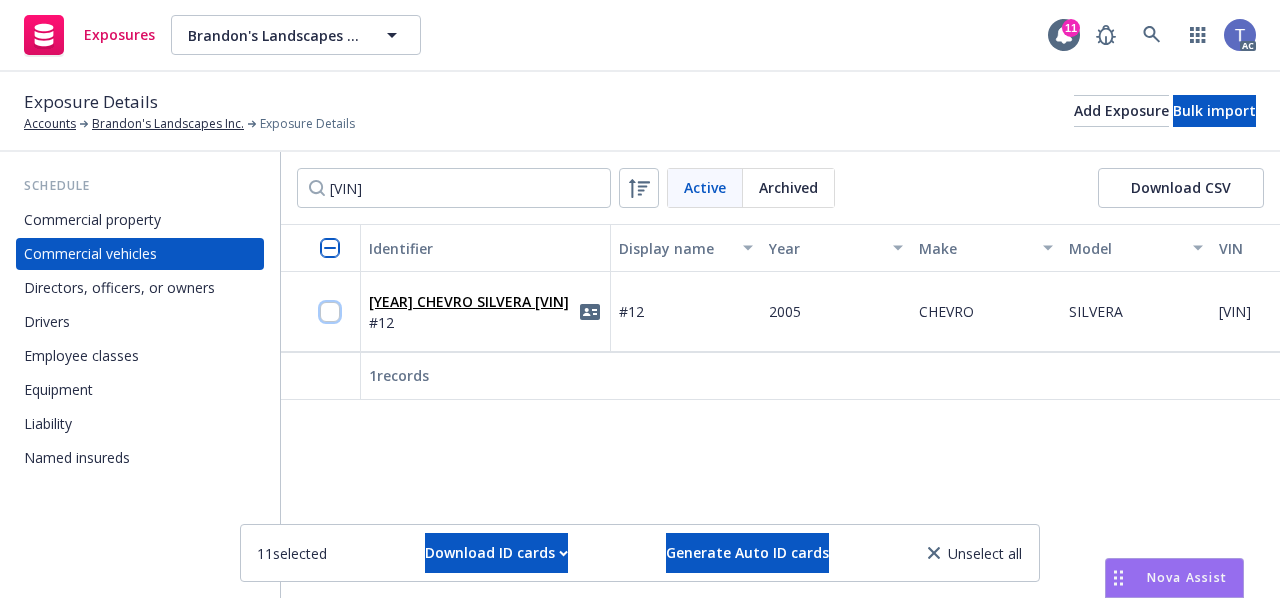 click at bounding box center (330, 312) 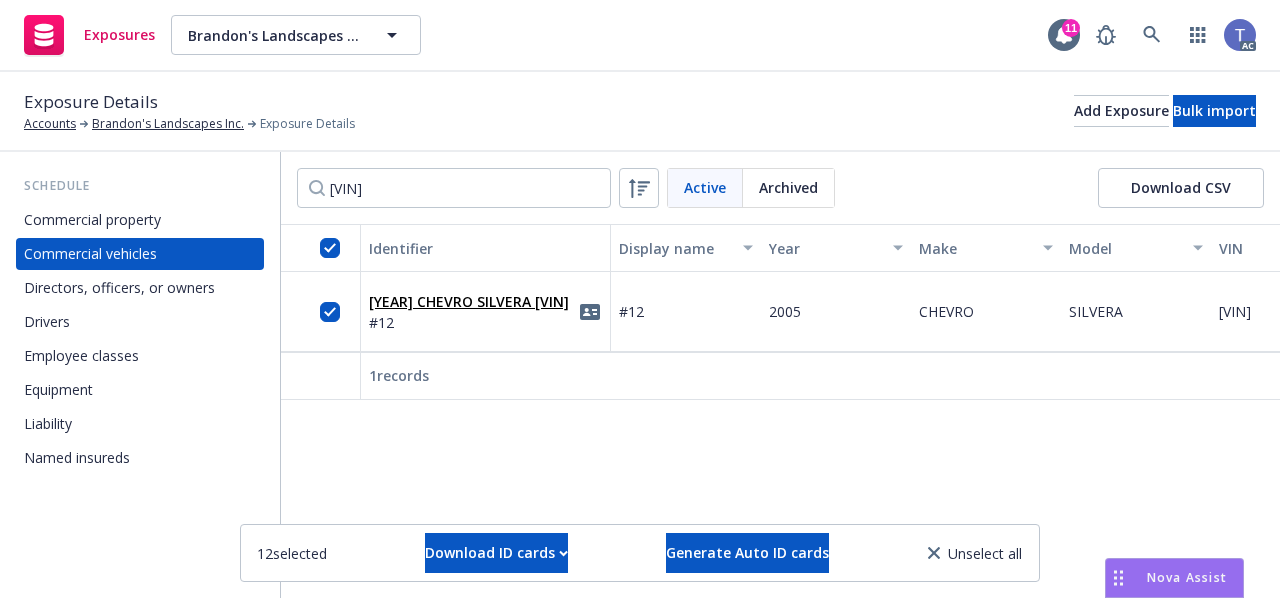 click on "Exposure Details Accounts Brandon's Landscapes Inc. Exposure Details Add Exposure Bulk import" at bounding box center (640, 112) 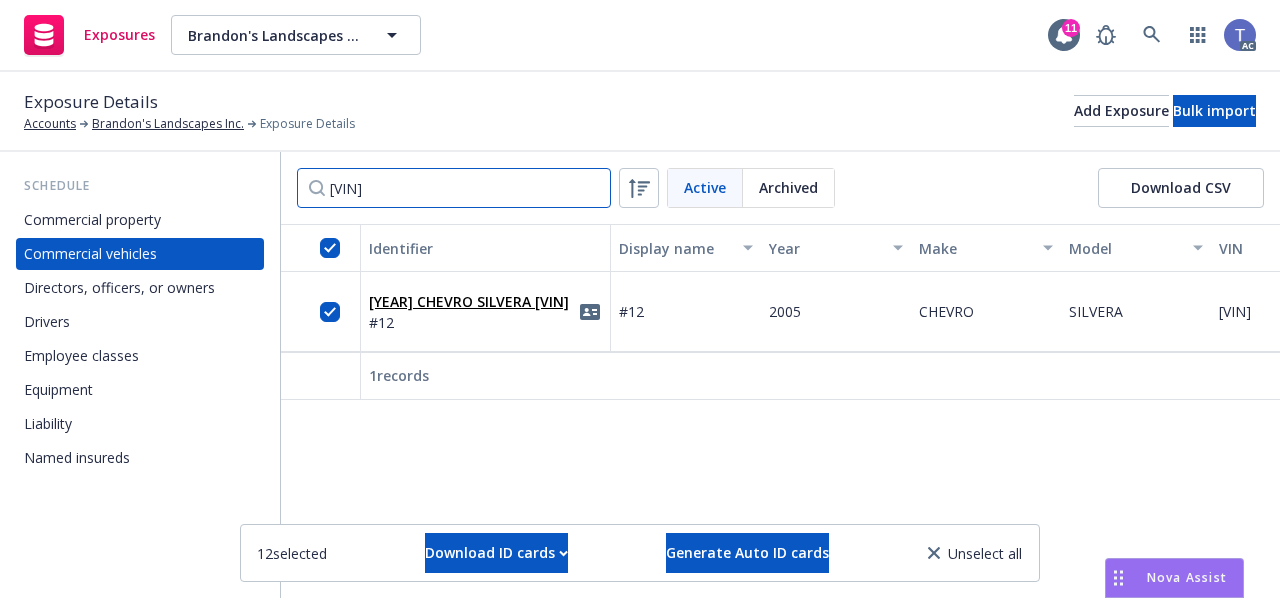 click on "2GCEC19TX51301340" at bounding box center (454, 188) 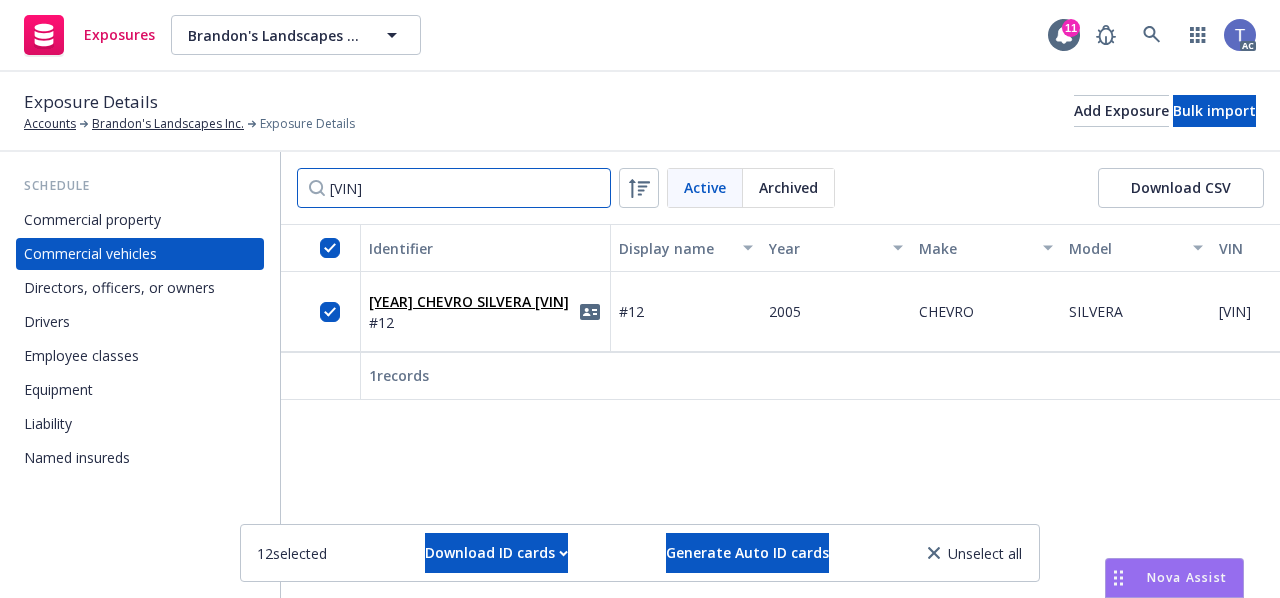 paste on "1GBJC39D86E19995" 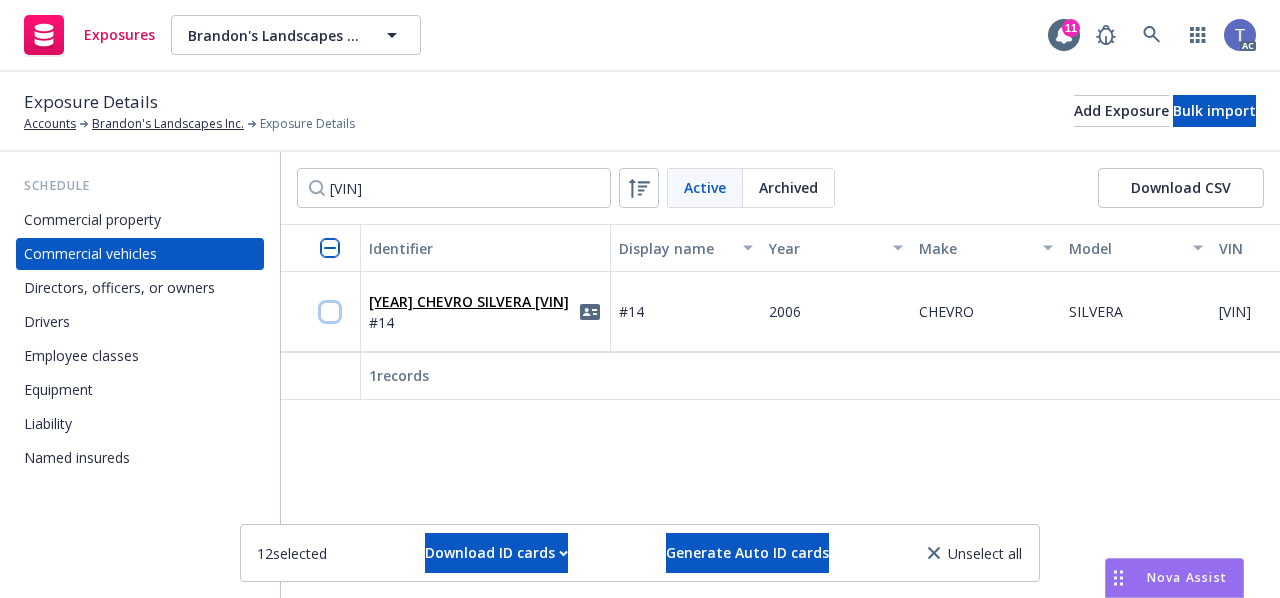 click at bounding box center (330, 312) 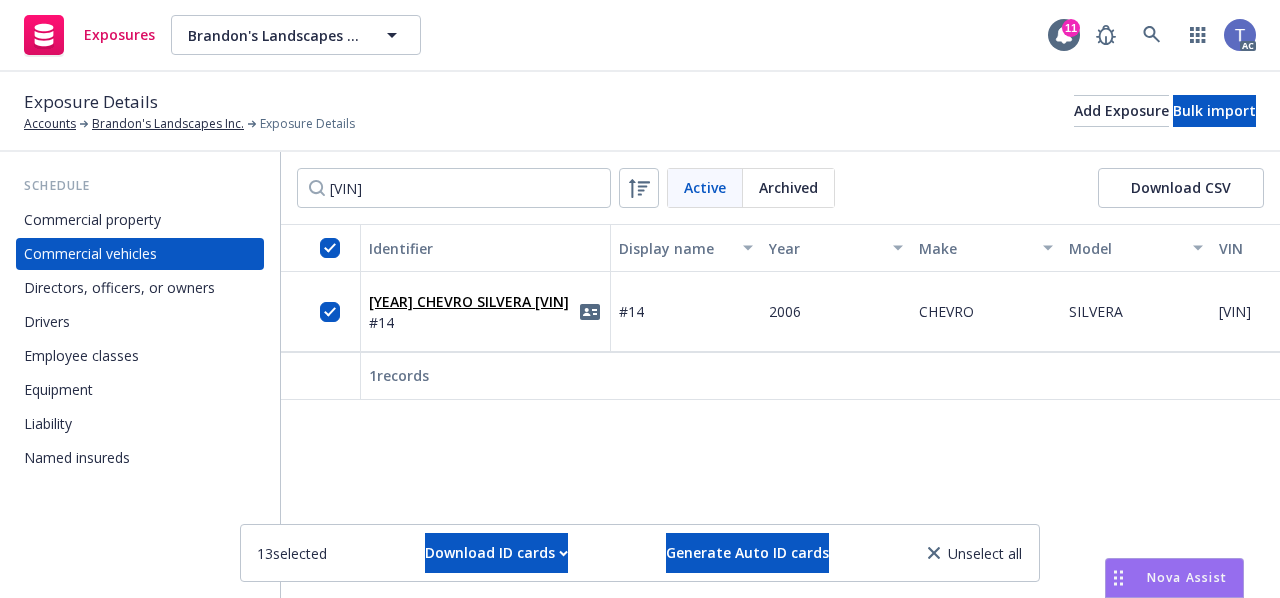 click on "Schedule Commercial property Commercial vehicles Directors, officers, or owners Drivers Employee classes Equipment Liability Named insureds" at bounding box center [140, 375] 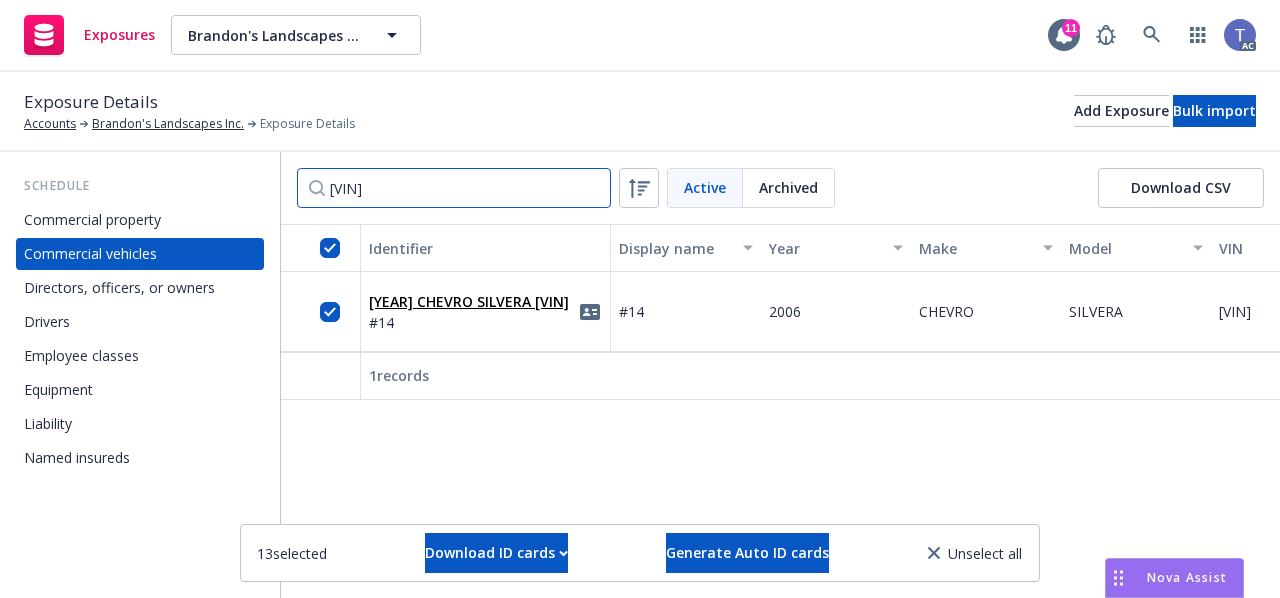 click on "1GBJC39D86E199950" at bounding box center (454, 188) 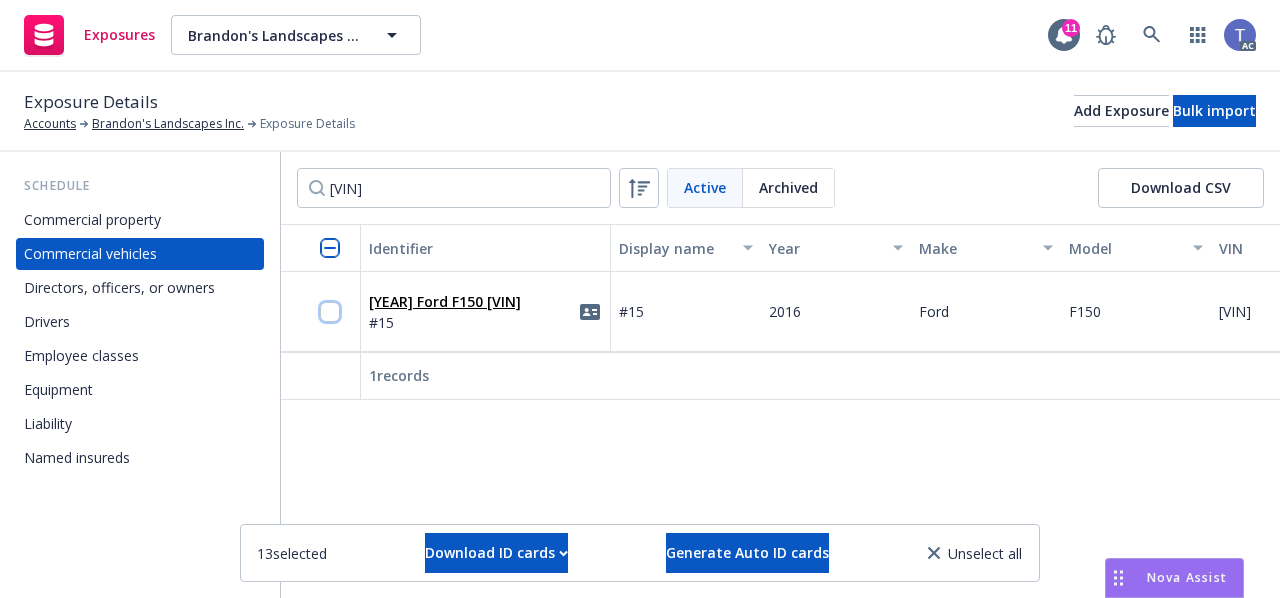 click at bounding box center (330, 312) 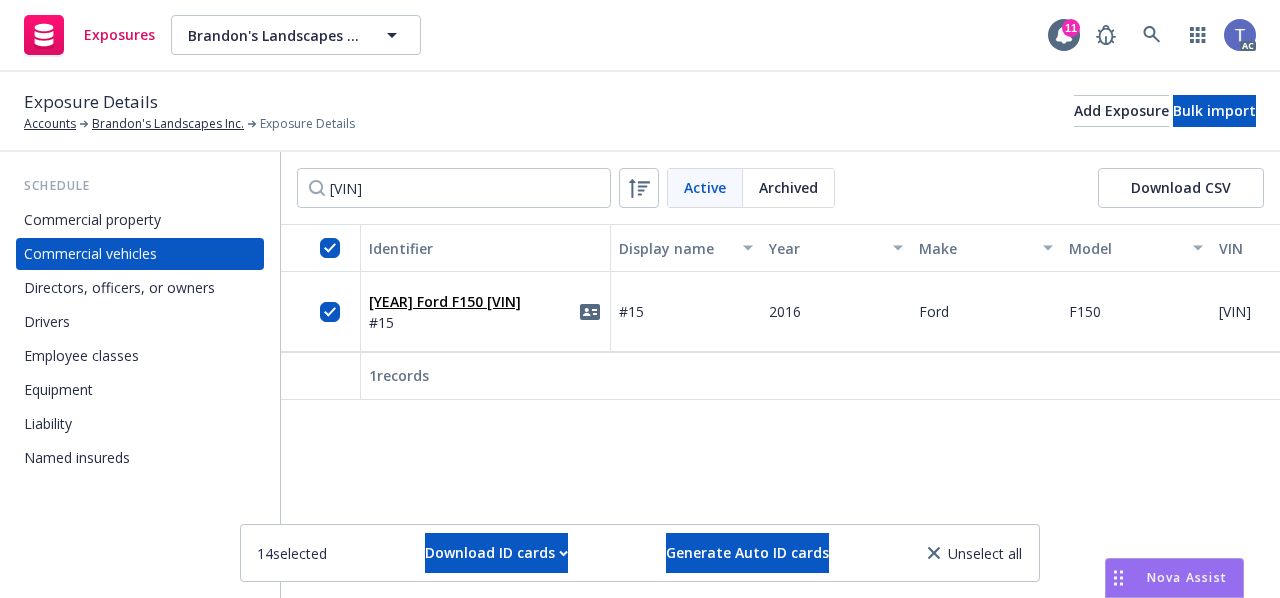 click on "Schedule Commercial property Commercial vehicles Directors, officers, or owners Drivers Employee classes Equipment Liability Named insureds" at bounding box center (140, 375) 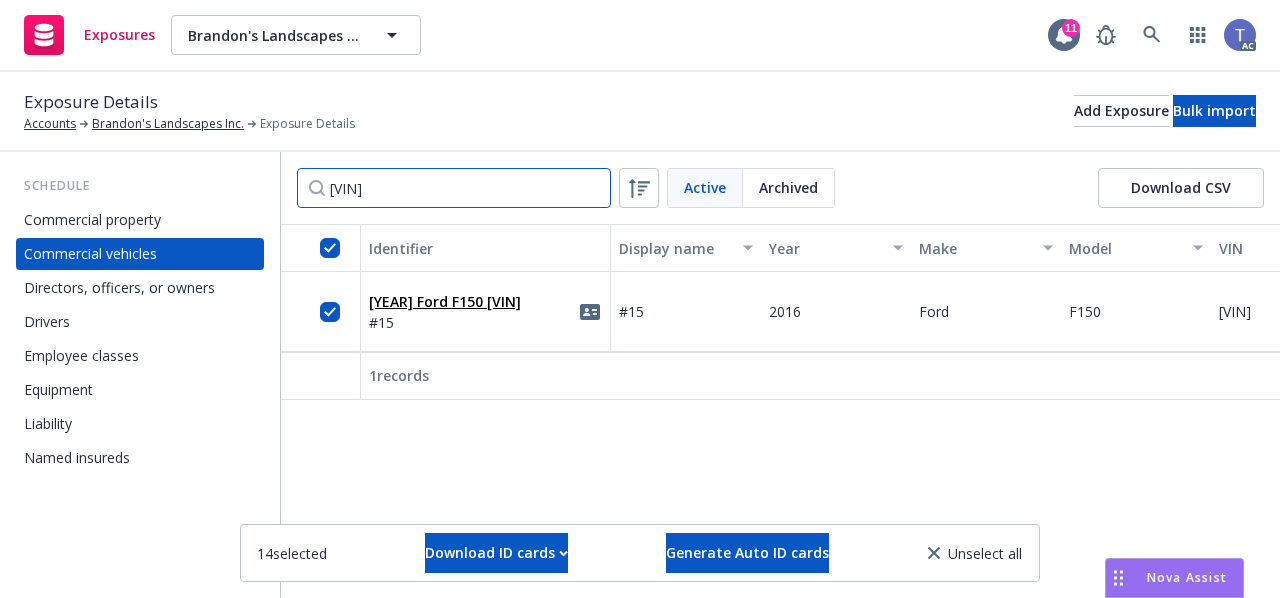 click on "1FTEX1CP1GKG05840" at bounding box center (454, 188) 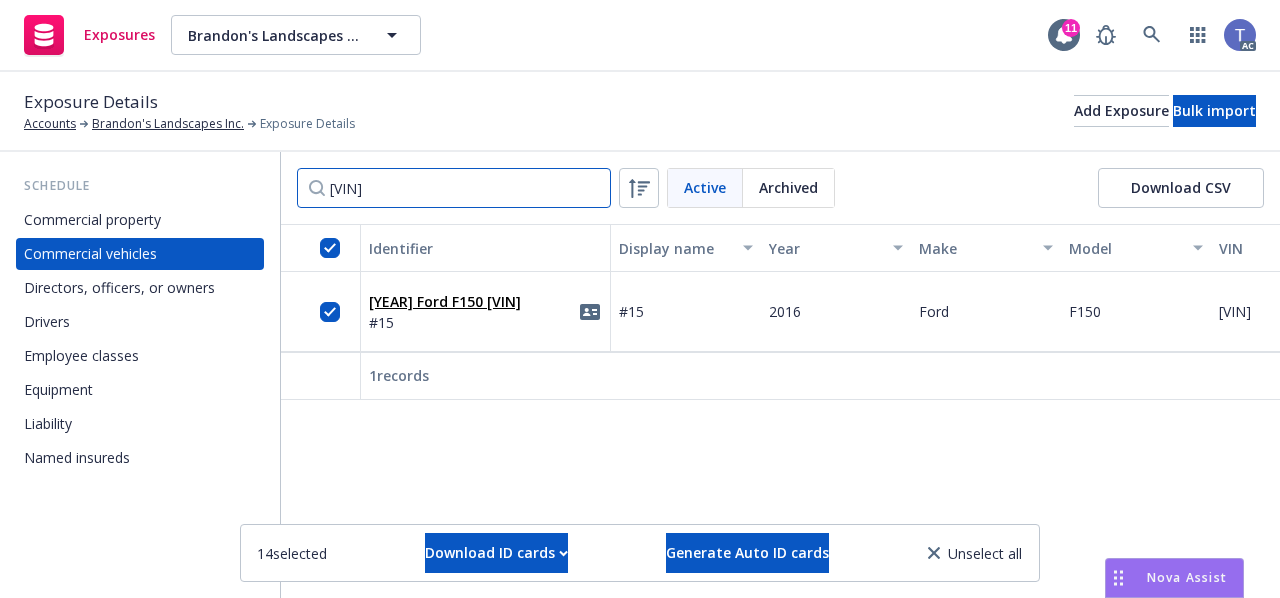 click on "1FTEX1CP1GKG05840" at bounding box center (454, 188) 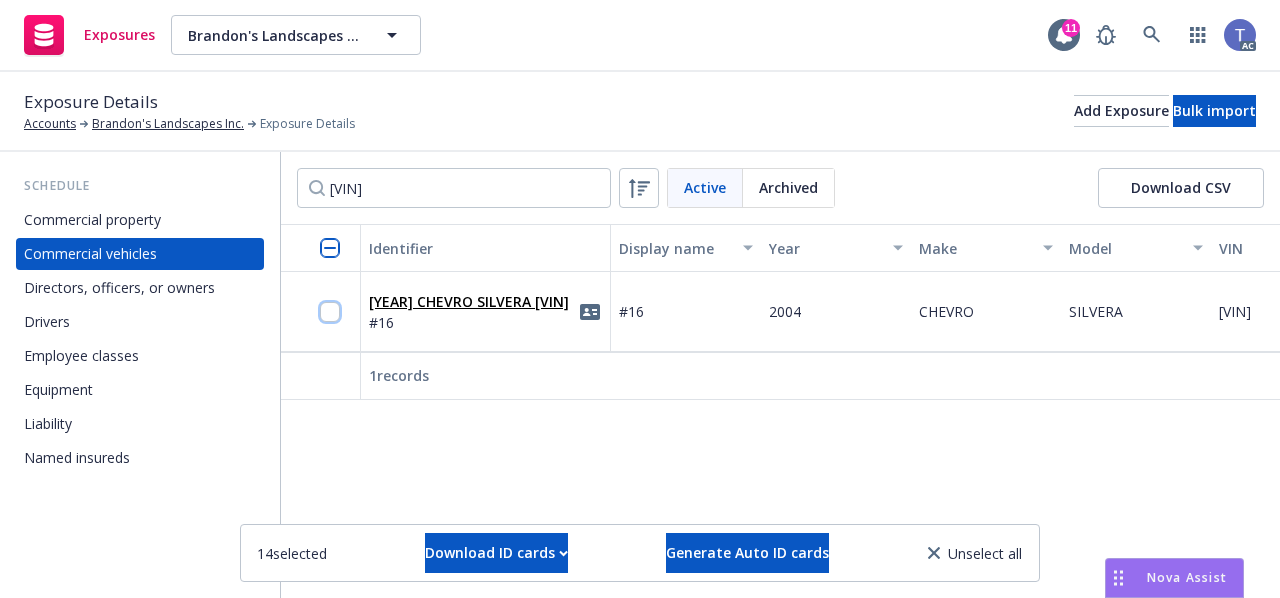 click at bounding box center (330, 312) 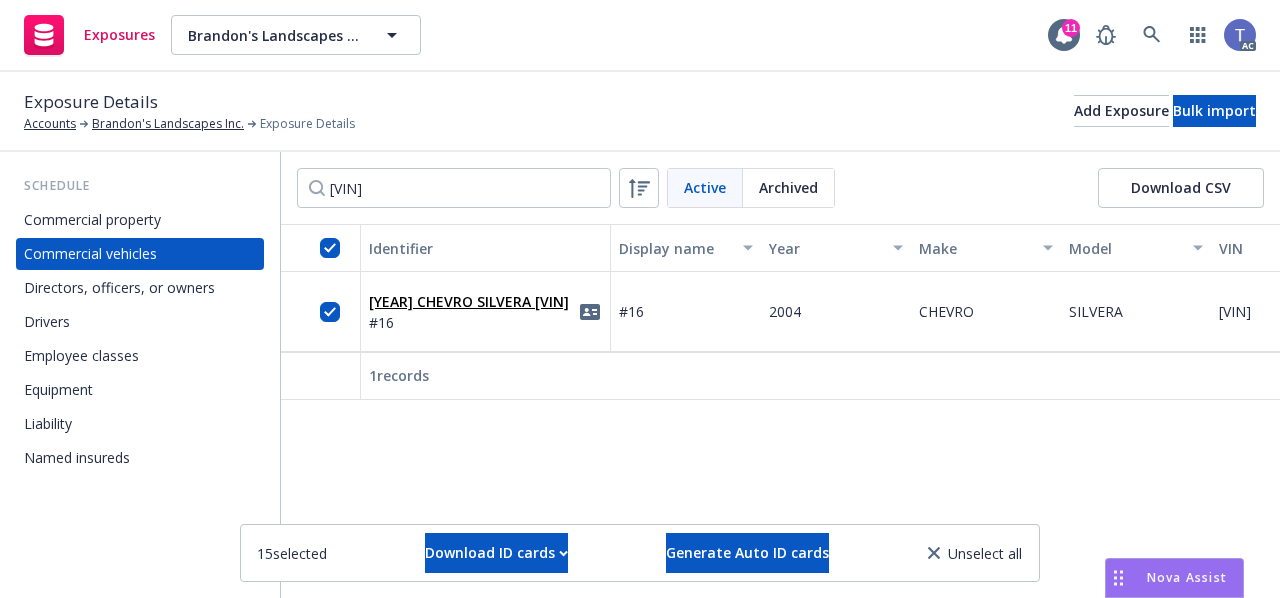 click on "Exposure Details Accounts Brandon's Landscapes Inc. Exposure Details Add Exposure Bulk import" at bounding box center [640, 112] 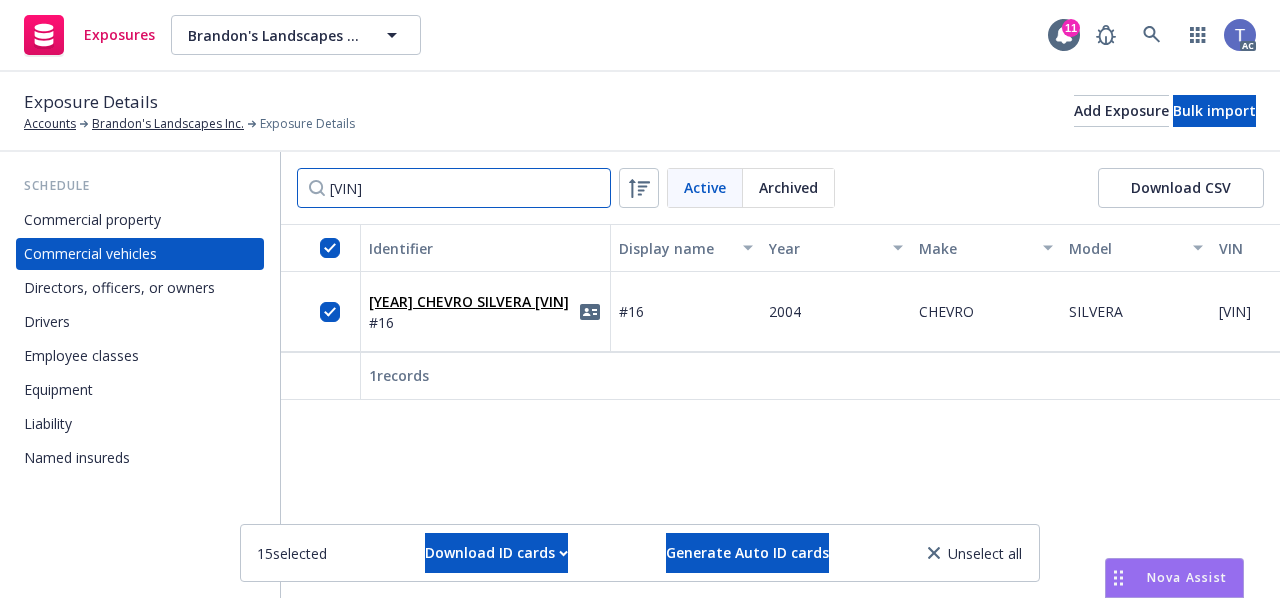 click on "1GBJC39UX4E229415" at bounding box center [454, 188] 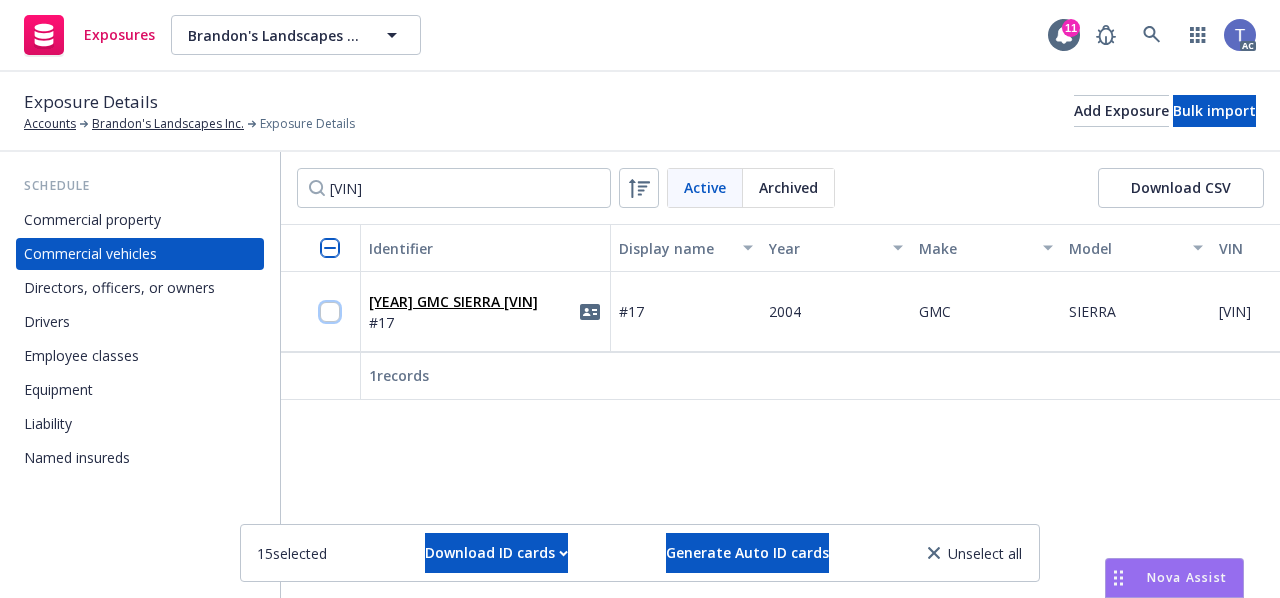 click at bounding box center (330, 312) 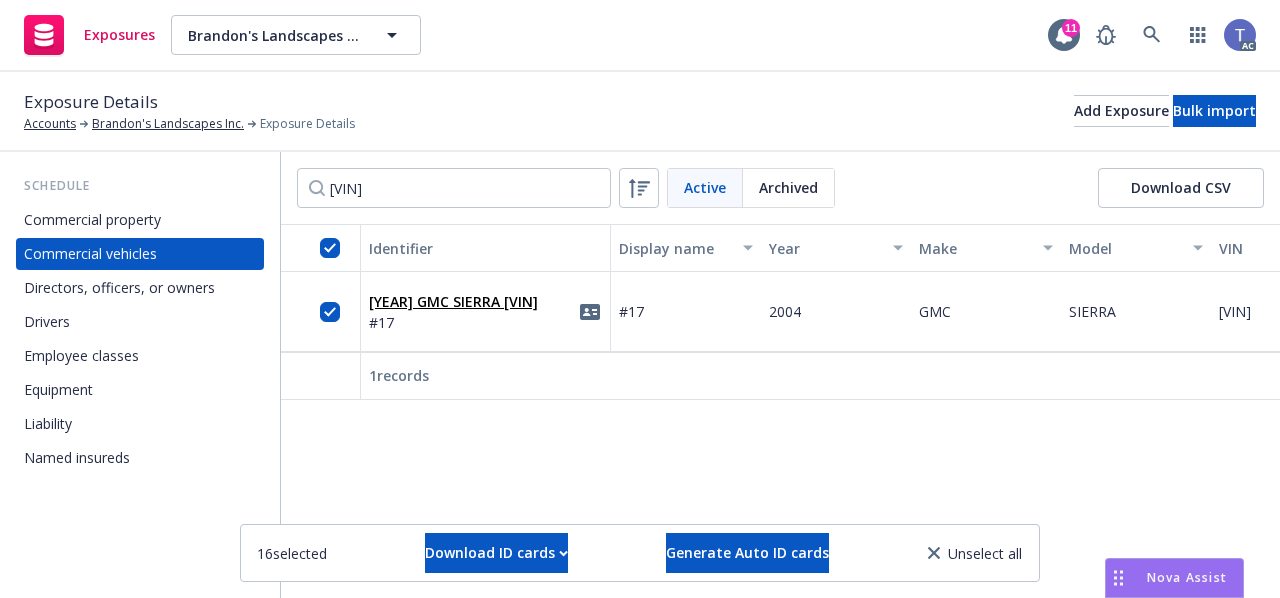 click on "Schedule" at bounding box center [140, 186] 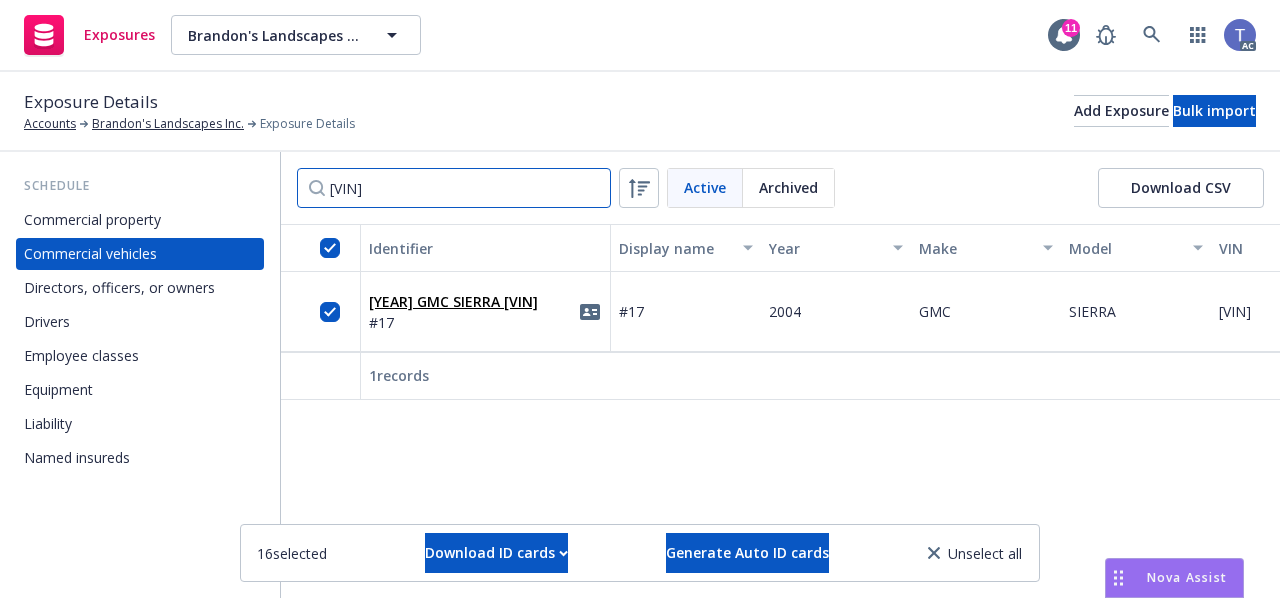click on "1GDJC39U64E176509" at bounding box center (454, 188) 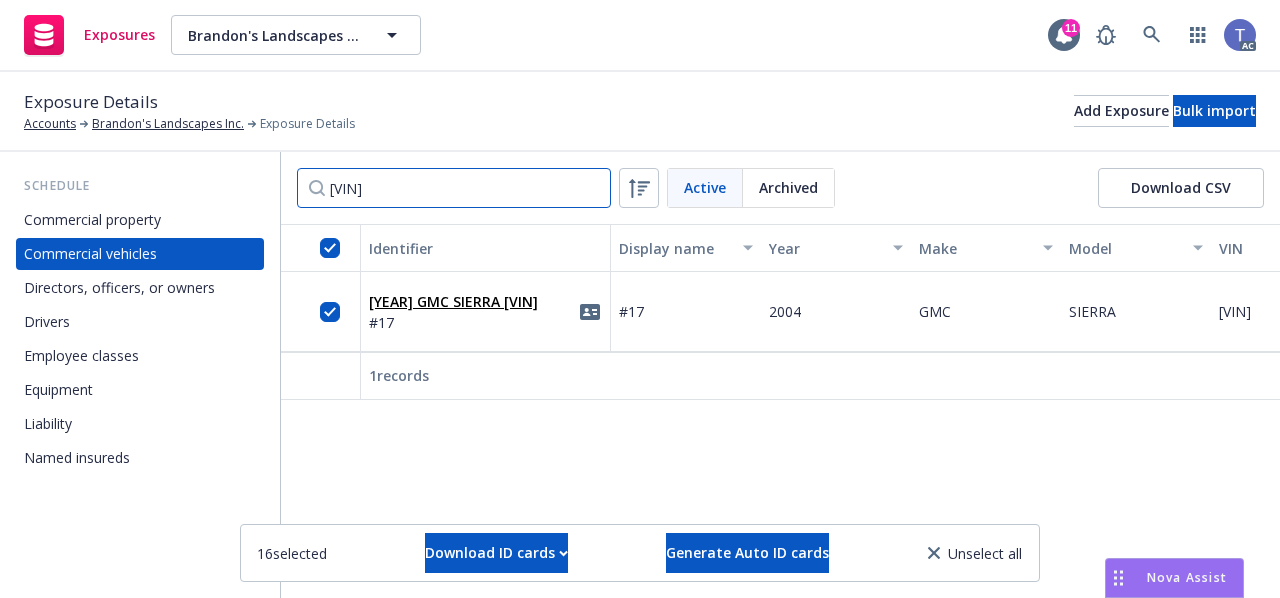 paste on "FVACWDT2DHFA4594" 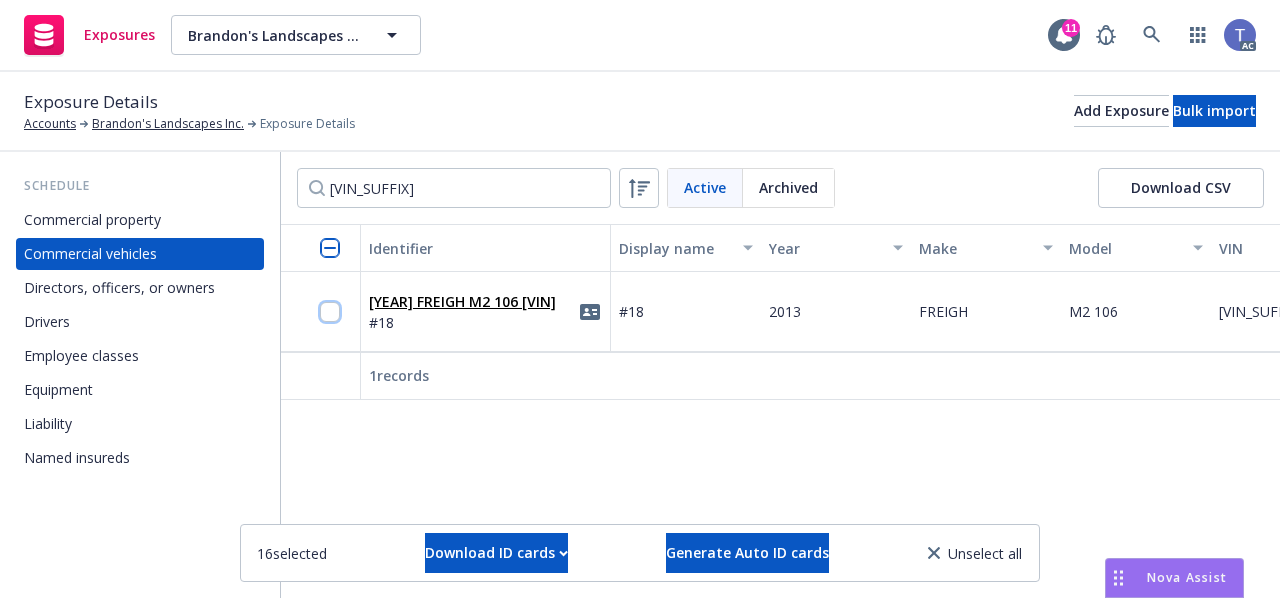 click at bounding box center [330, 312] 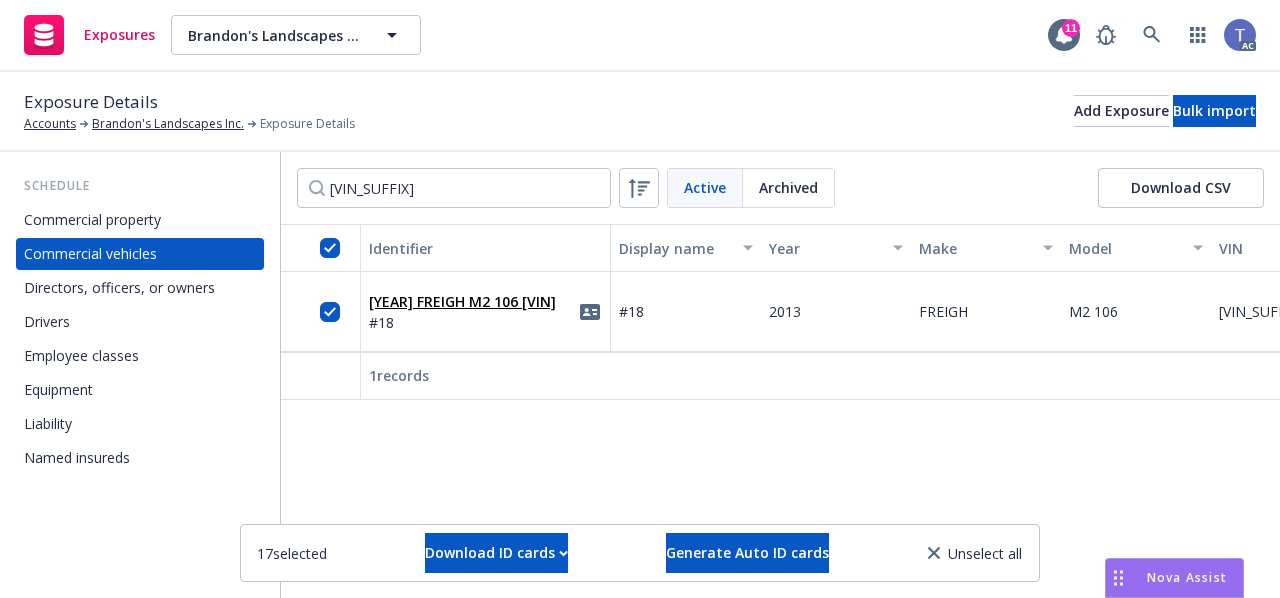 click on "Exposure Details Accounts Brandon's Landscapes Inc. Exposure Details Add Exposure Bulk import" at bounding box center [640, 112] 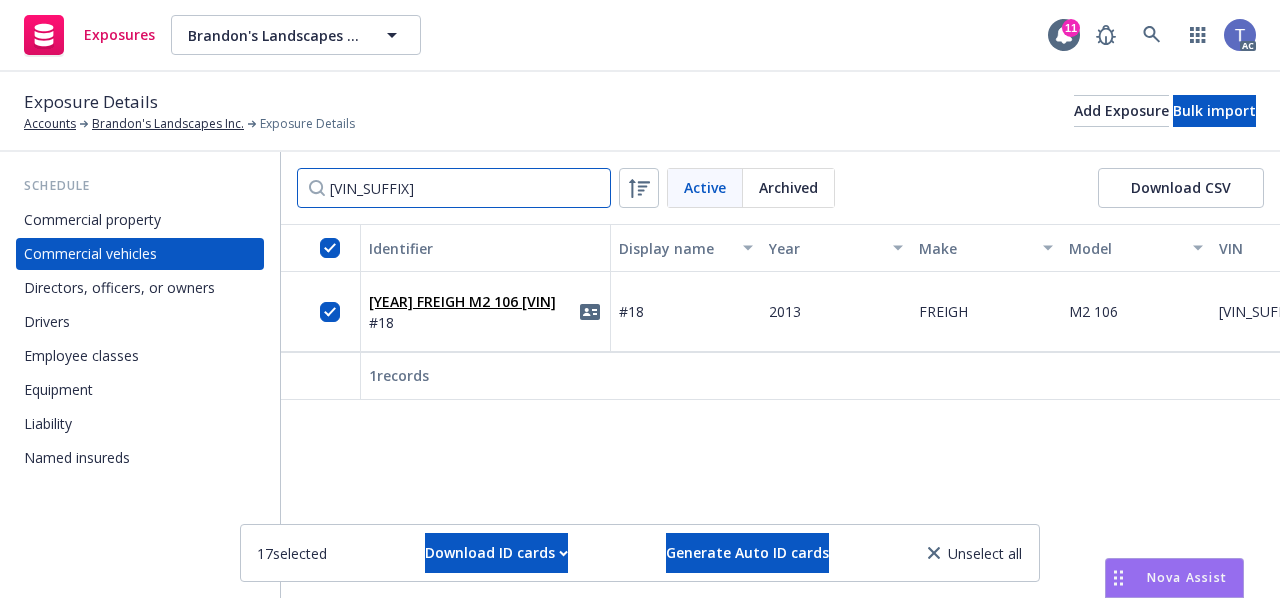 click on "1FVACWDT2DHFA4594" at bounding box center (454, 188) 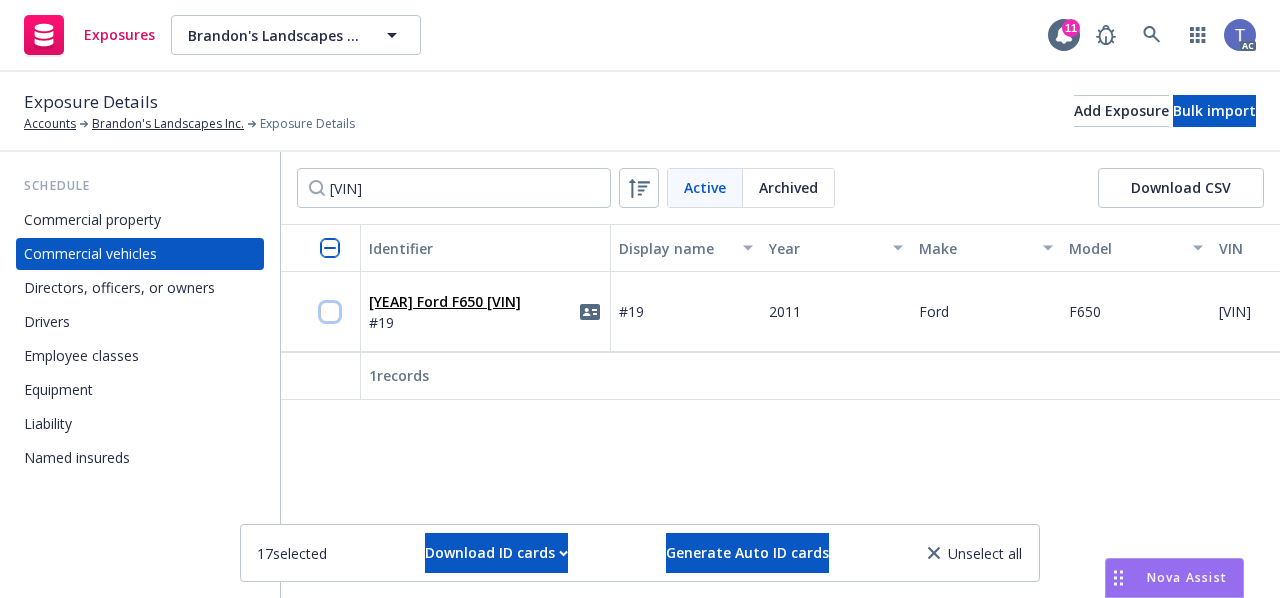 click at bounding box center (330, 312) 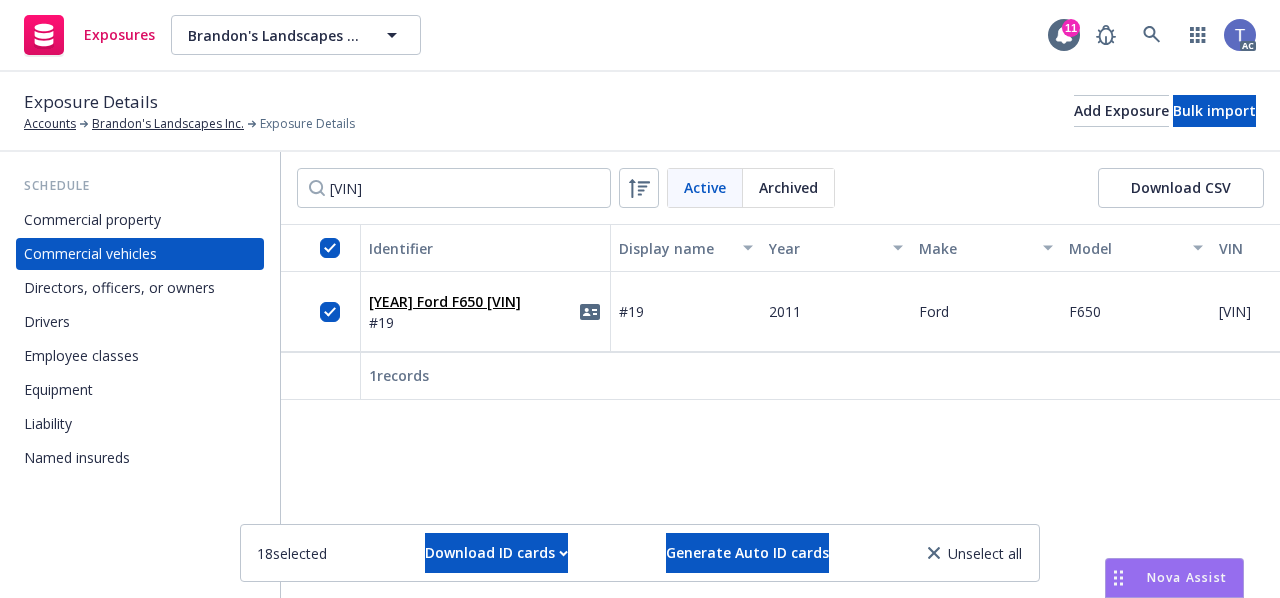 click on "Exposure Details Accounts Brandon's Landscapes Inc. Exposure Details Add Exposure Bulk import" at bounding box center (640, 112) 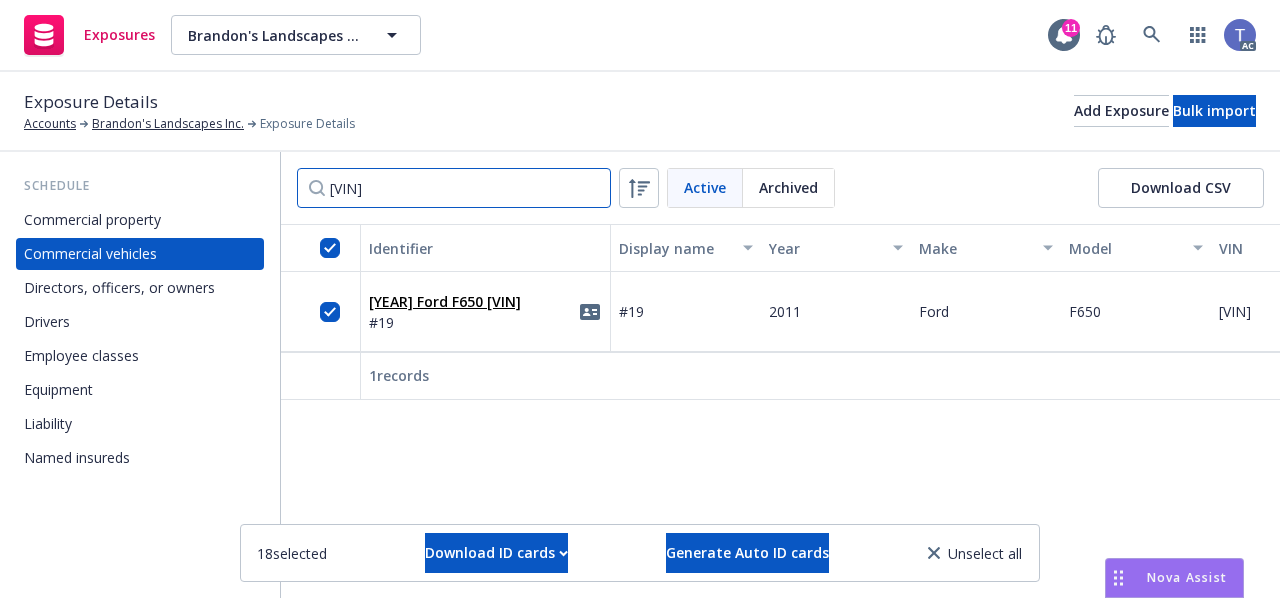 click on "3FRNF6FC4BV586580" at bounding box center (454, 188) 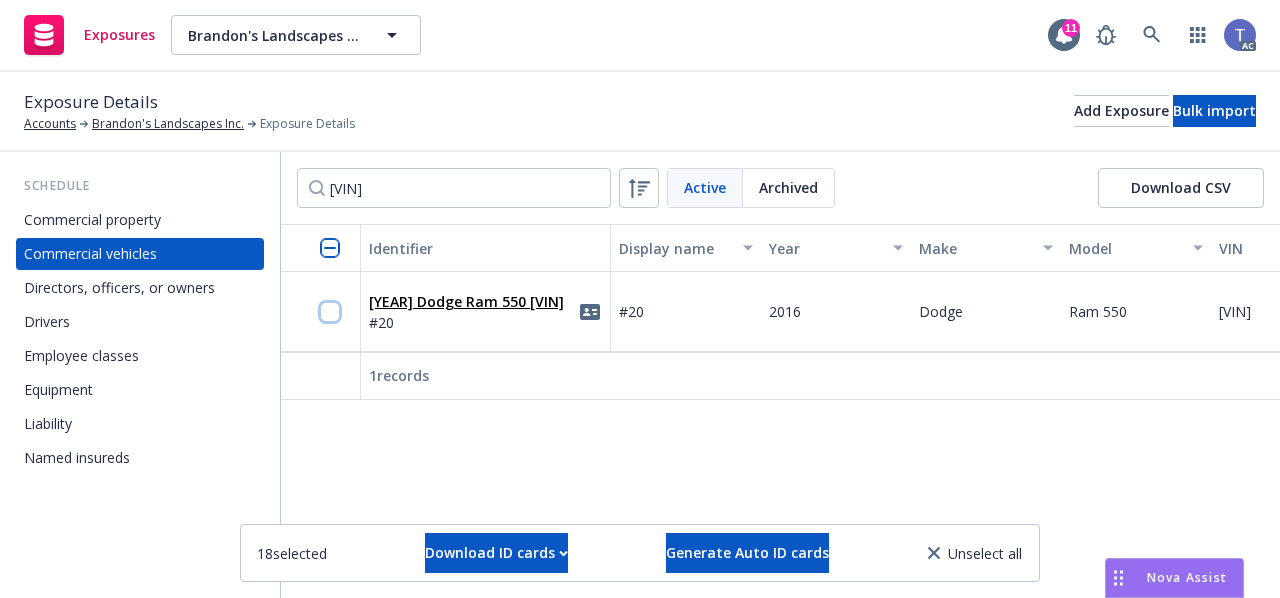click at bounding box center [330, 312] 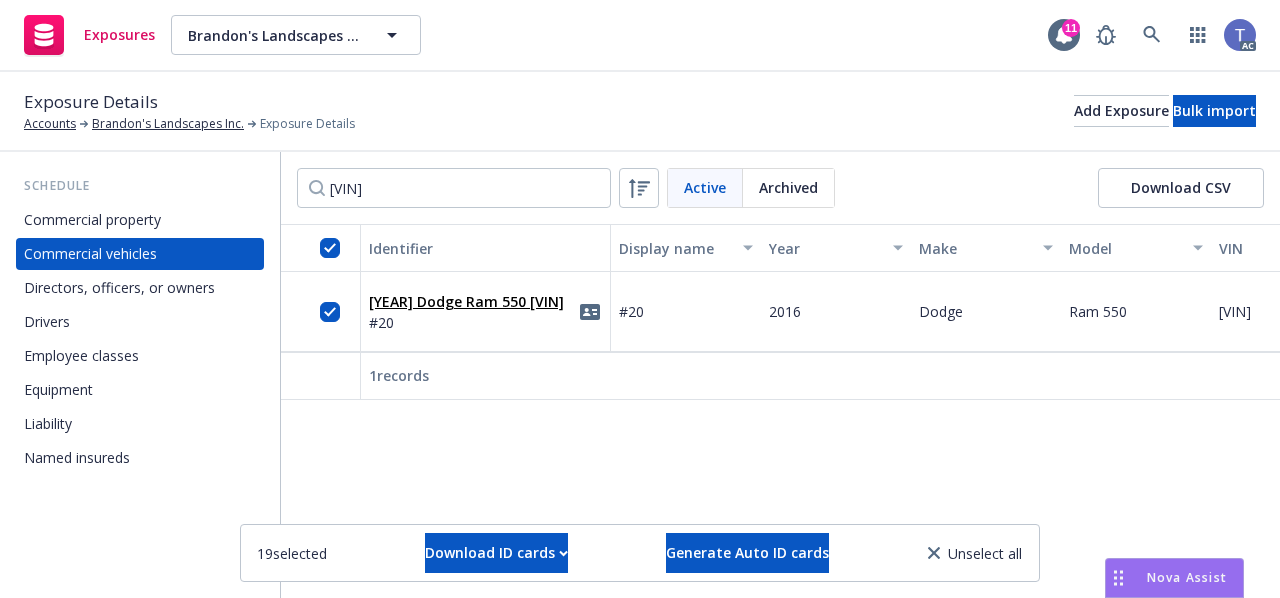 click on "Exposure Details Accounts Brandon's Landscapes Inc. Exposure Details" at bounding box center (189, 111) 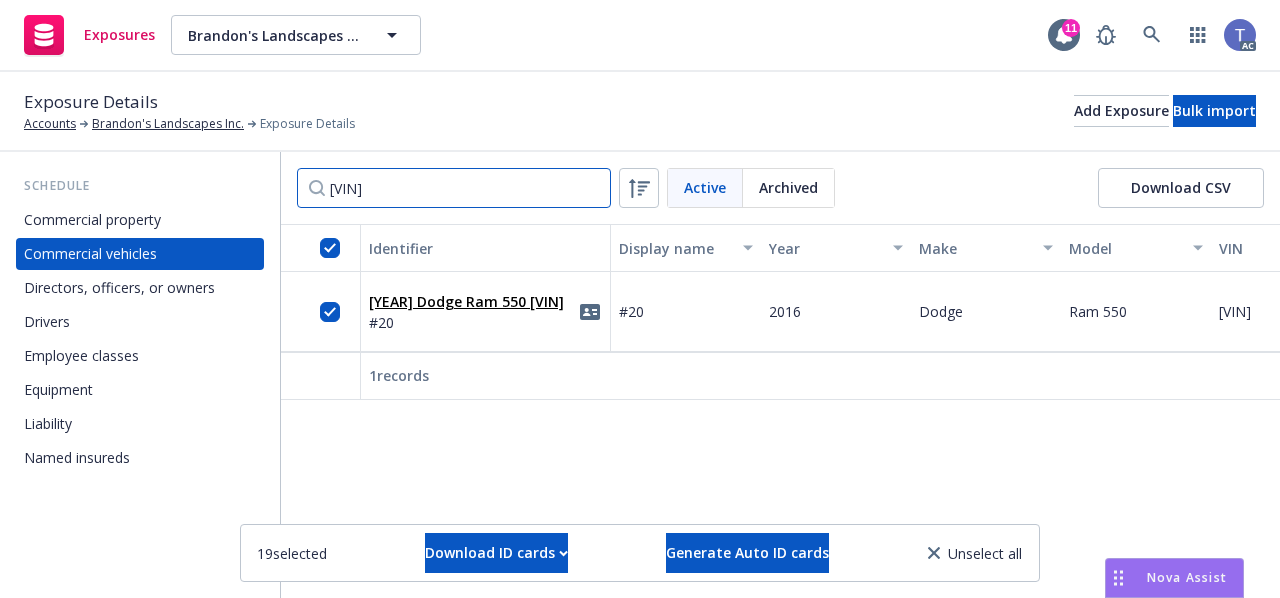 click on "3C7WRMFL2GG213260" at bounding box center (454, 188) 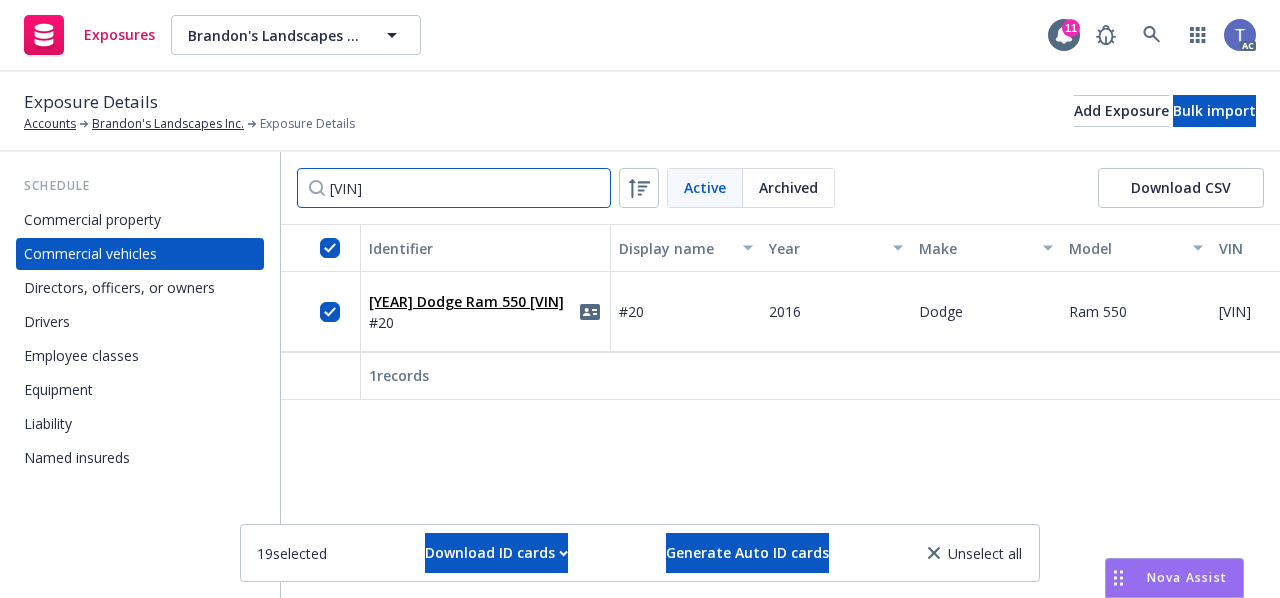 paste on "1GCWGFBA7B1155432" 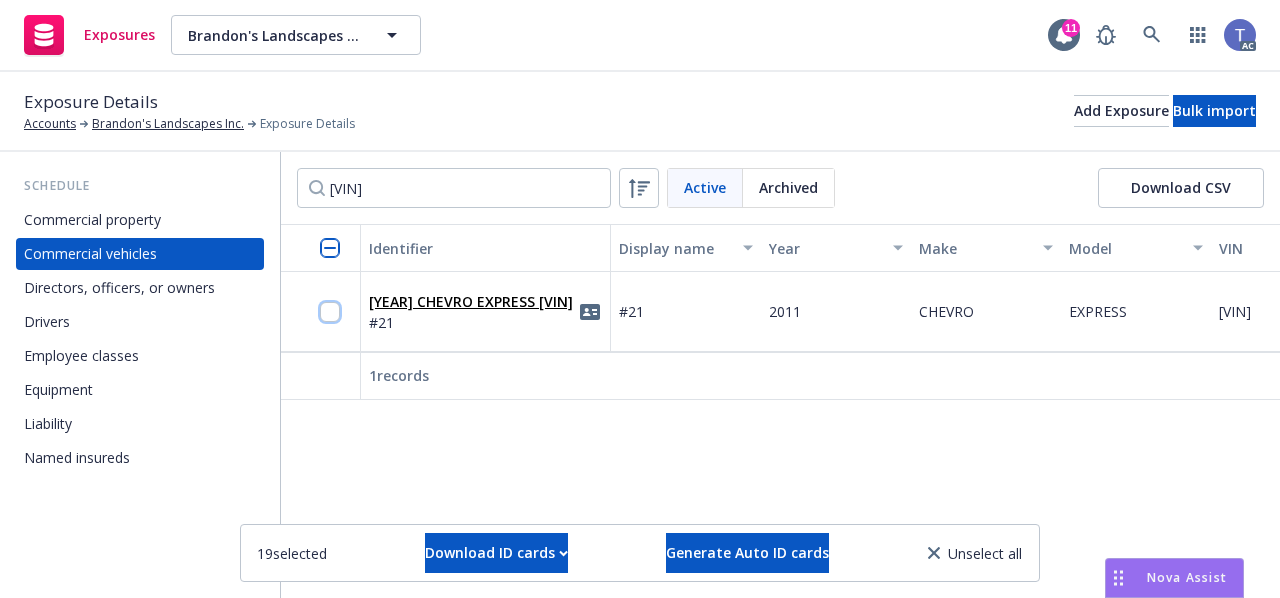 click at bounding box center (330, 312) 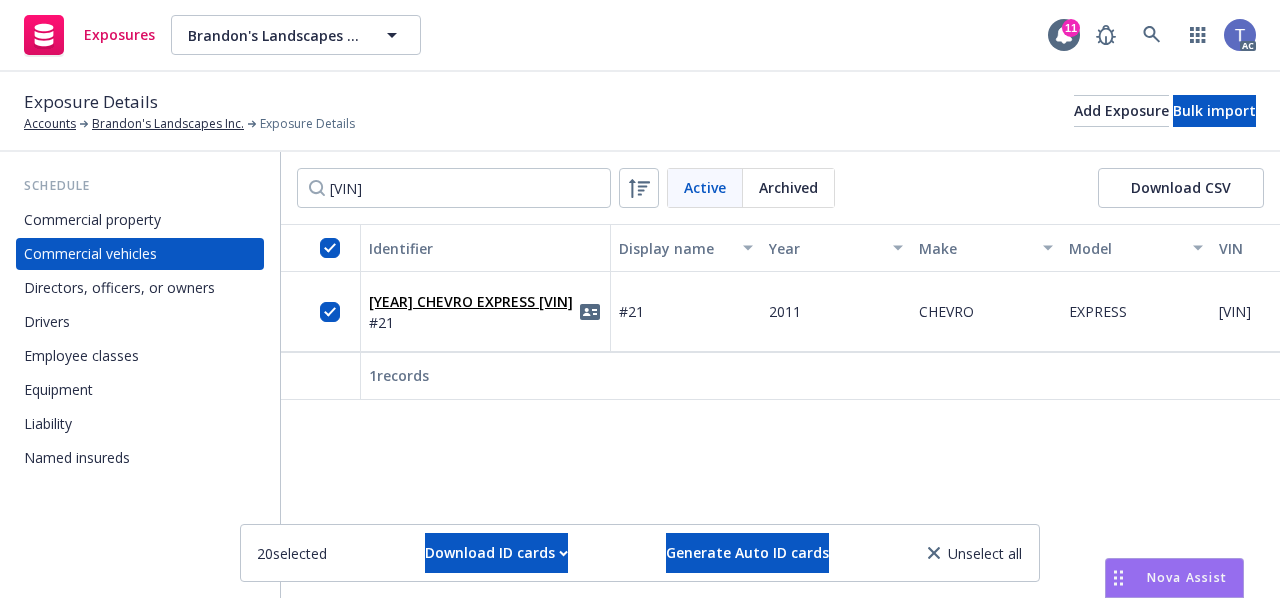 click on "Schedule Commercial property Commercial vehicles Directors, officers, or owners Drivers Employee classes Equipment Liability Named insureds" at bounding box center (140, 375) 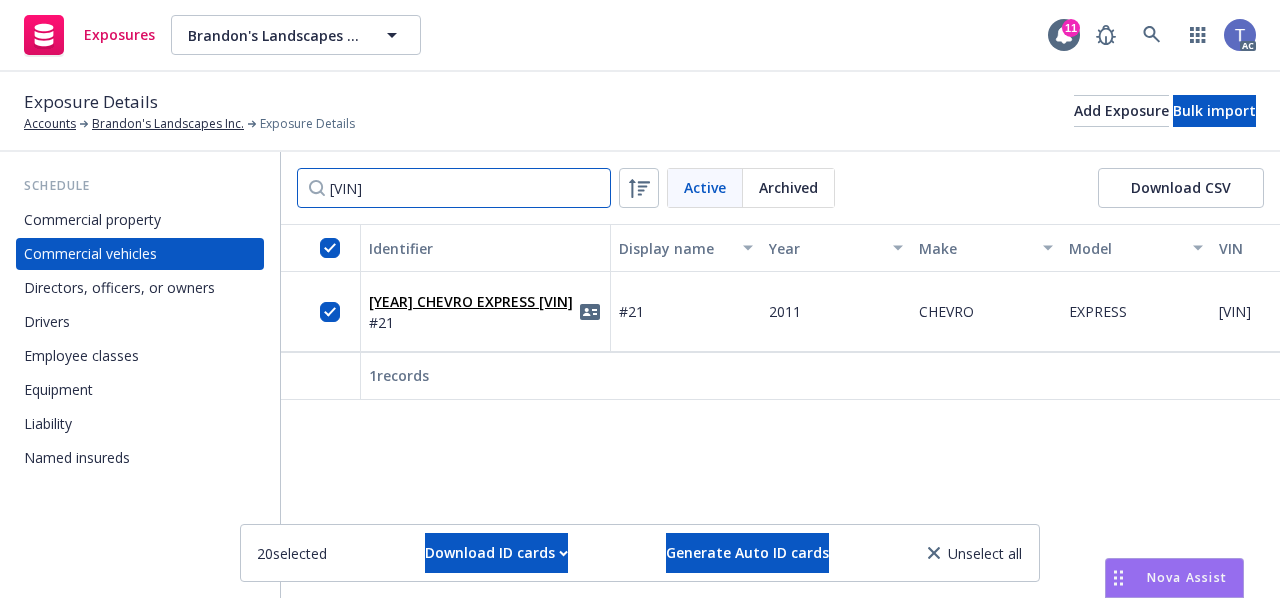 click on "1GCWGFBA7B1155432" at bounding box center [454, 188] 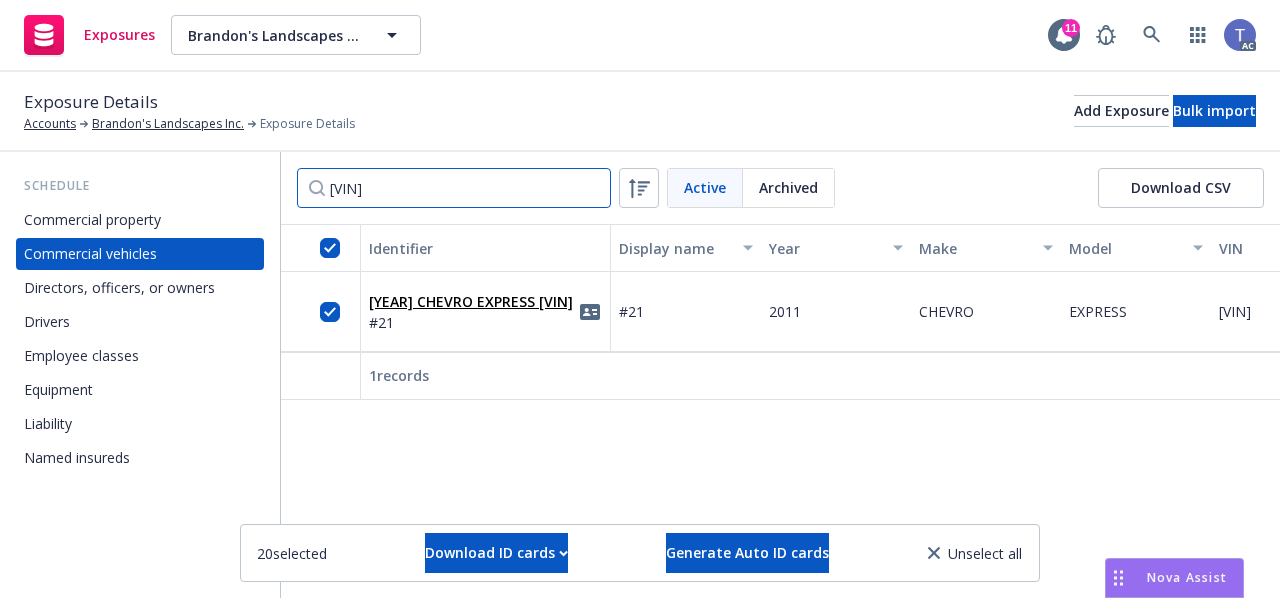 click on "1GCWGFBA7B1155432" at bounding box center (454, 188) 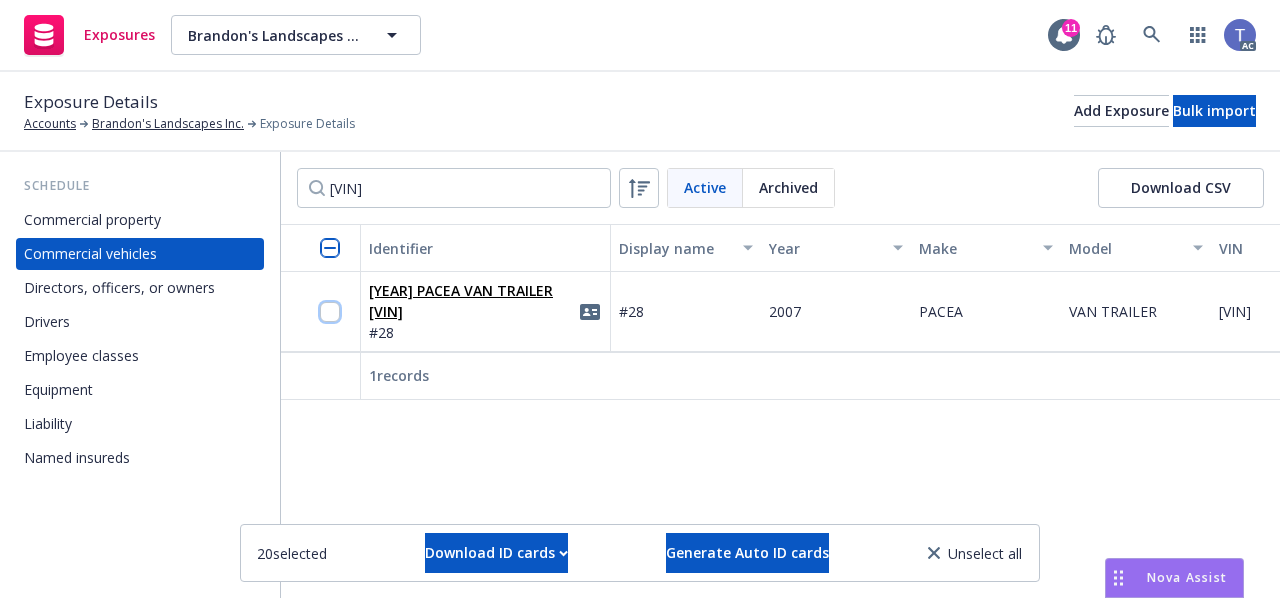 click at bounding box center [330, 312] 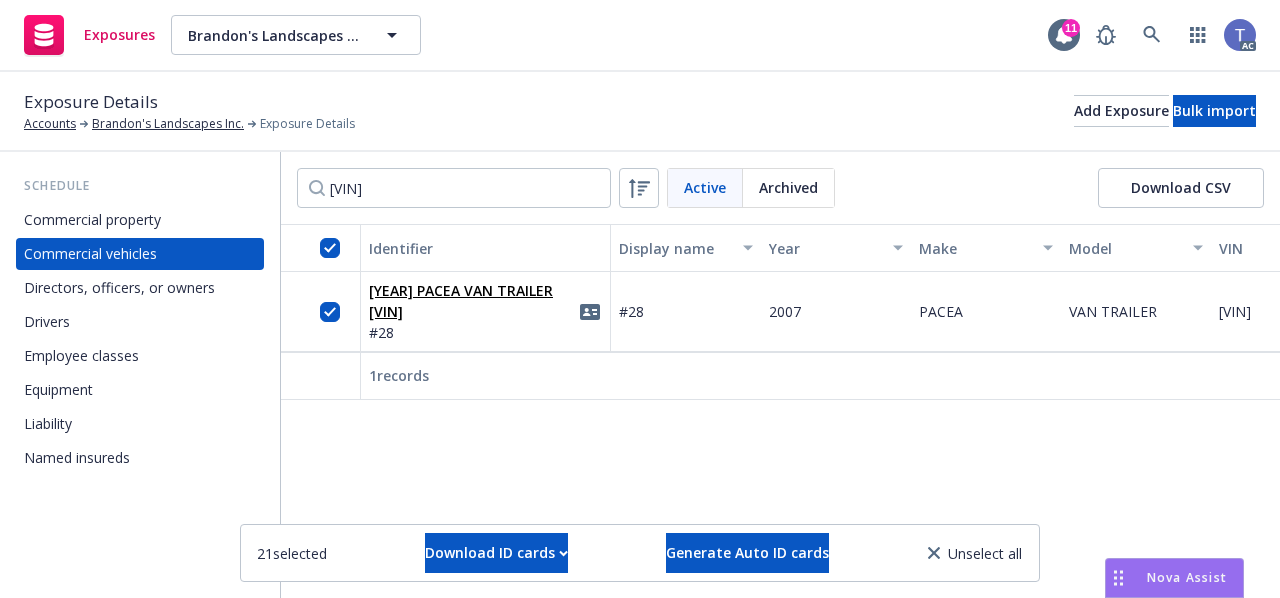 click on "Schedule Commercial property Commercial vehicles Directors, officers, or owners Drivers Employee classes Equipment Liability Named insureds" at bounding box center (140, 375) 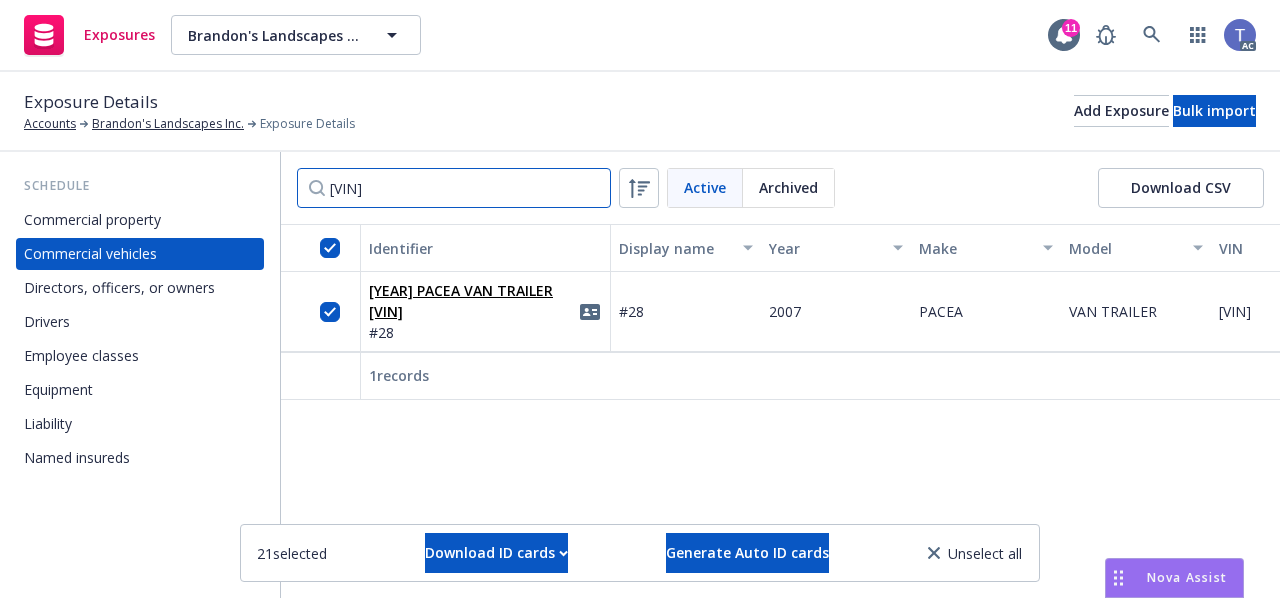 click on "4P2FB10157U085426" at bounding box center (454, 188) 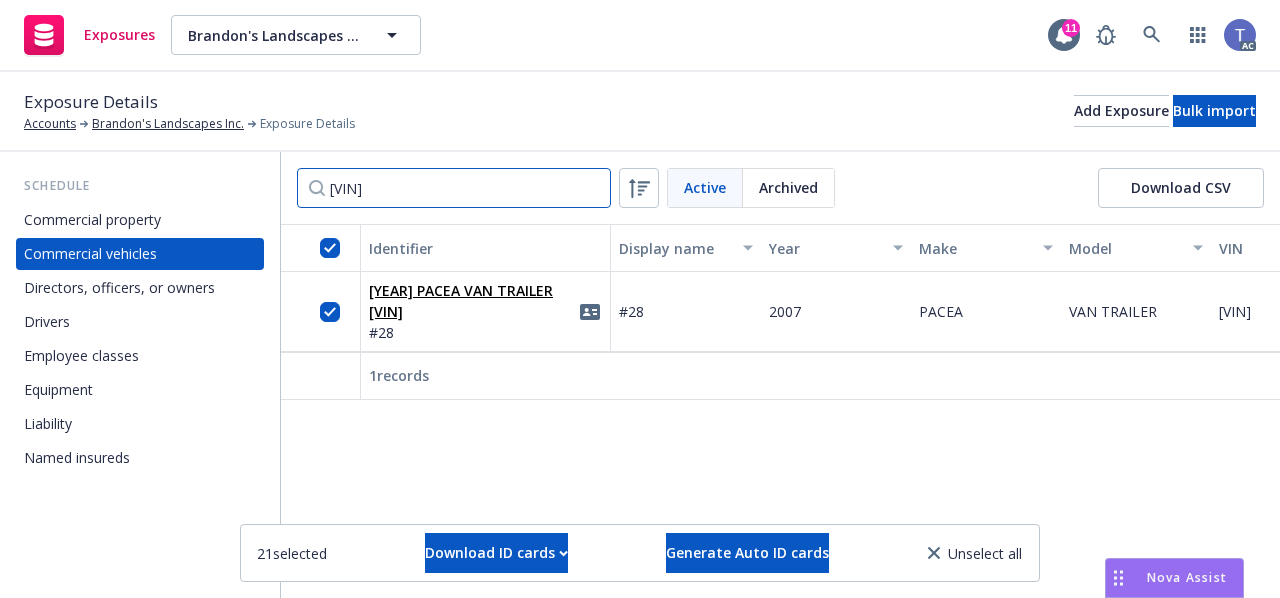 paste on "RACS1011DK050385" 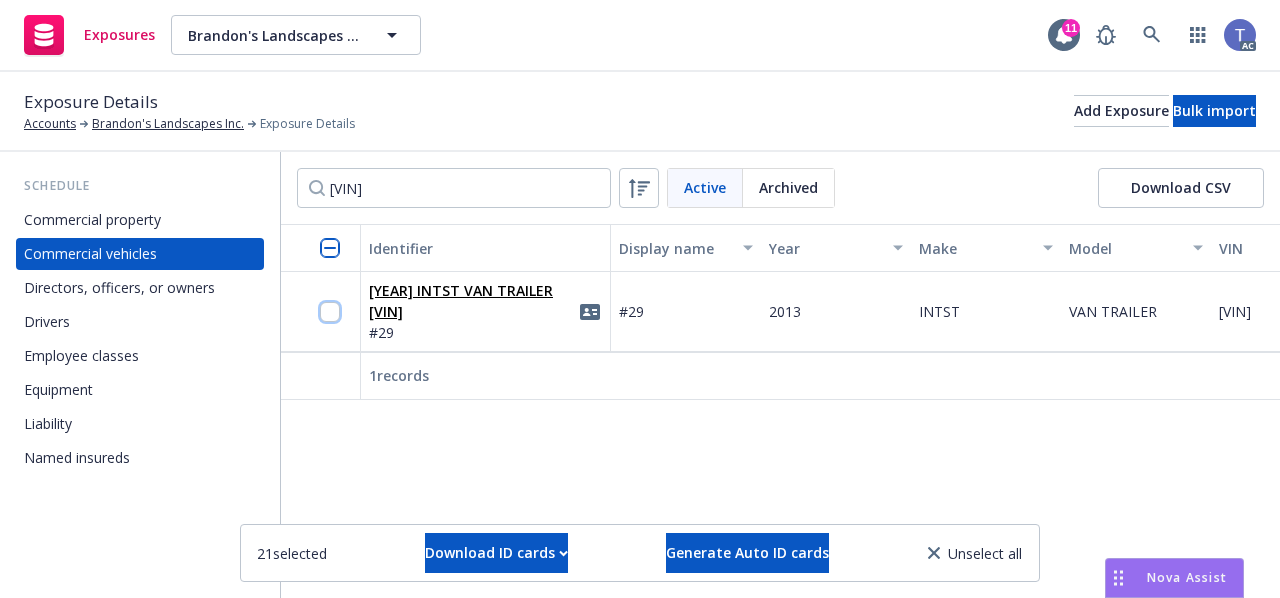 click at bounding box center [330, 312] 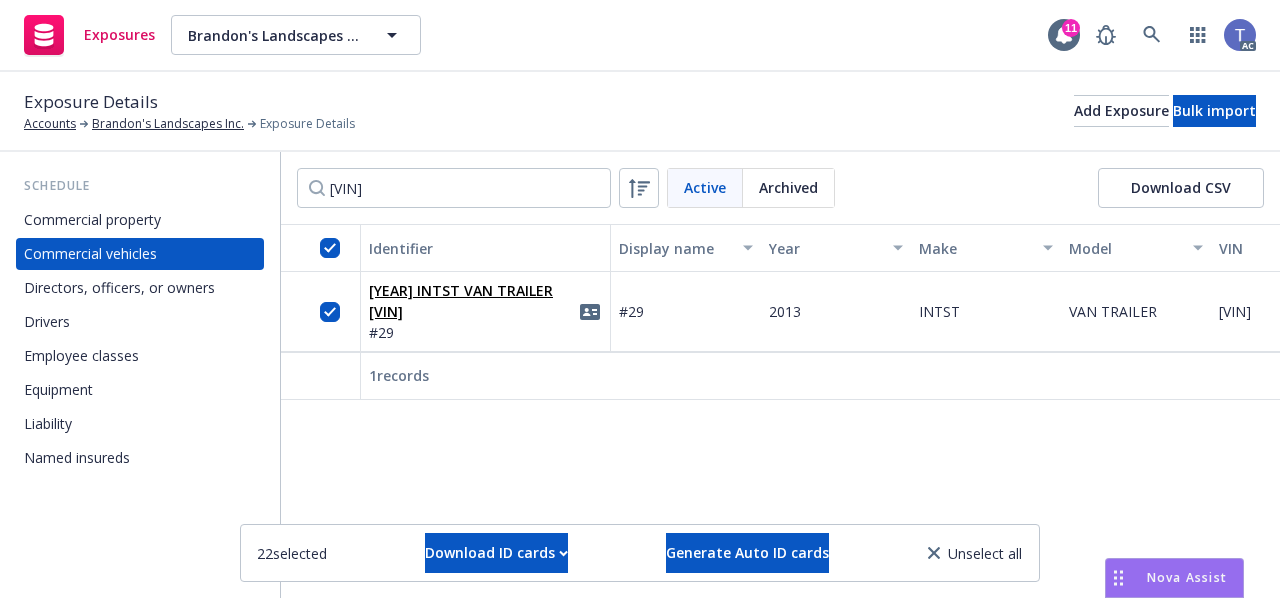 click on "Schedule Commercial property Commercial vehicles Directors, officers, or owners Drivers Employee classes Equipment Liability Named insureds" at bounding box center (140, 375) 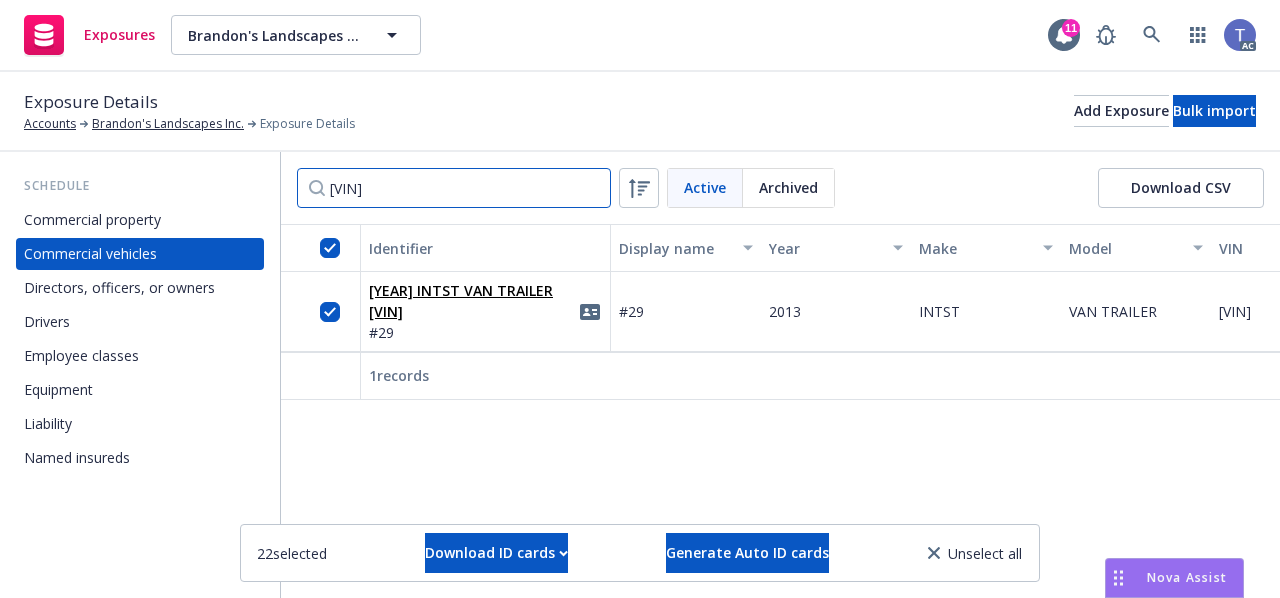 click on "4RACS1011DK050385" at bounding box center [454, 188] 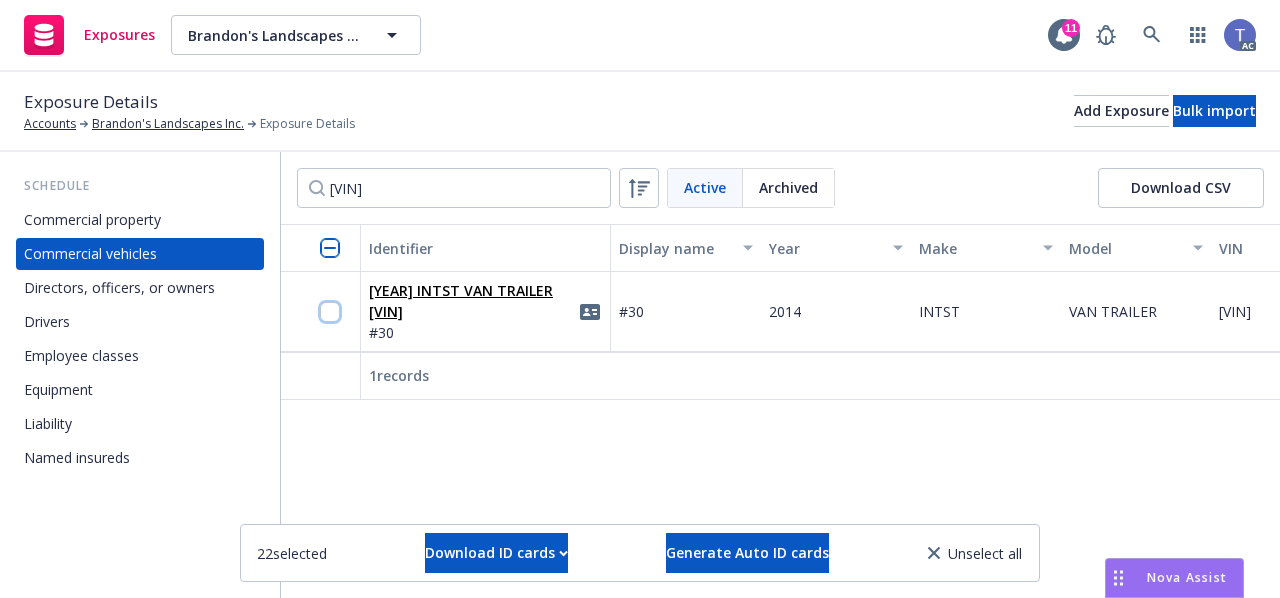 click at bounding box center (330, 312) 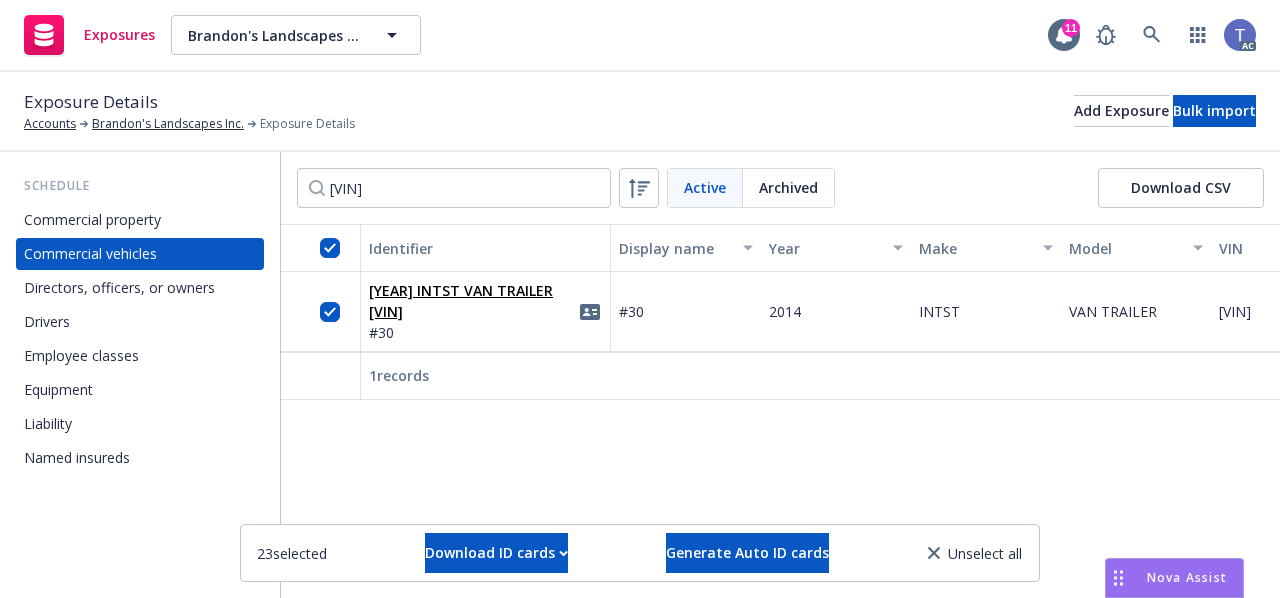click on "Schedule Commercial property Commercial vehicles Directors, officers, or owners Drivers Employee classes Equipment Liability Named insureds" at bounding box center [140, 375] 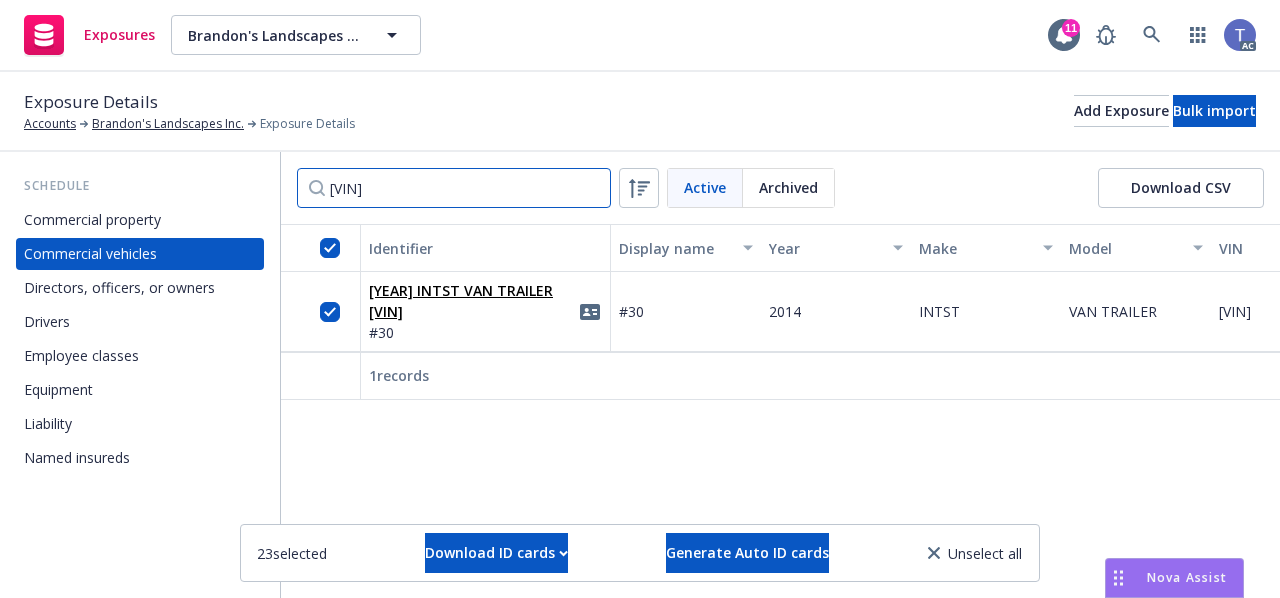 click on "4RACS1017EK051896" at bounding box center (454, 188) 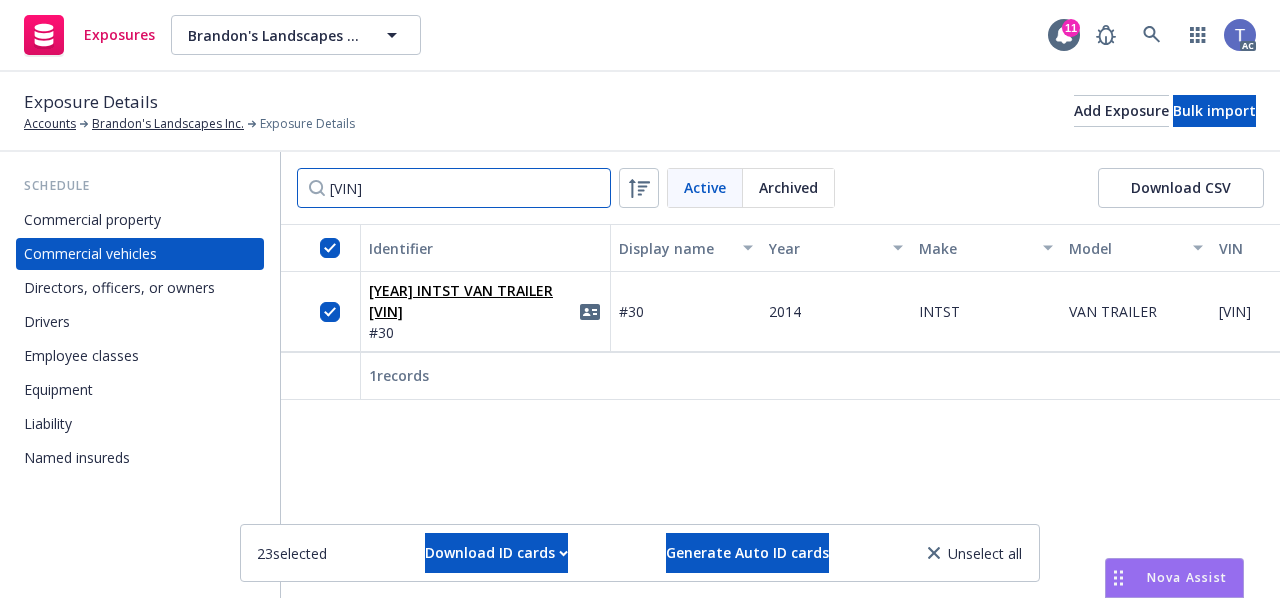 paste on "XEK052749" 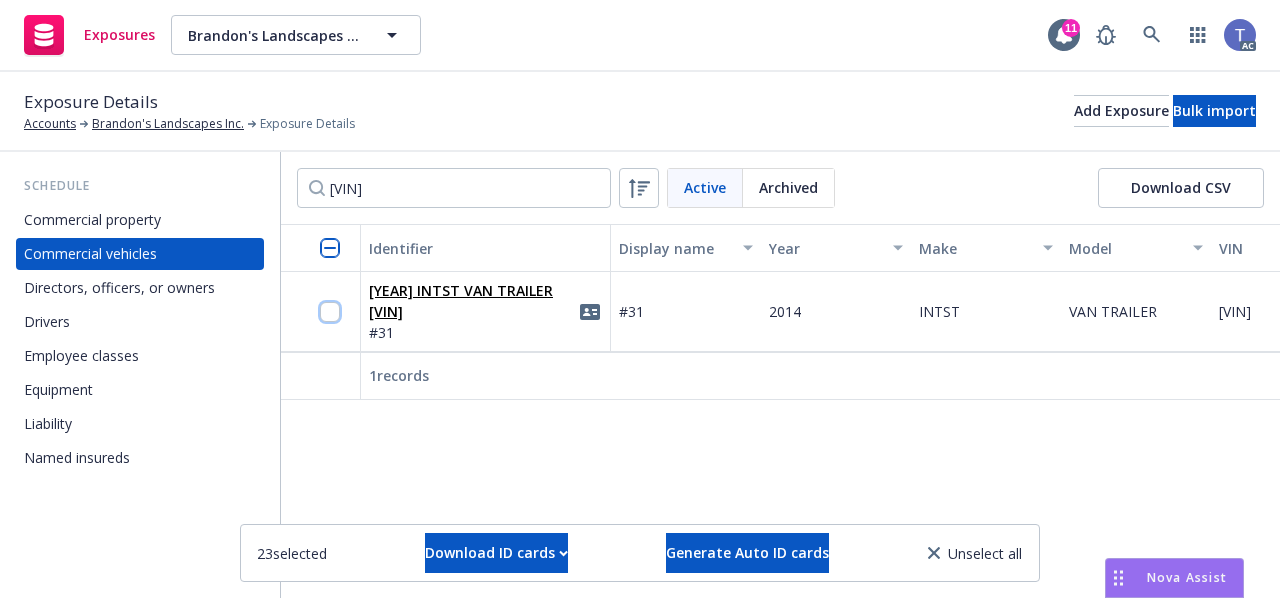 click at bounding box center (330, 312) 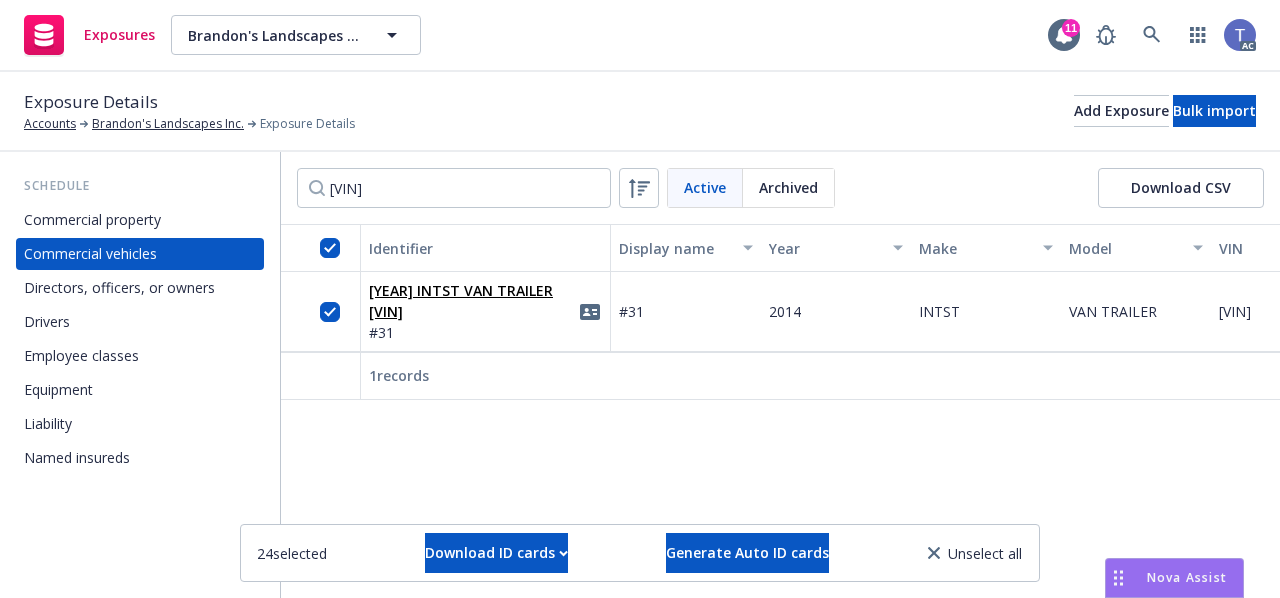 click on "Schedule Commercial property Commercial vehicles Directors, officers, or owners Drivers Employee classes Equipment Liability Named insureds" at bounding box center (140, 375) 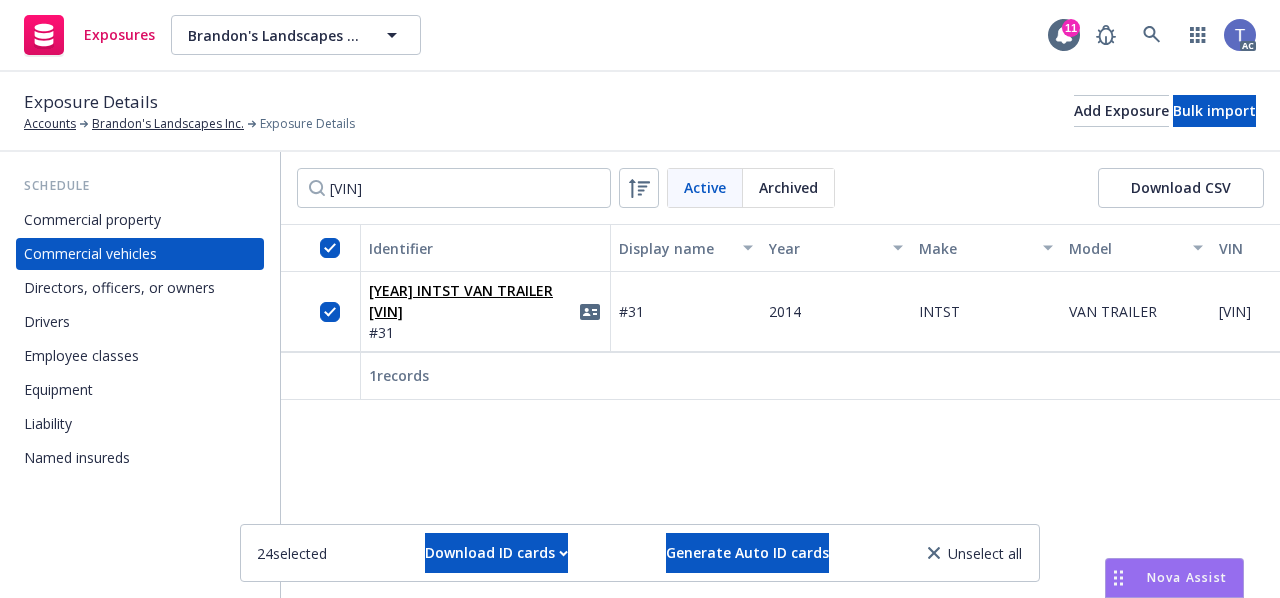 click on "4RACS101XEK052749 Active Archived Download CSV" at bounding box center [780, 188] 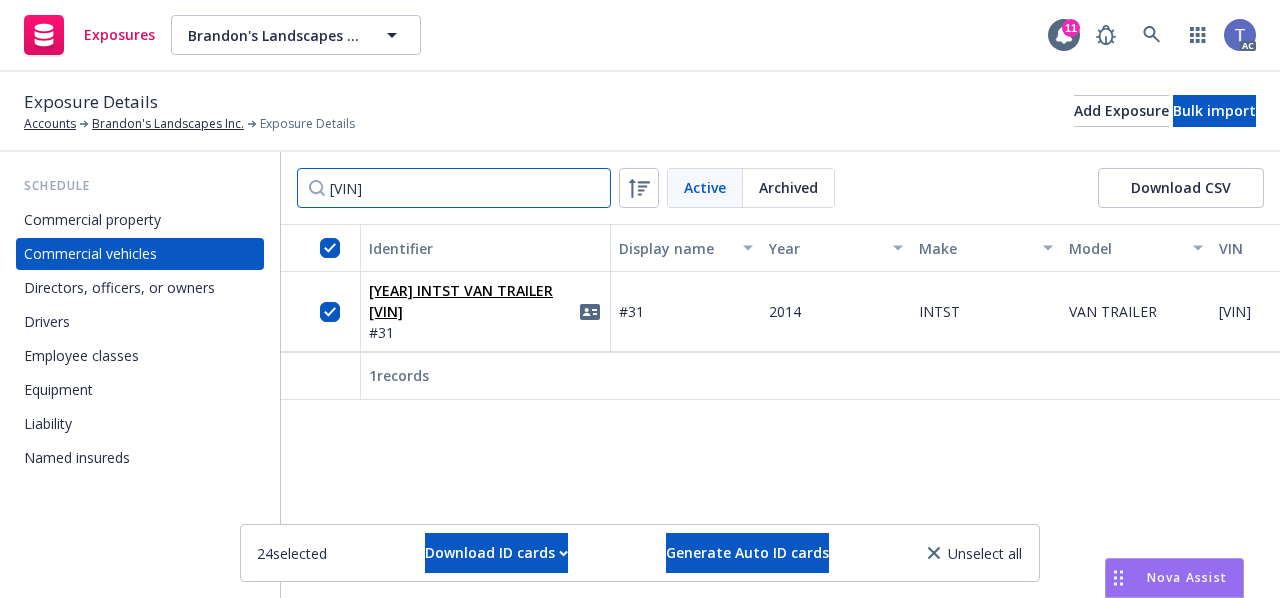 click on "4RACS101XEK052749" at bounding box center (454, 188) 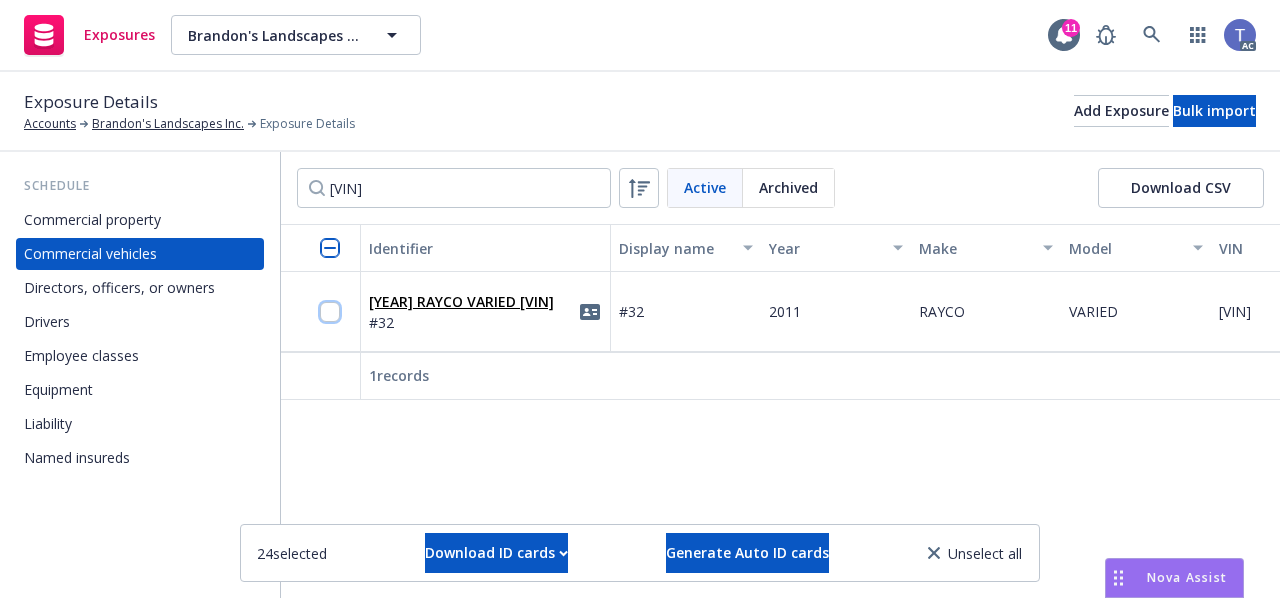 click at bounding box center (330, 312) 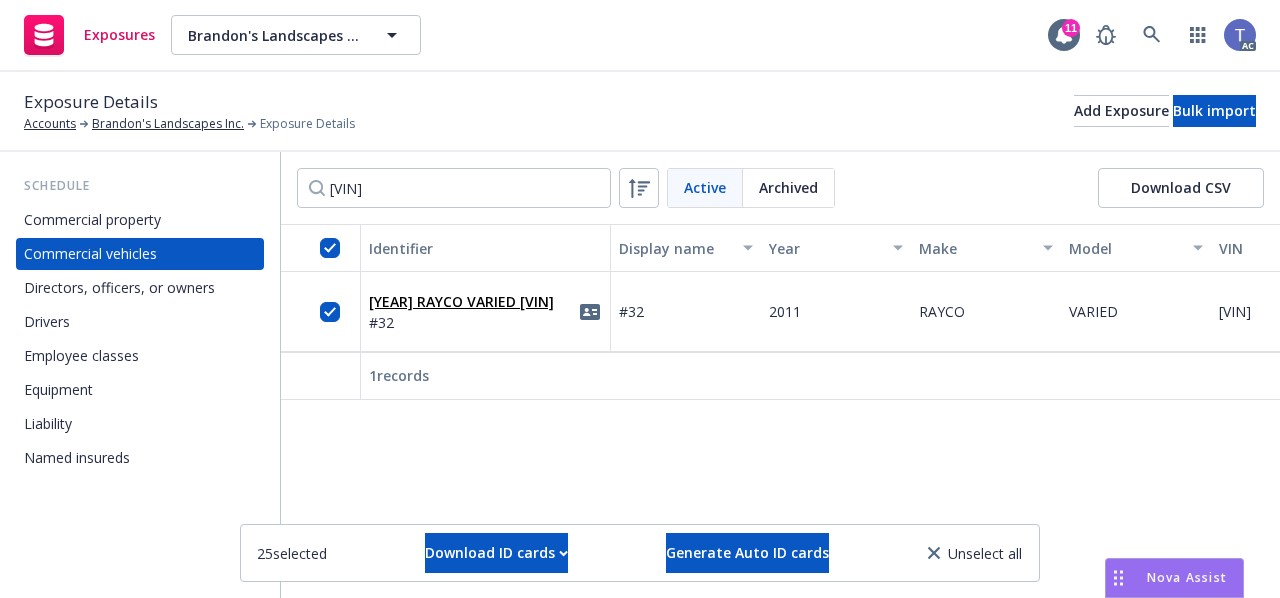 click on "Schedule Commercial property Commercial vehicles Directors, officers, or owners Drivers Employee classes Equipment Liability Named insureds" at bounding box center [140, 375] 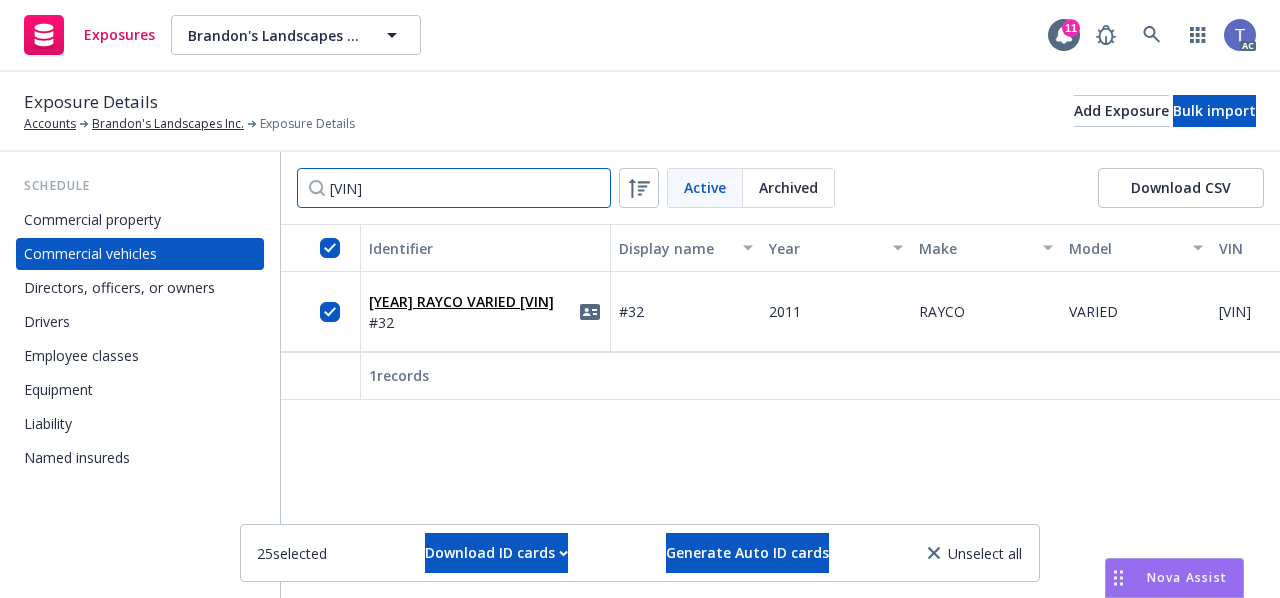 click on "1R9800916BW210001" at bounding box center (454, 188) 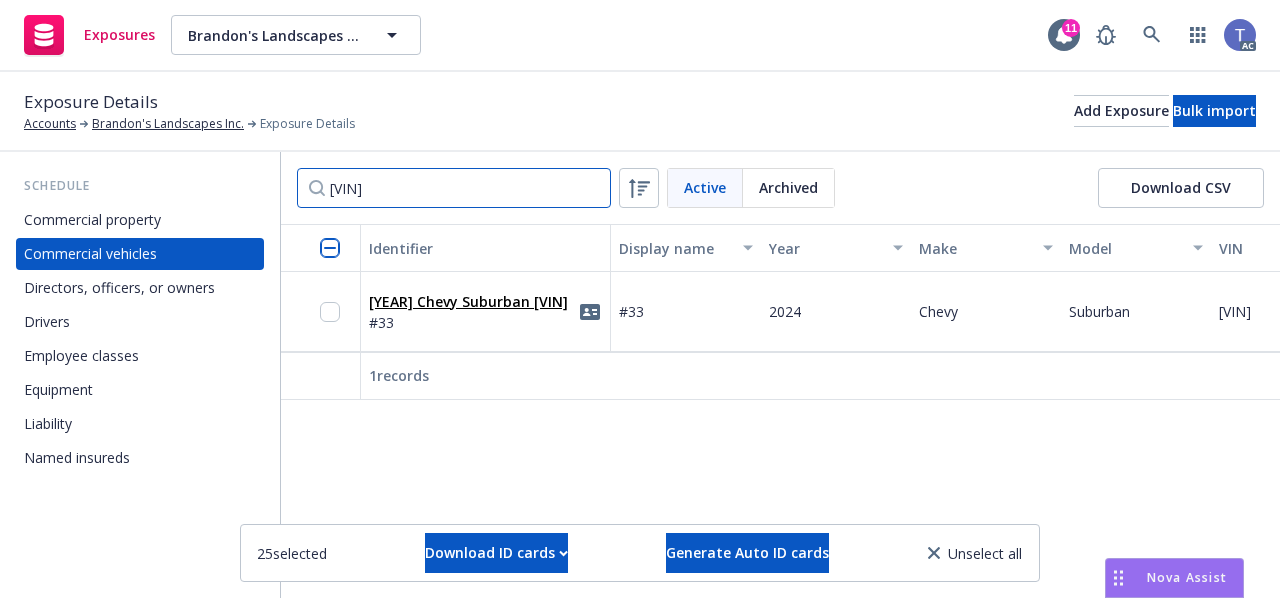 type on "1GNSKGKL6RR168521" 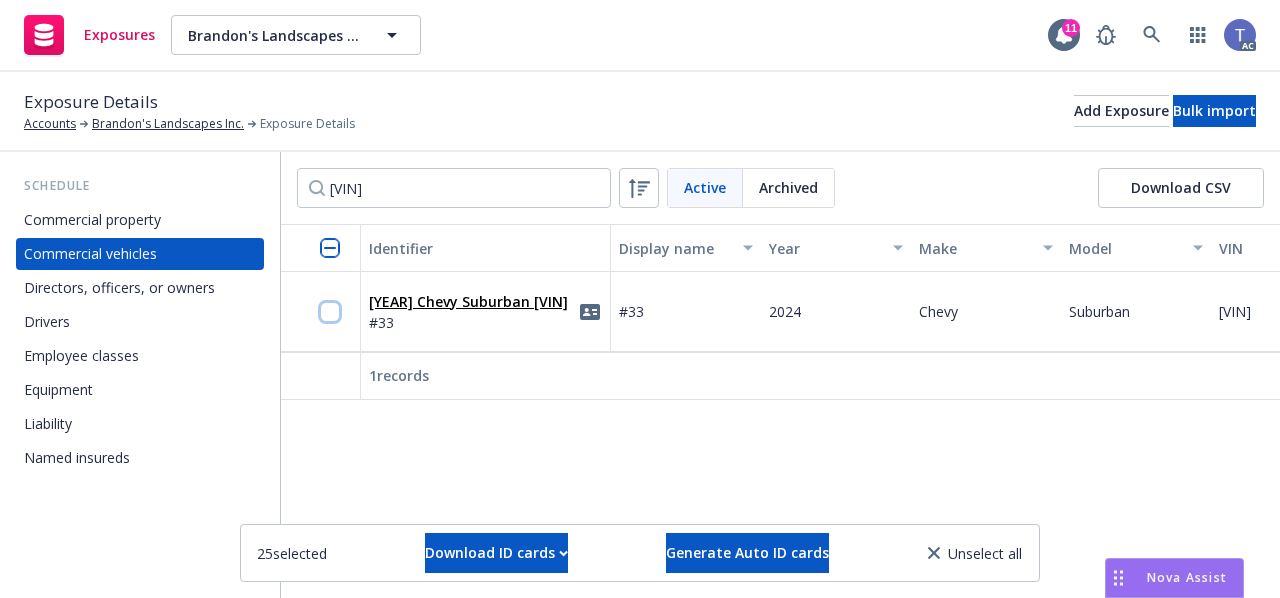 click at bounding box center [330, 312] 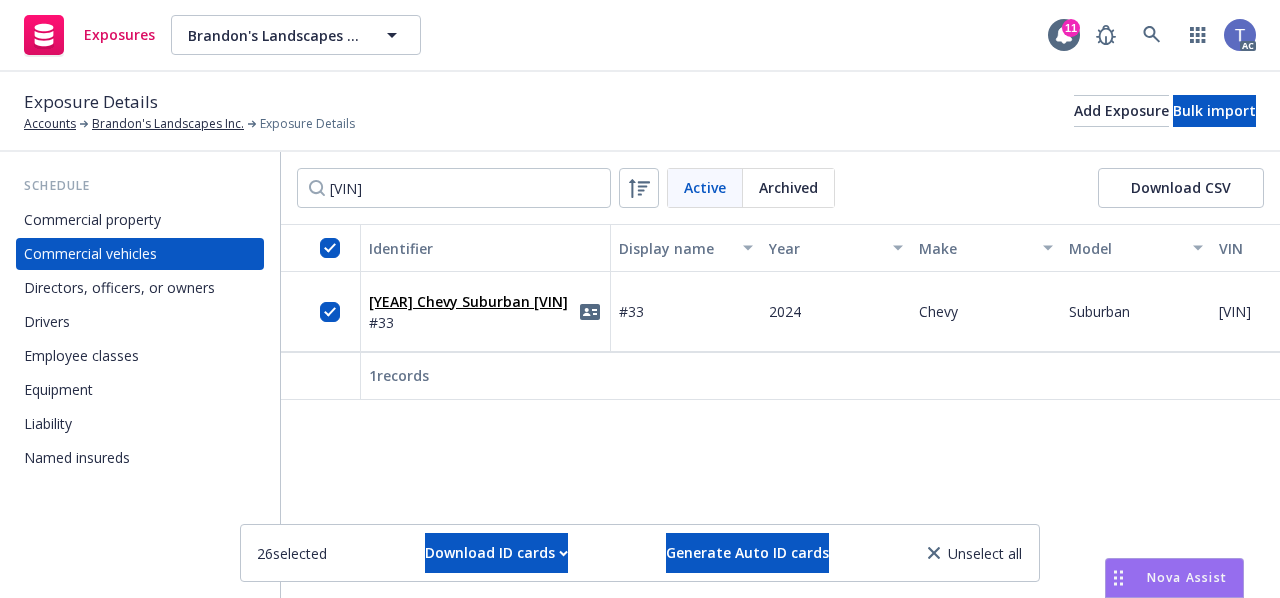 click on "Schedule Commercial property Commercial vehicles Directors, officers, or owners Drivers Employee classes Equipment Liability Named insureds" at bounding box center (140, 375) 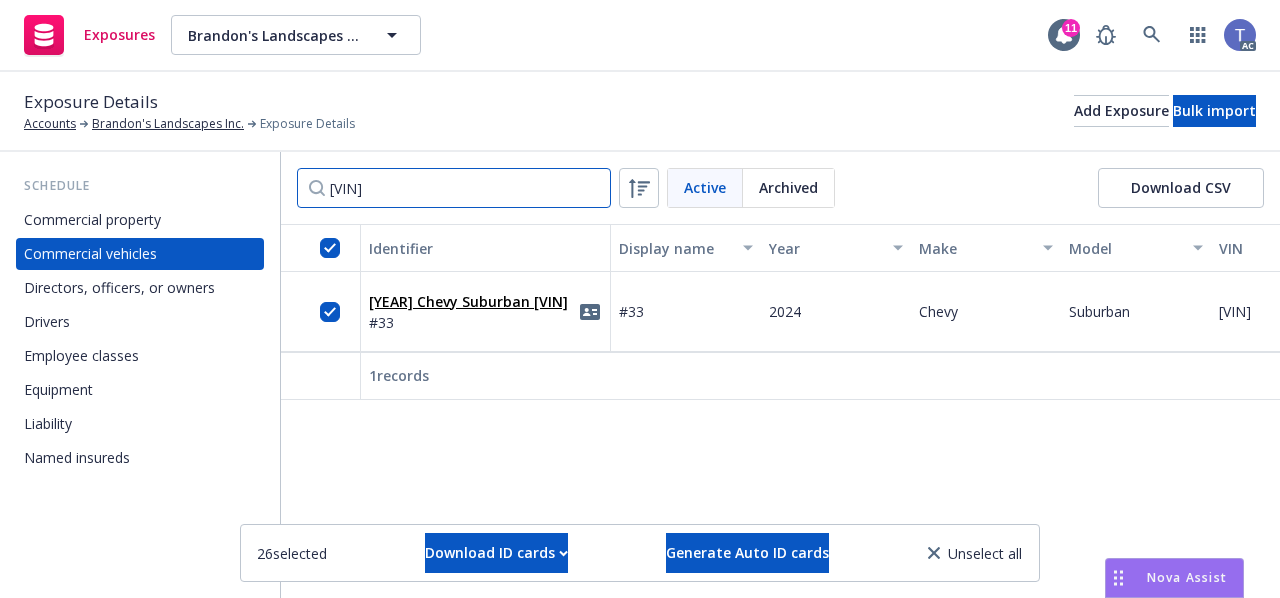 click on "1GNSKGKL6RR168521" at bounding box center [454, 188] 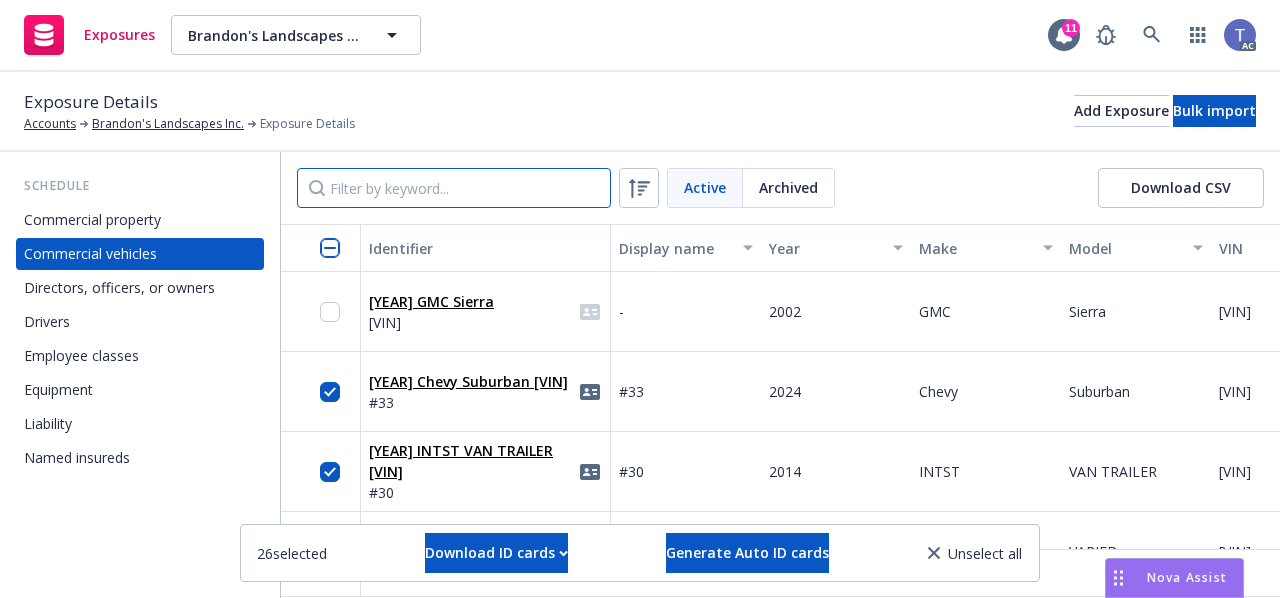 type 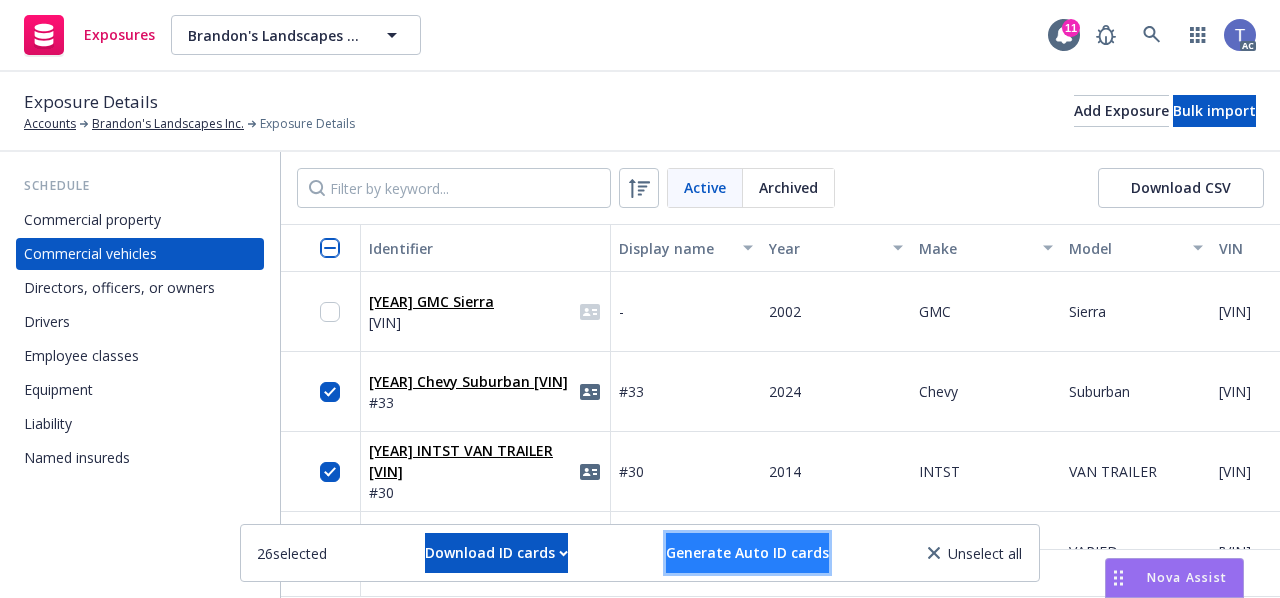 click on "Generate Auto ID cards" at bounding box center (747, 553) 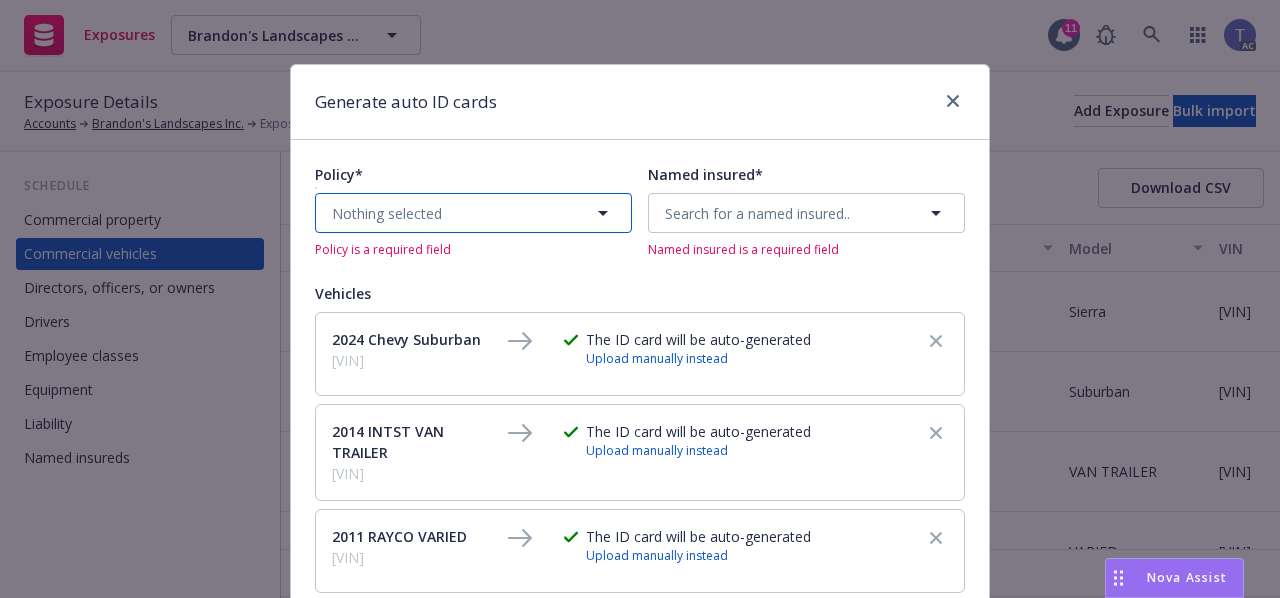 click on "Nothing selected" at bounding box center (473, 213) 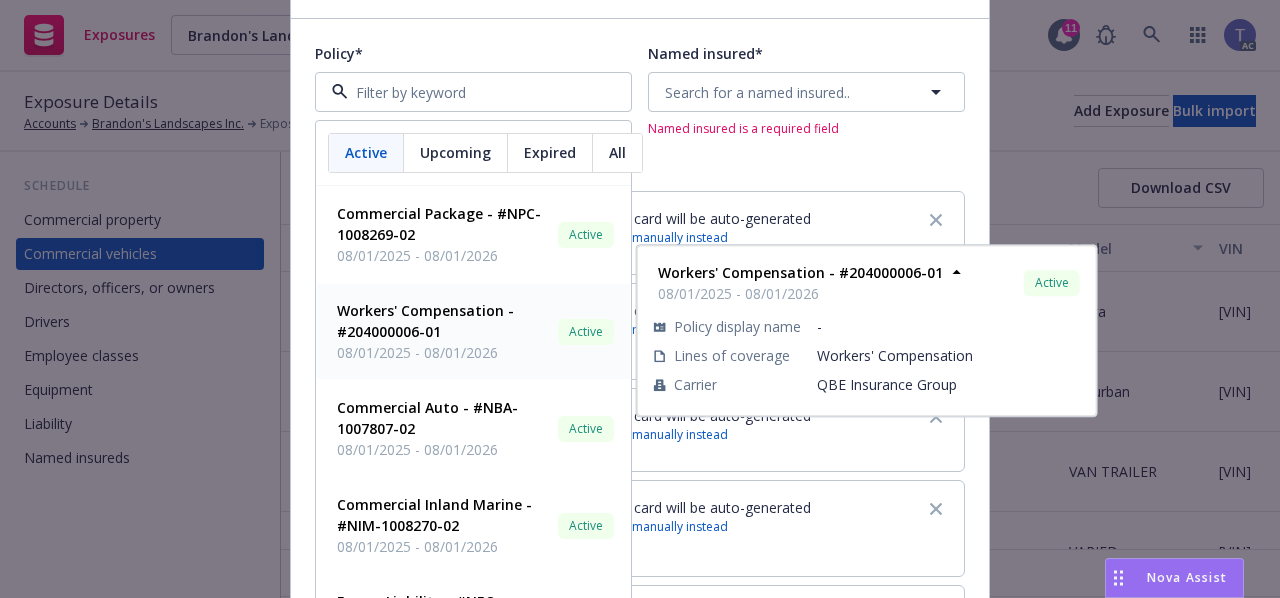scroll, scrollTop: 122, scrollLeft: 0, axis: vertical 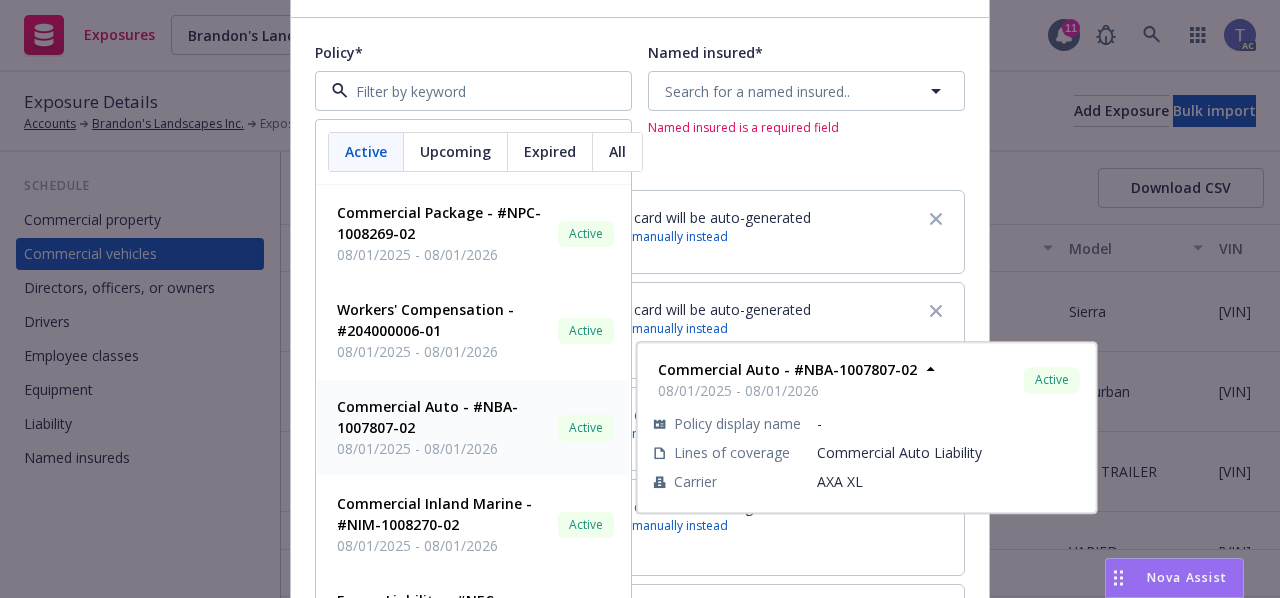 click on "Commercial Auto - #NBA-1007807-02" at bounding box center [427, 417] 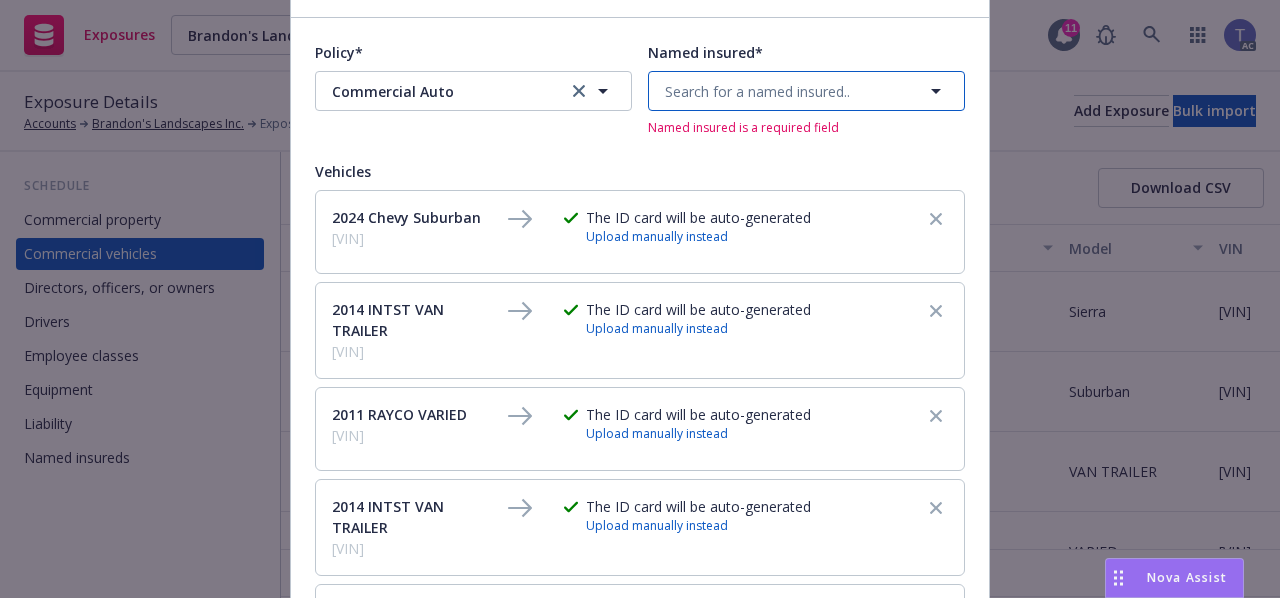 click on "Search for a named insured.." at bounding box center [757, 91] 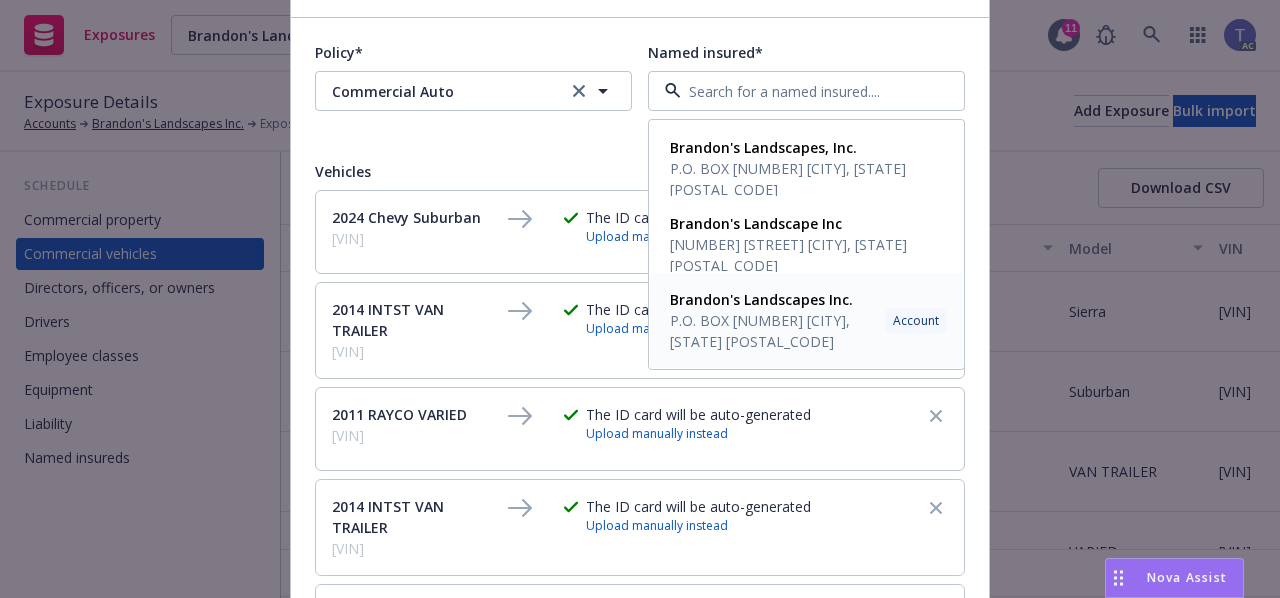 click on "P.O. BOX 246  Monrovia, CA 91017" at bounding box center (773, 331) 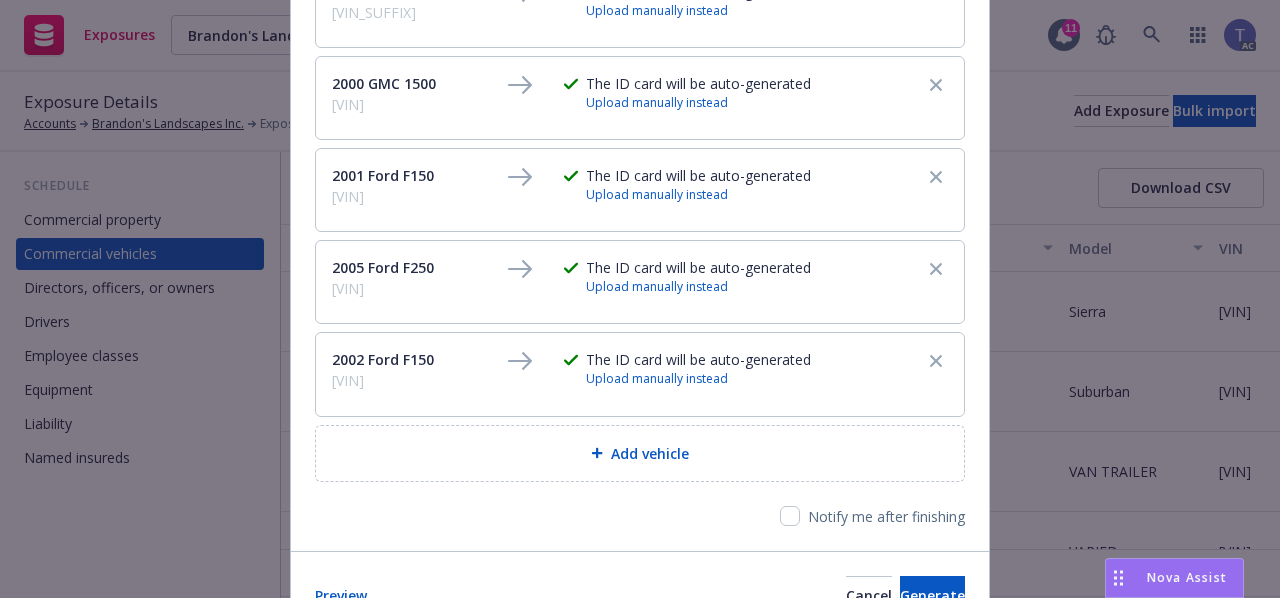 scroll, scrollTop: 2415, scrollLeft: 0, axis: vertical 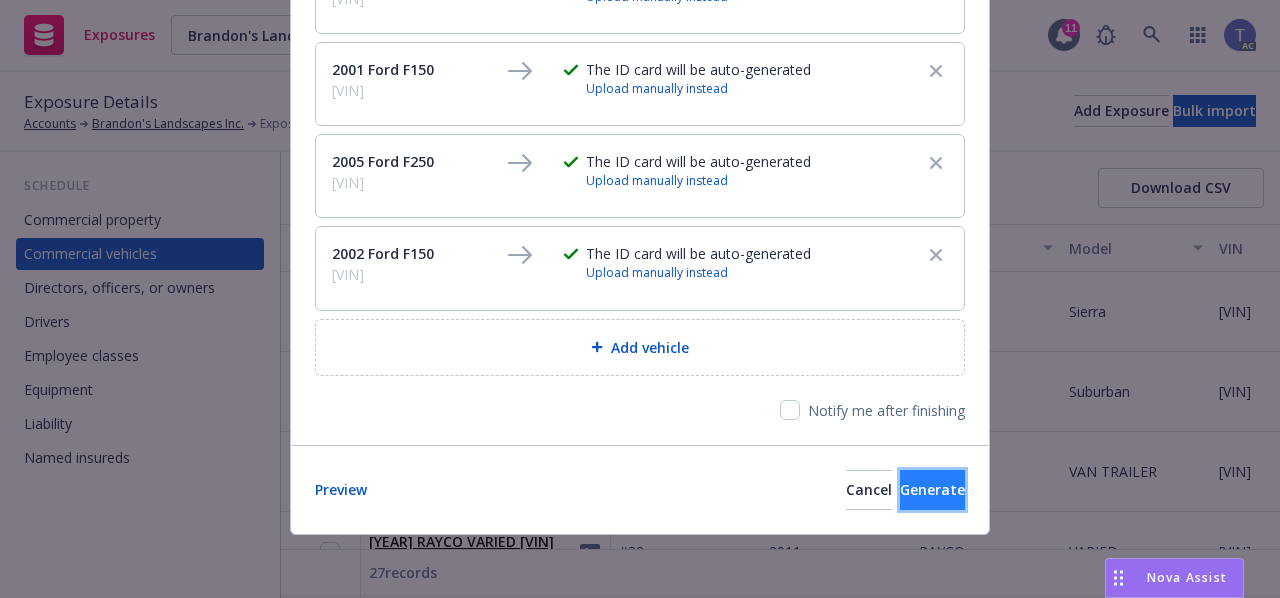click on "Generate" at bounding box center [932, 489] 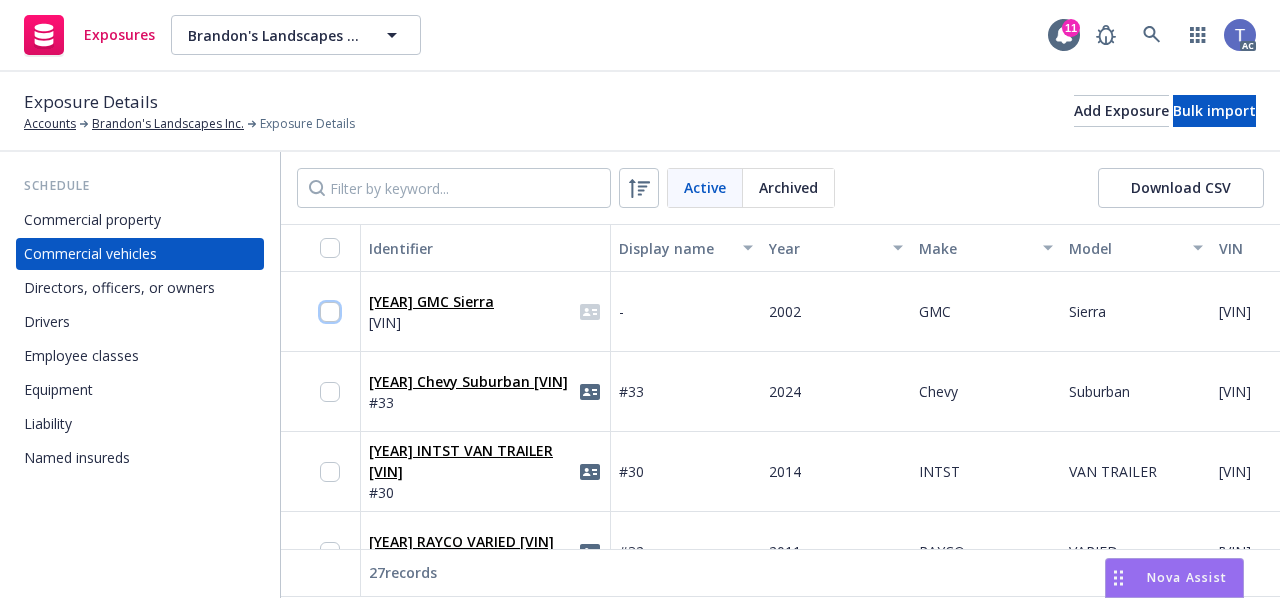 click at bounding box center [330, 312] 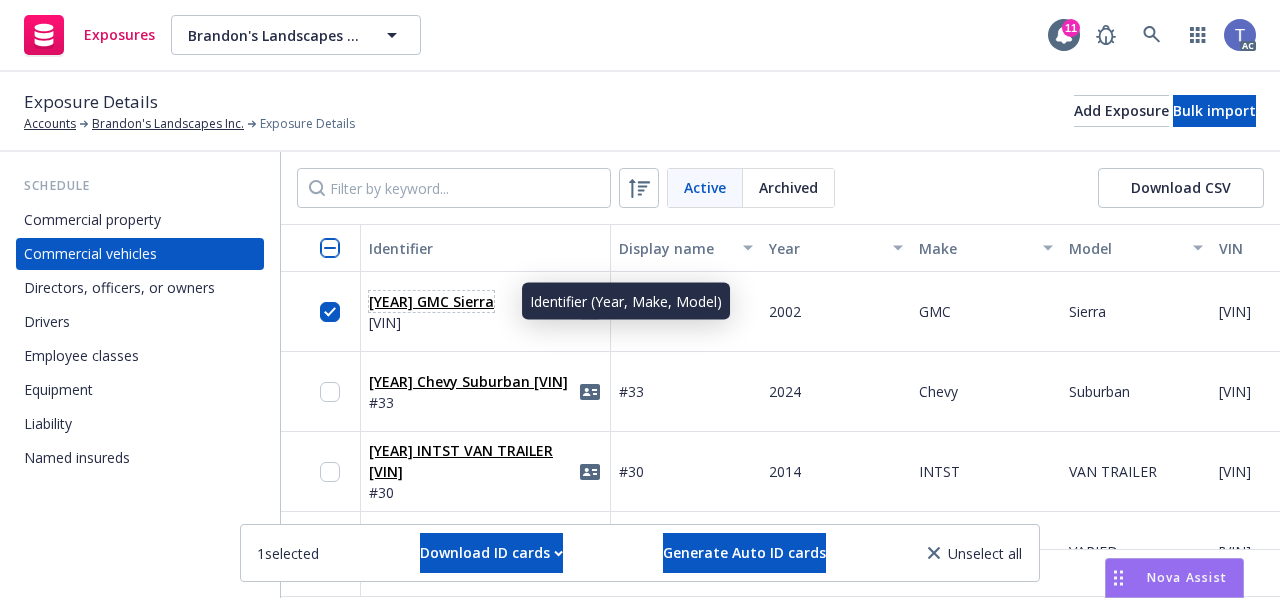click on "2002 GMC Sierra" at bounding box center [431, 301] 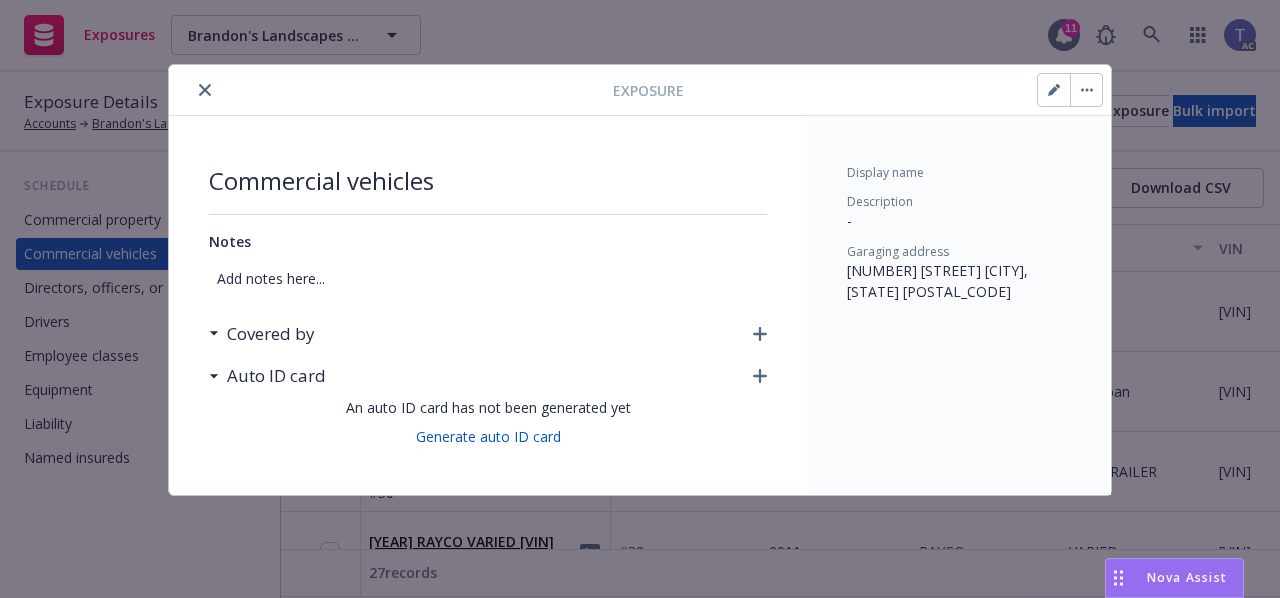 click at bounding box center (1086, 90) 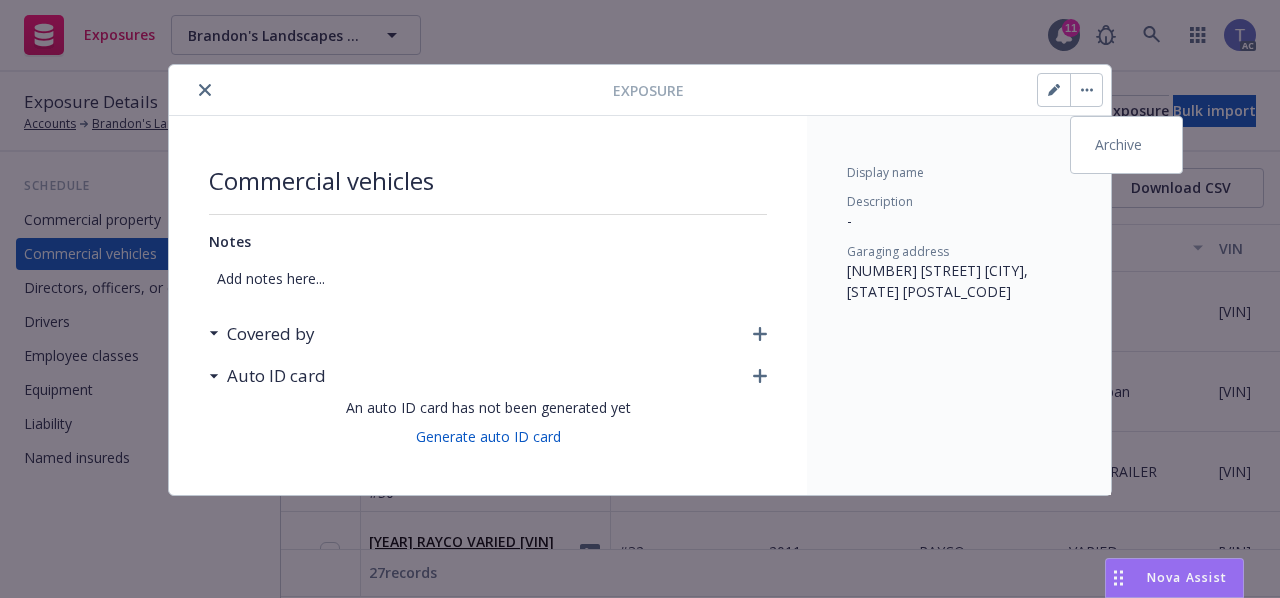 click on "Archive" at bounding box center (1126, 145) 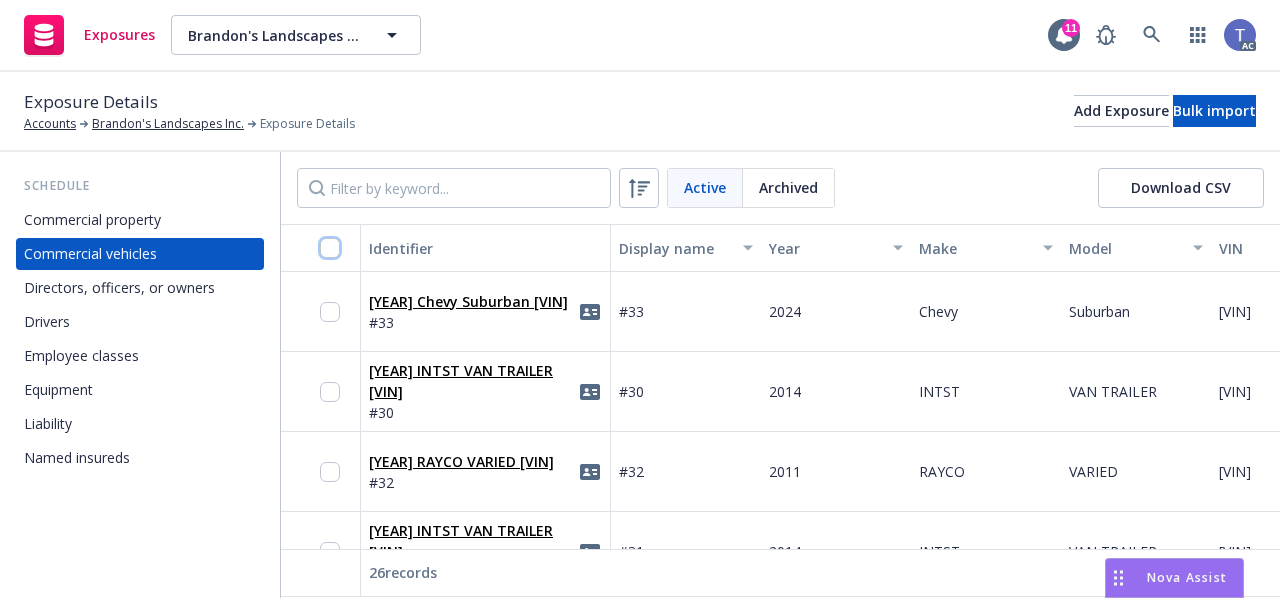 click at bounding box center (330, 248) 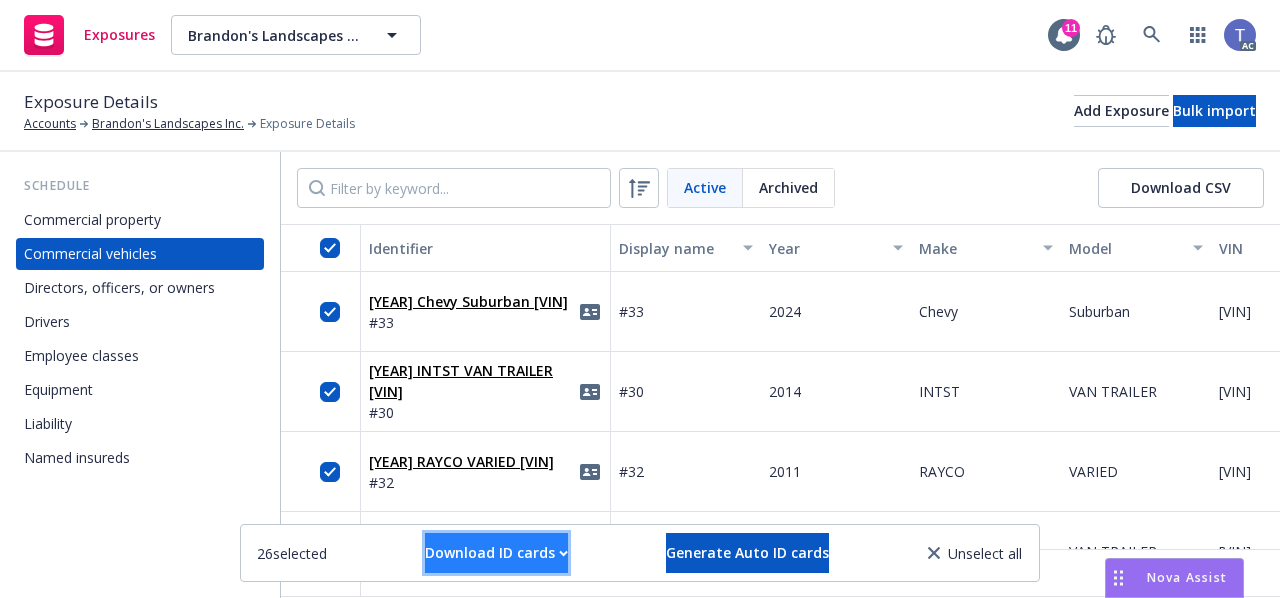 click on "Download ID cards" at bounding box center (496, 553) 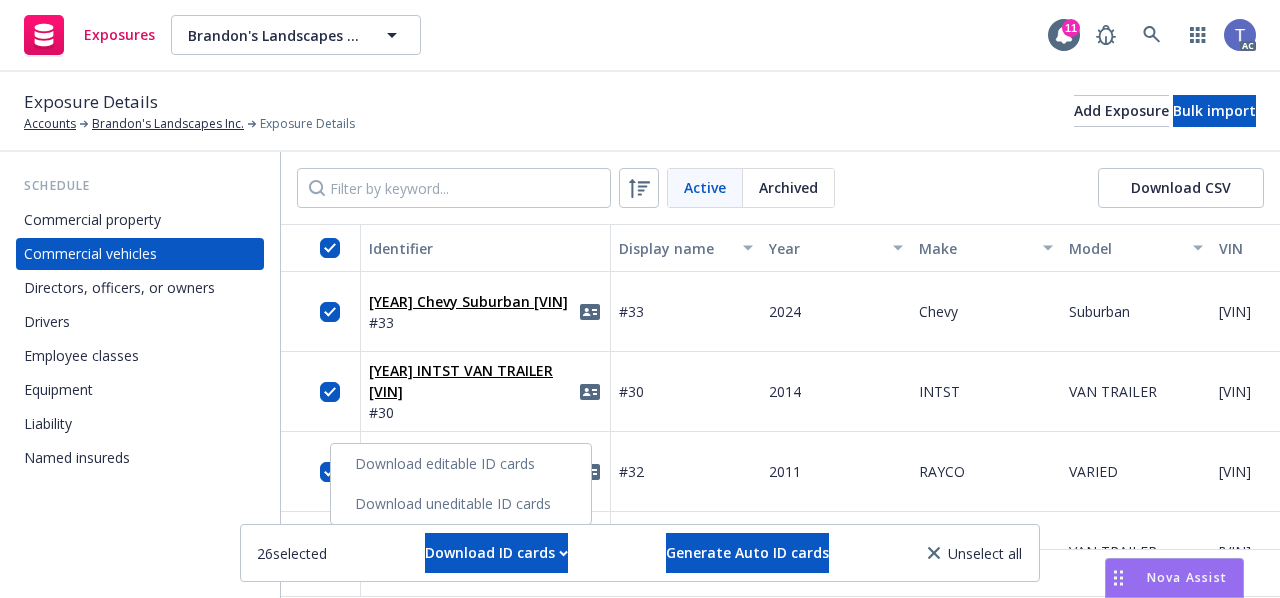 click on "Download uneditable ID cards" at bounding box center [461, 504] 